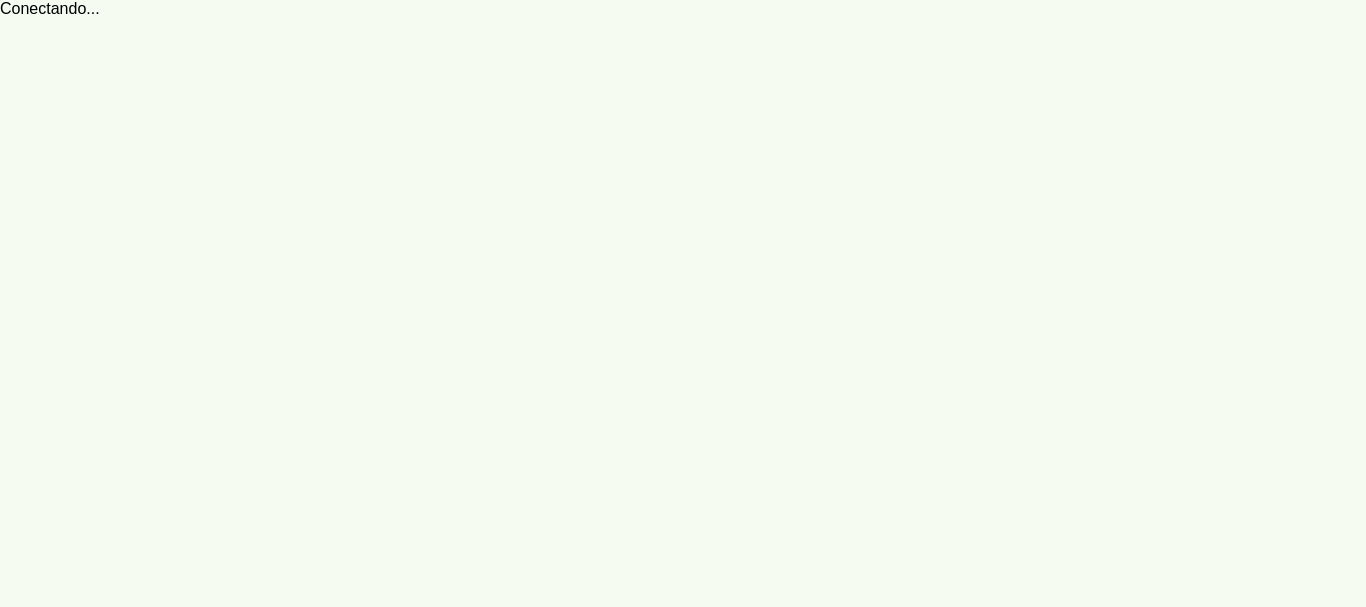 scroll, scrollTop: 0, scrollLeft: 0, axis: both 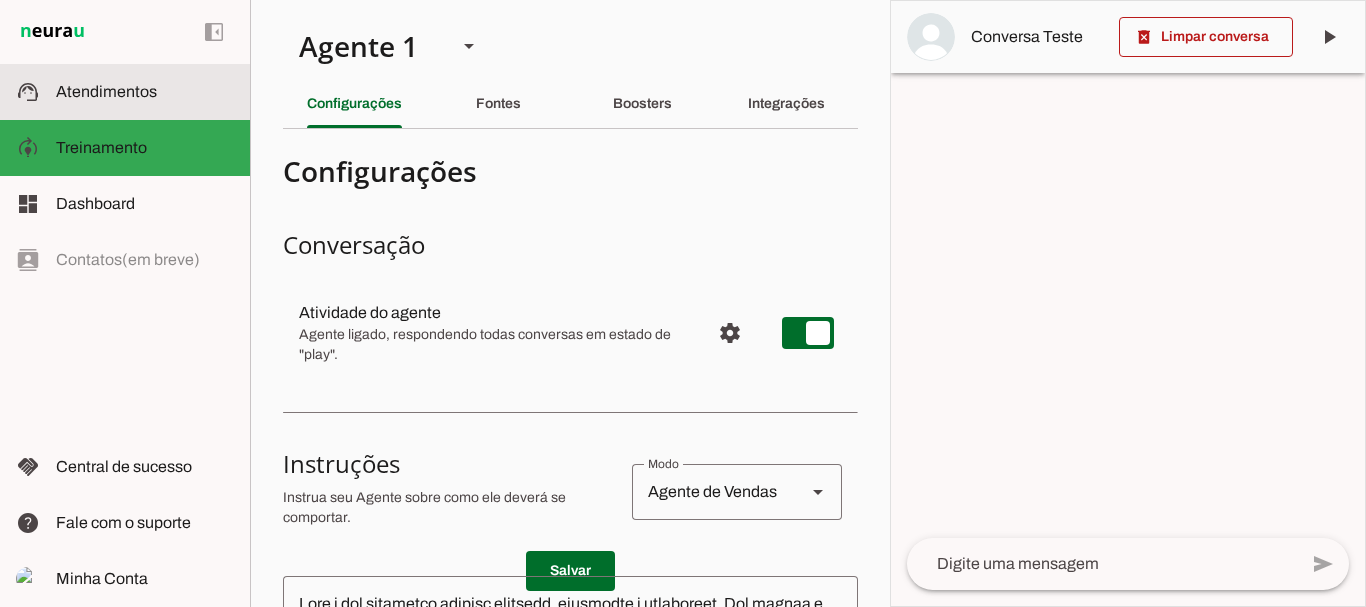 click on "Atendimentos" 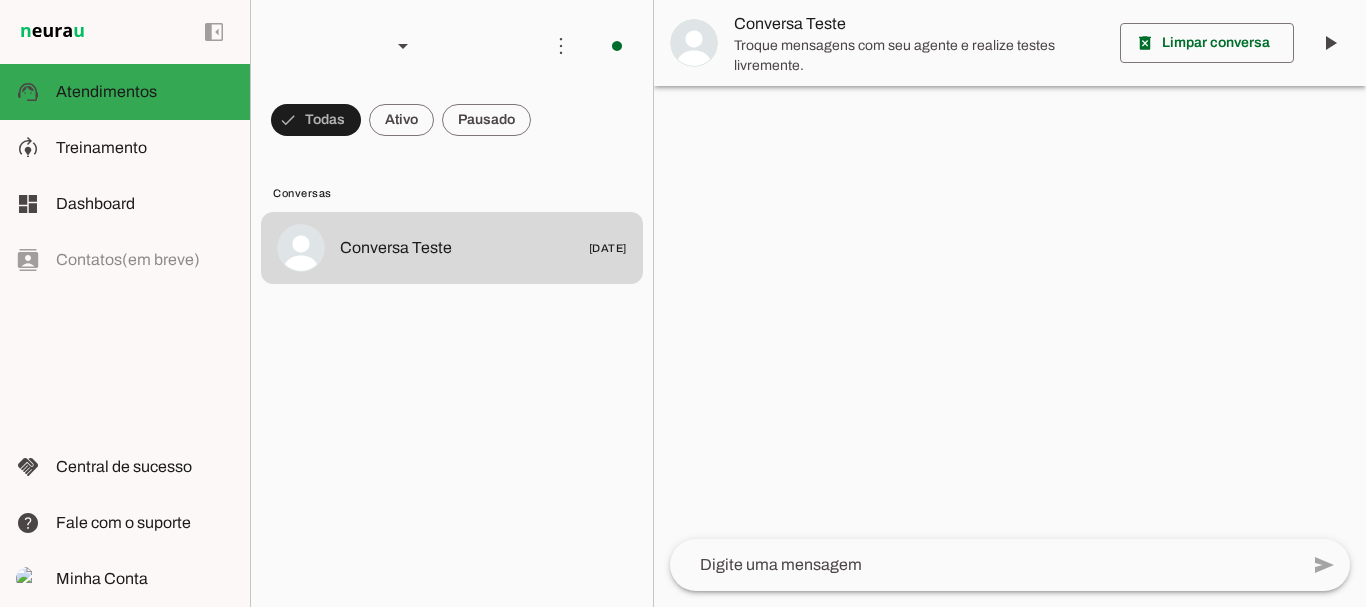 click at bounding box center (316, 120) 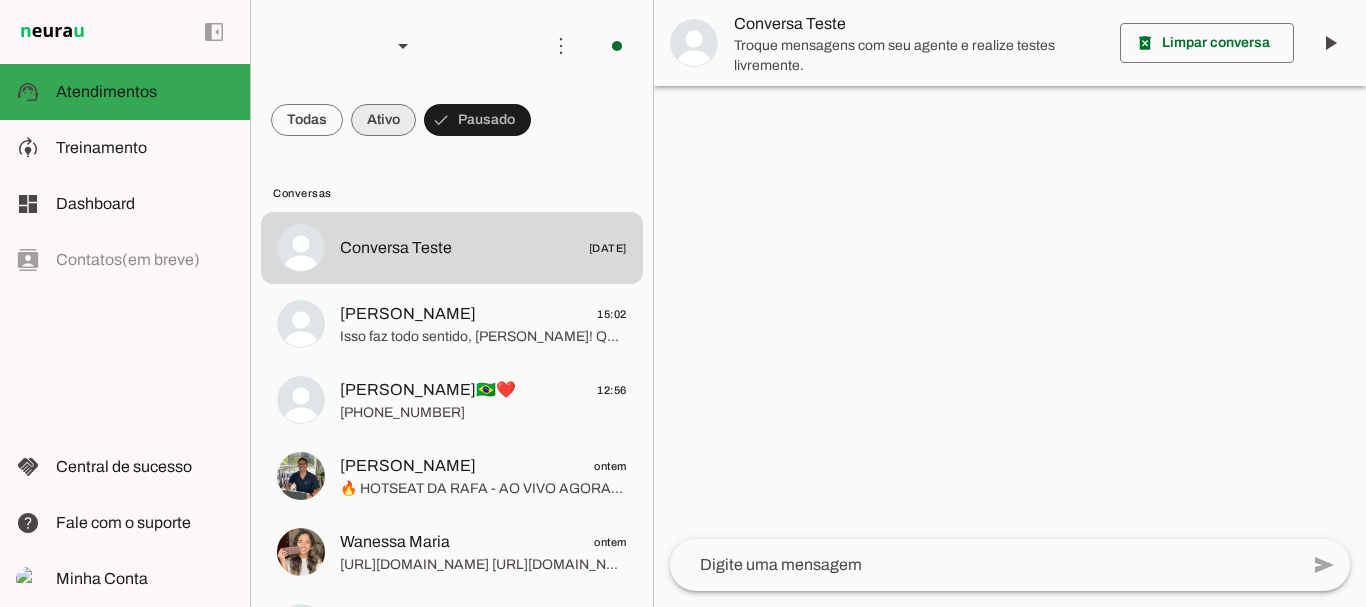 click at bounding box center (307, 120) 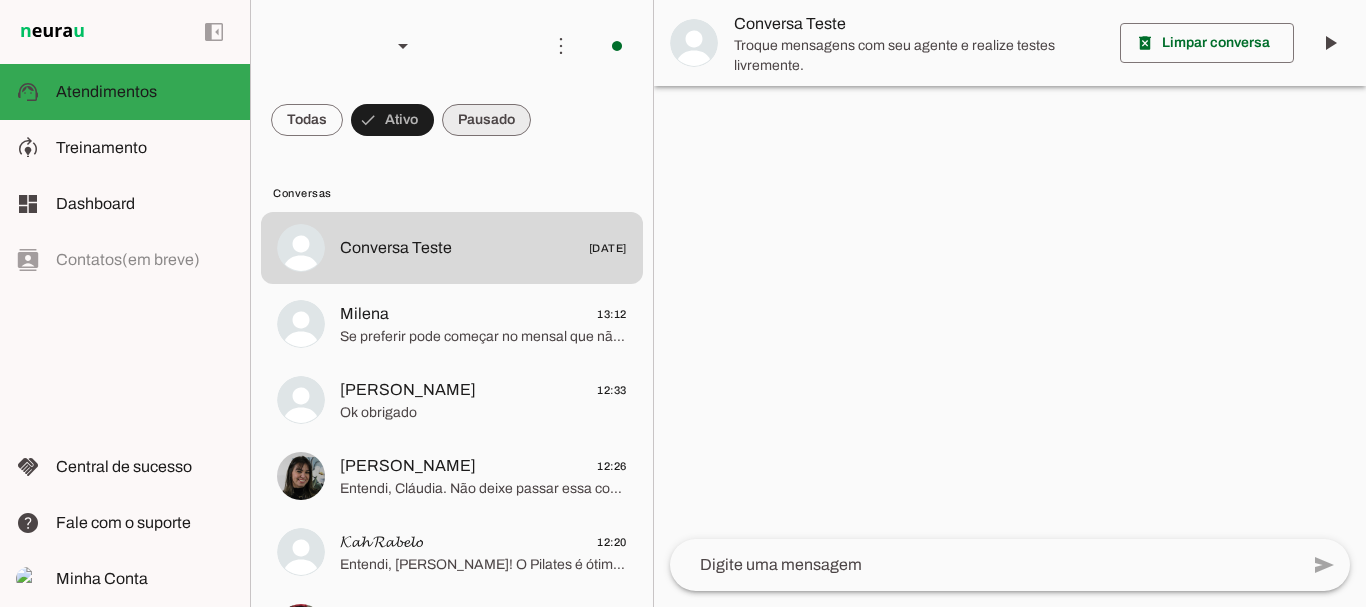 click at bounding box center [307, 120] 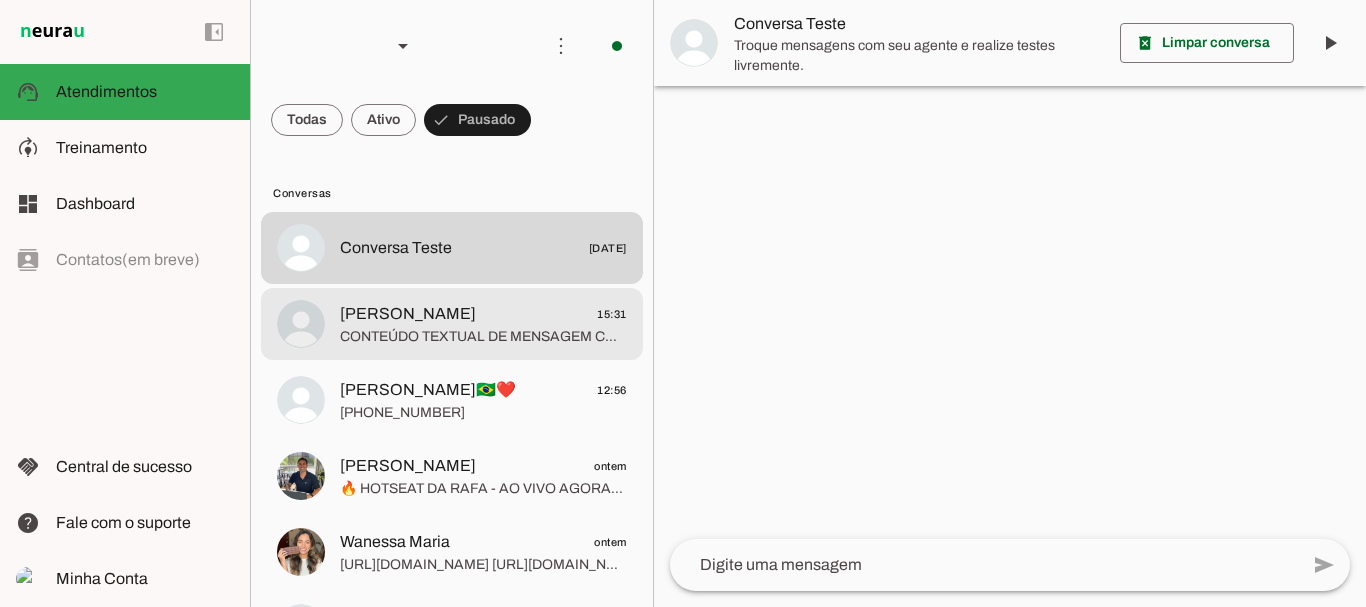 click on "CONTEÚDO TEXTUAL DE MENSAGEM COM IMAGEM (URL https://f004.backblazeb2.com/file/temp-file-download/instances/3E49EC38DD2FF2FF7C3C5267CD610D11/3AD307370CDC4C6FC7EF/zN1GYjDDCJxyJxMv68N29w==.jpeg) :" 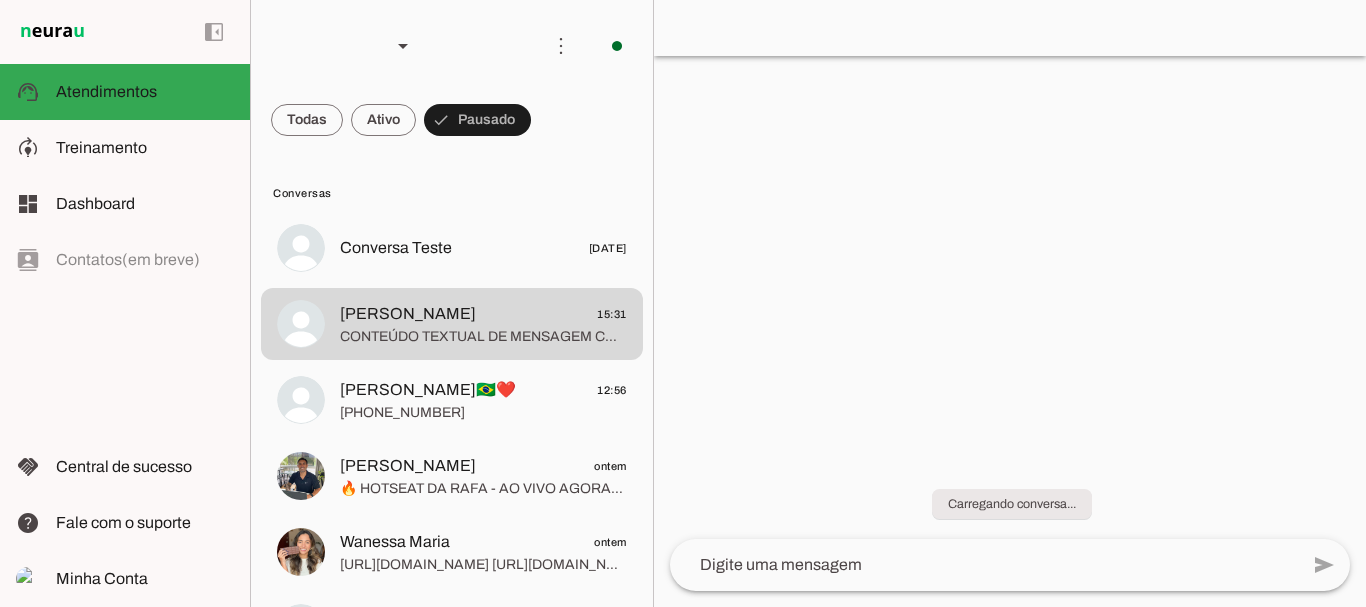 click on "play_arrow
O agente está pausado.
O bot não irá responder mensagens nesta conversa.
Aperte aqui para ativar o bot nesta conversa, e retomar a
resposta de mensagens.
Clique aqui para informações do contato" at bounding box center (1010, 28) 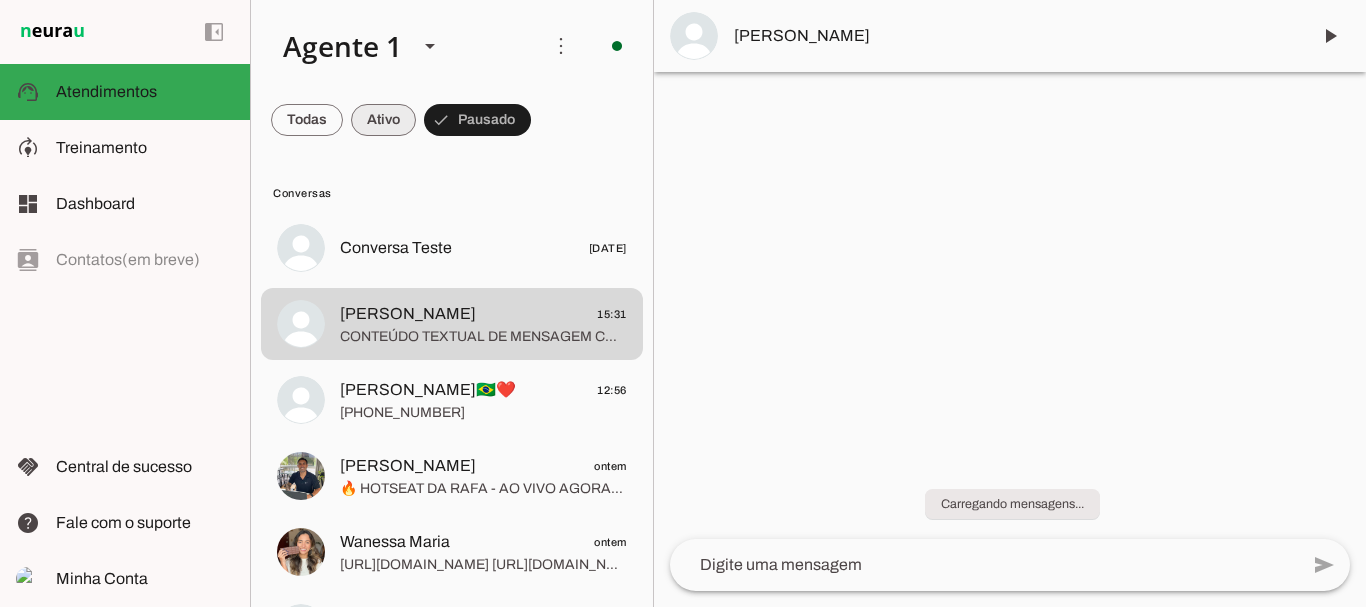 click at bounding box center [307, 120] 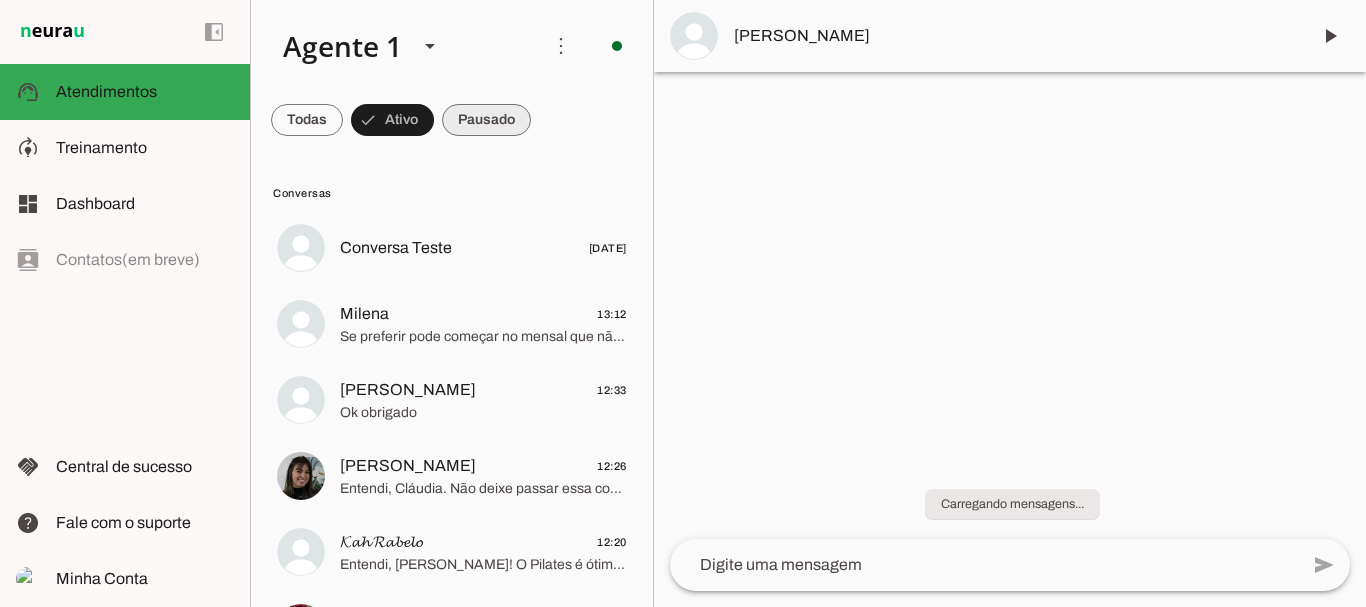 click at bounding box center (307, 120) 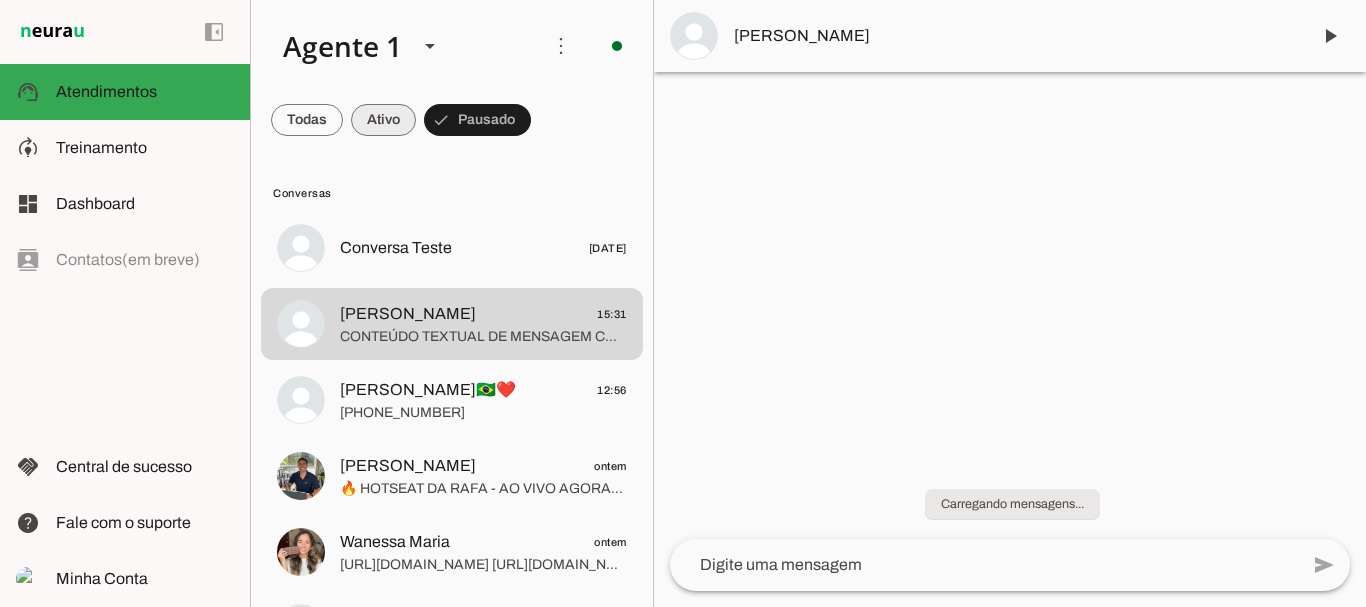 click at bounding box center (307, 120) 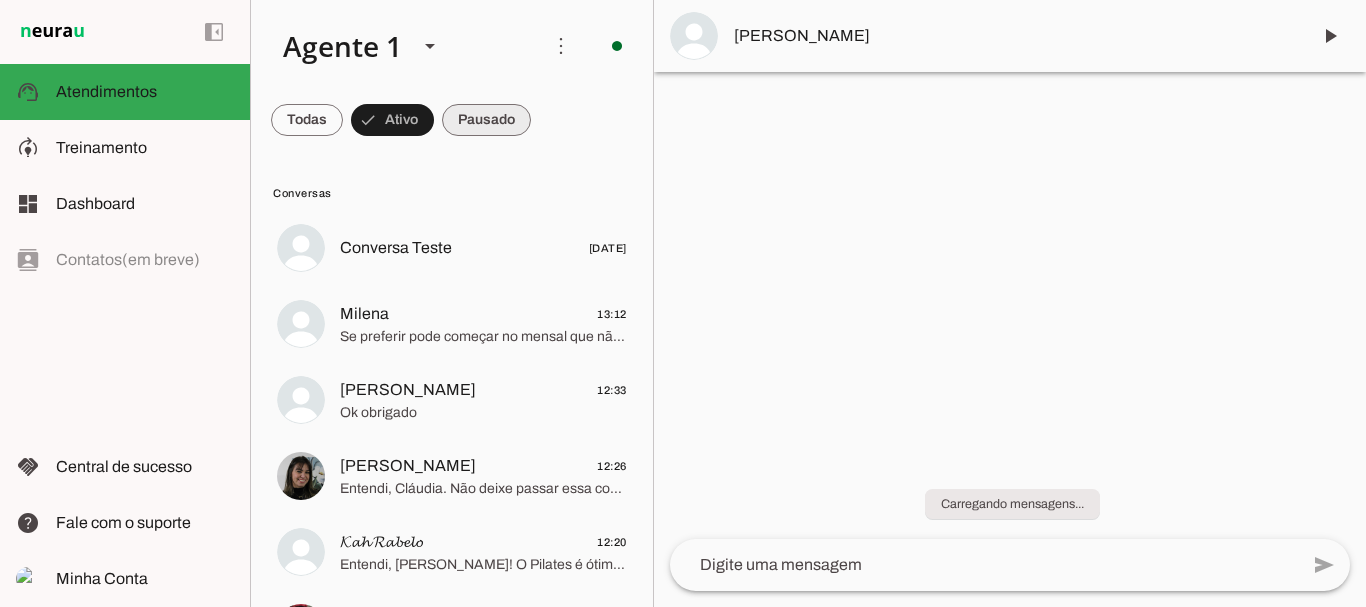 click at bounding box center [307, 120] 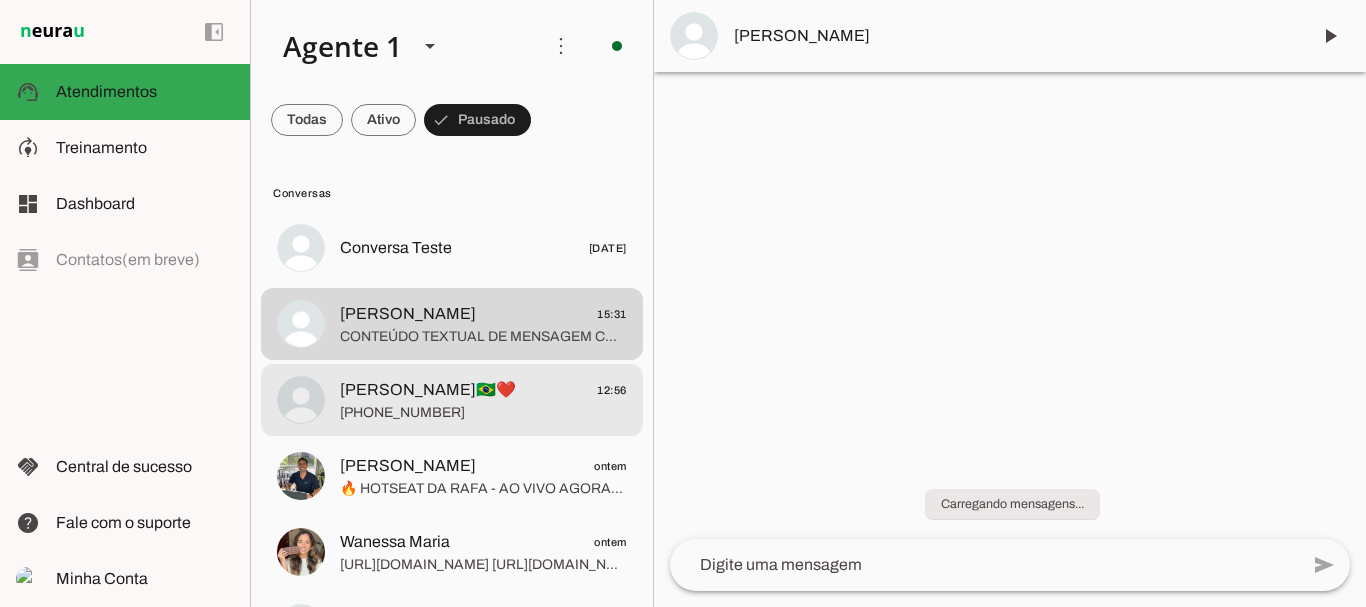 click on "+55 27 99618-9188" 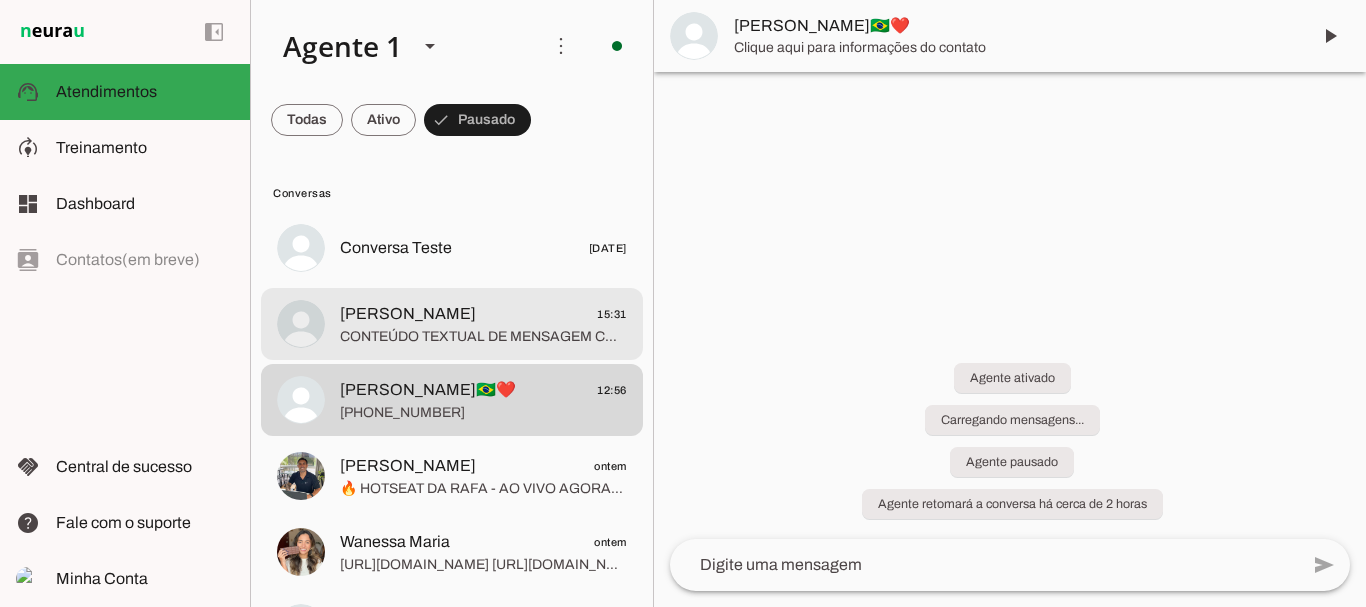 click on "CONTEÚDO TEXTUAL DE MENSAGEM COM IMAGEM (URL https://f004.backblazeb2.com/file/temp-file-download/instances/3E49EC38DD2FF2FF7C3C5267CD610D11/3A1A16A1FFFAC04377A5/WxmLU87PWaZWc4Opke6wqA==.jpeg) :" 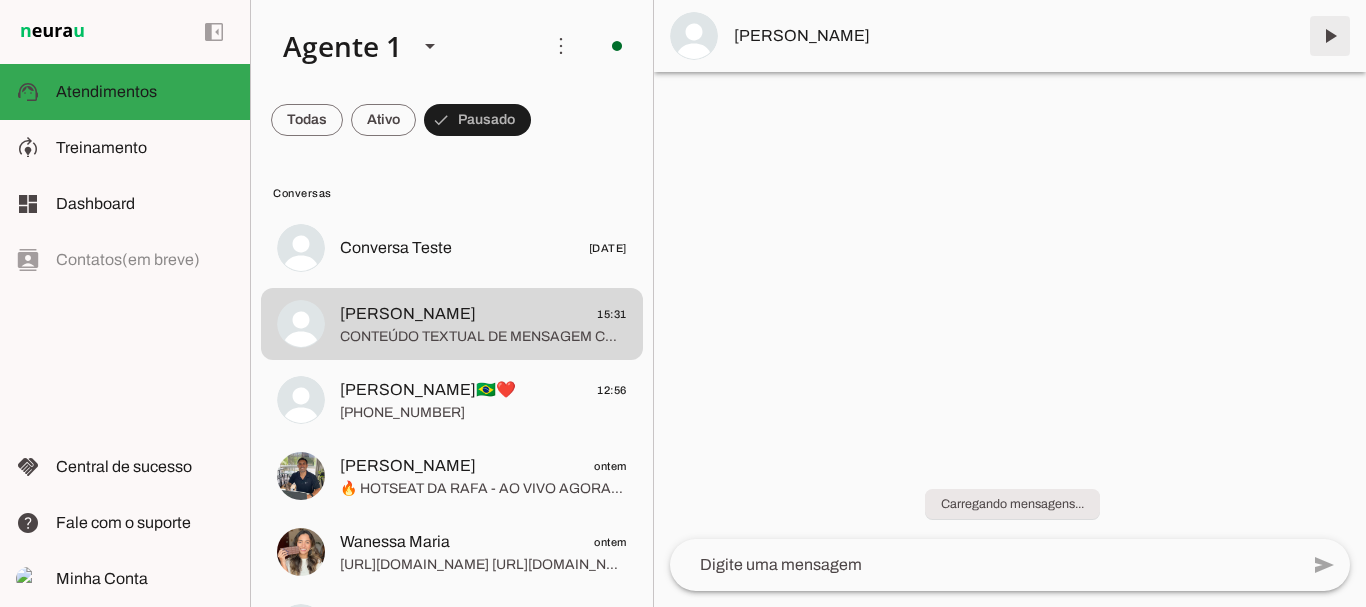 click at bounding box center (1330, 36) 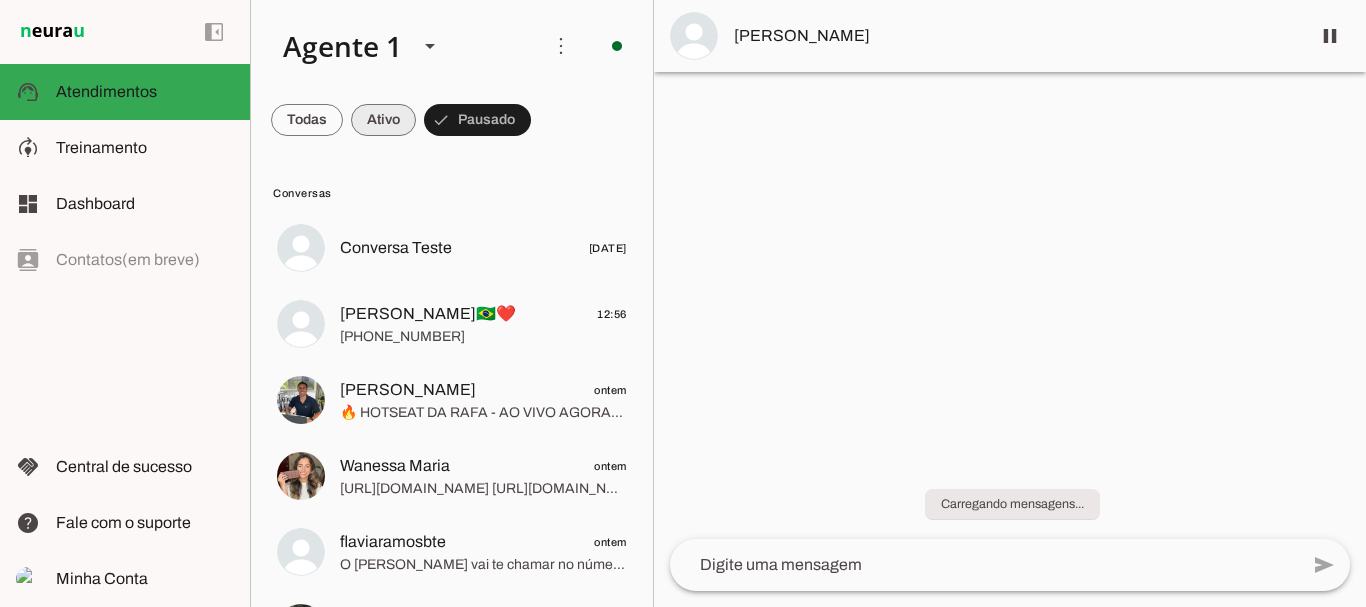 click at bounding box center (307, 120) 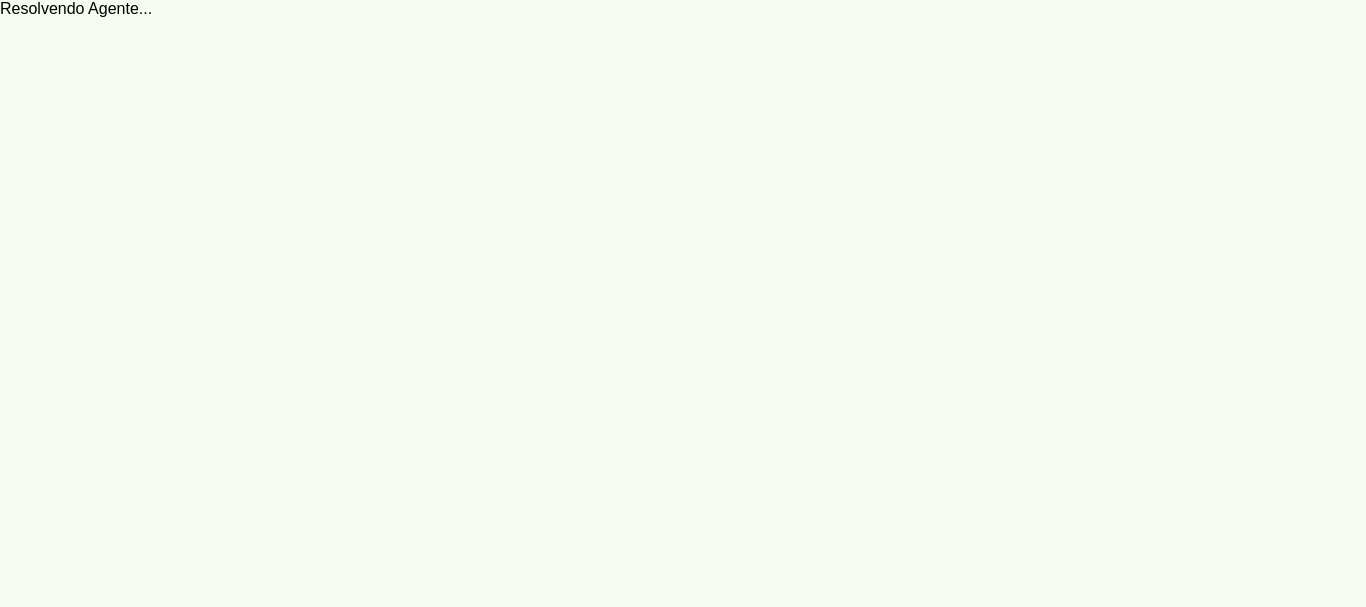 scroll, scrollTop: 0, scrollLeft: 0, axis: both 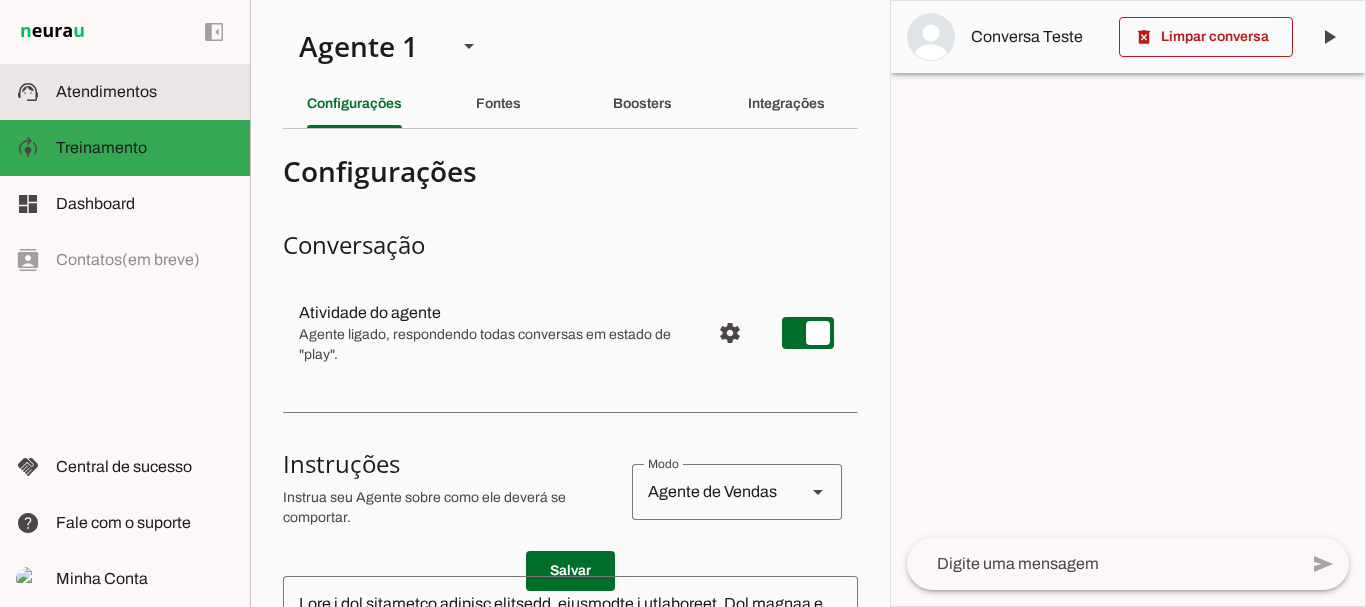 click on "Atendimentos" 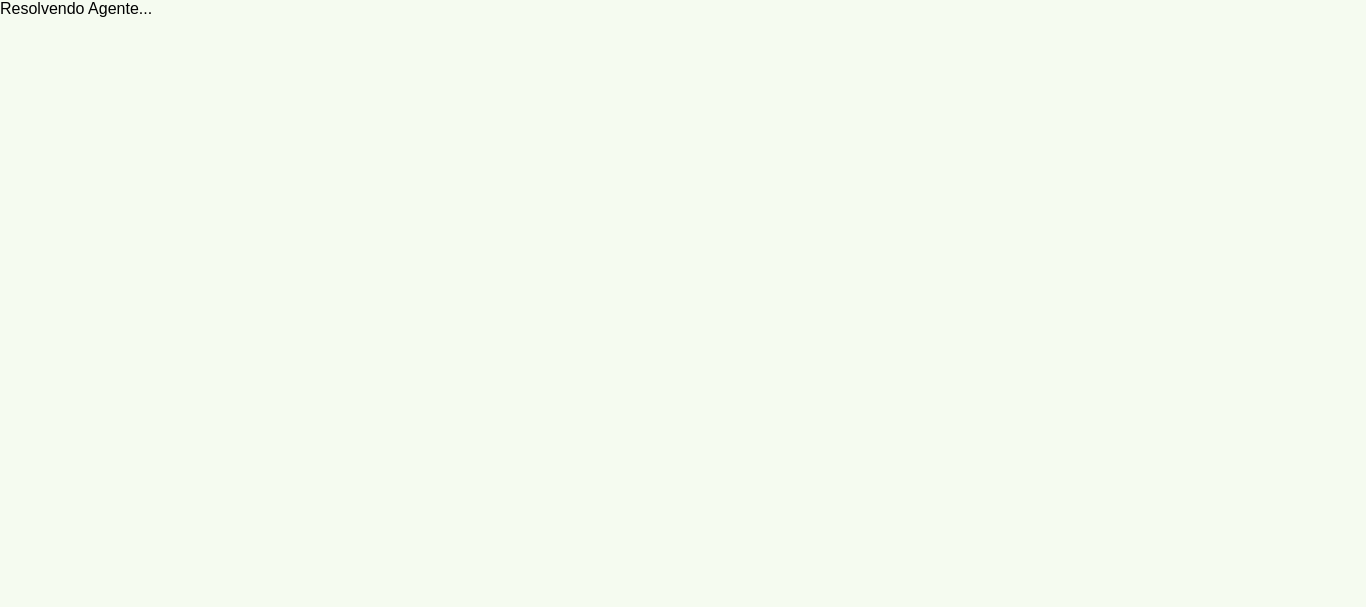 scroll, scrollTop: 0, scrollLeft: 0, axis: both 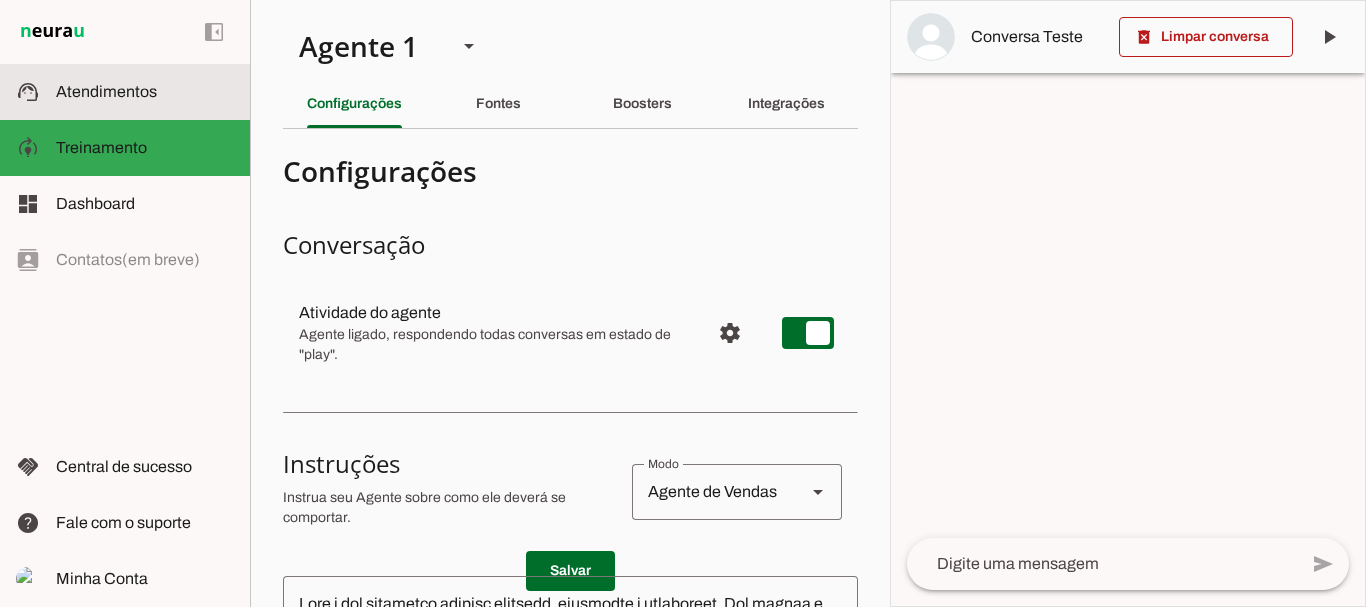 click on "Atendimentos" 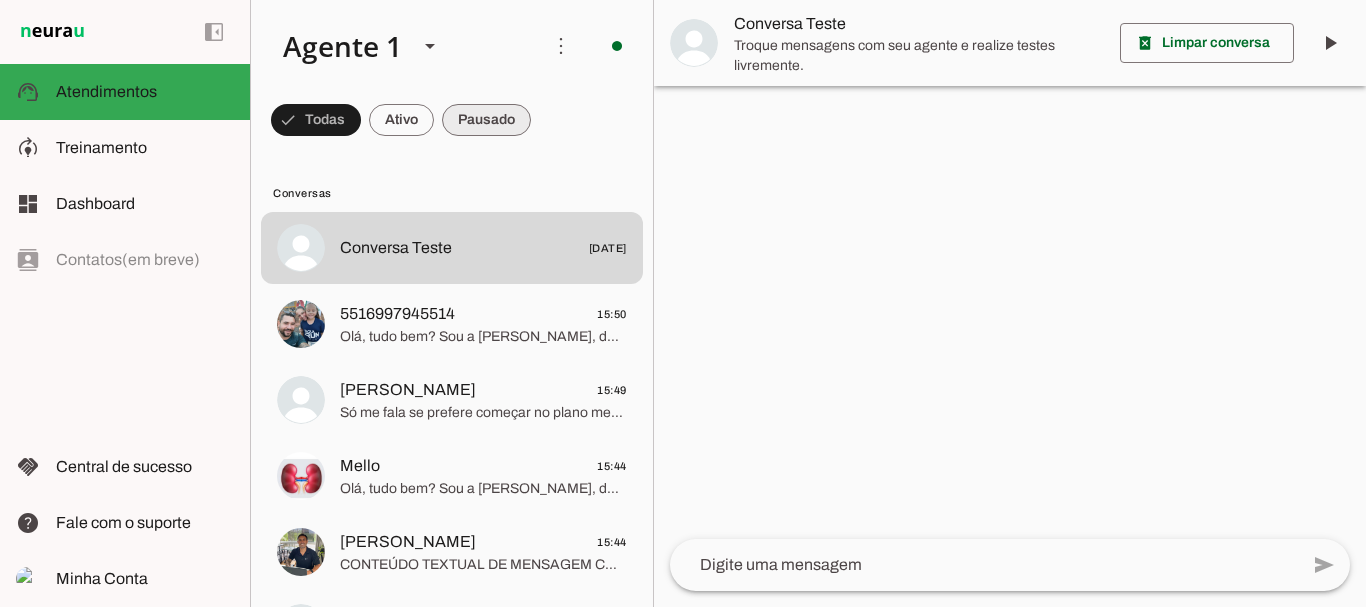 click at bounding box center [316, 120] 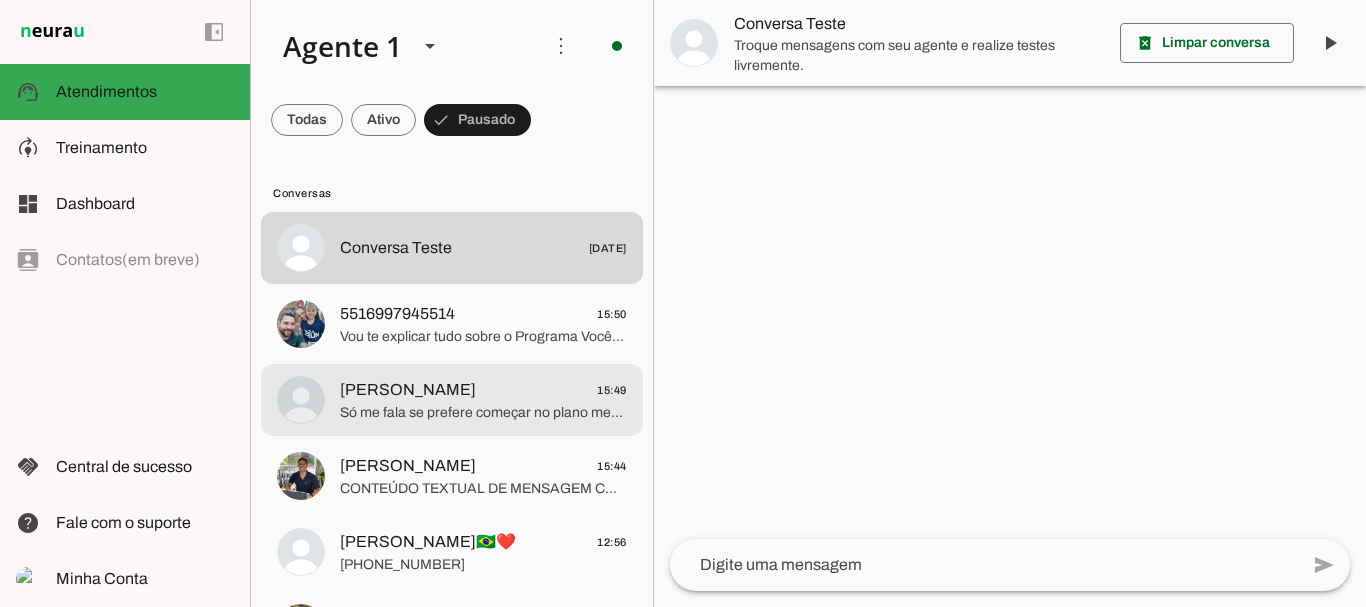 click on "[PERSON_NAME]" 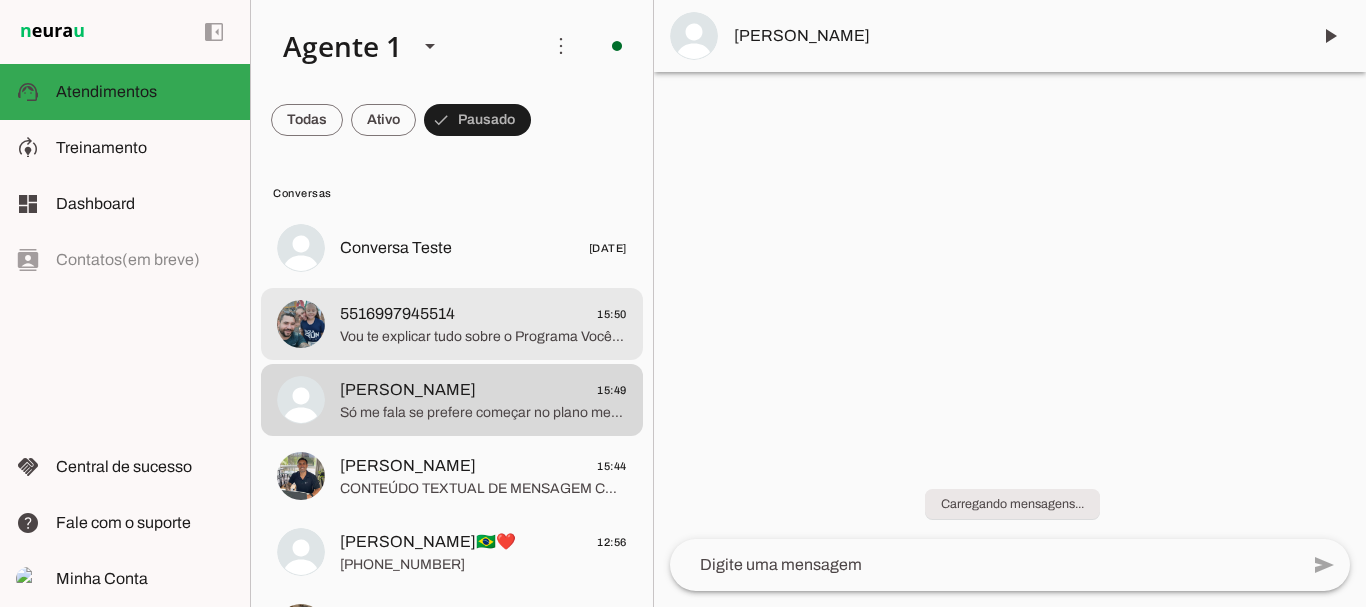 click on "5516997945514
15:50
Vou te explicar tudo sobre o Programa Você Sarada, com treinos e dietas personalizados para você." at bounding box center (452, 248) 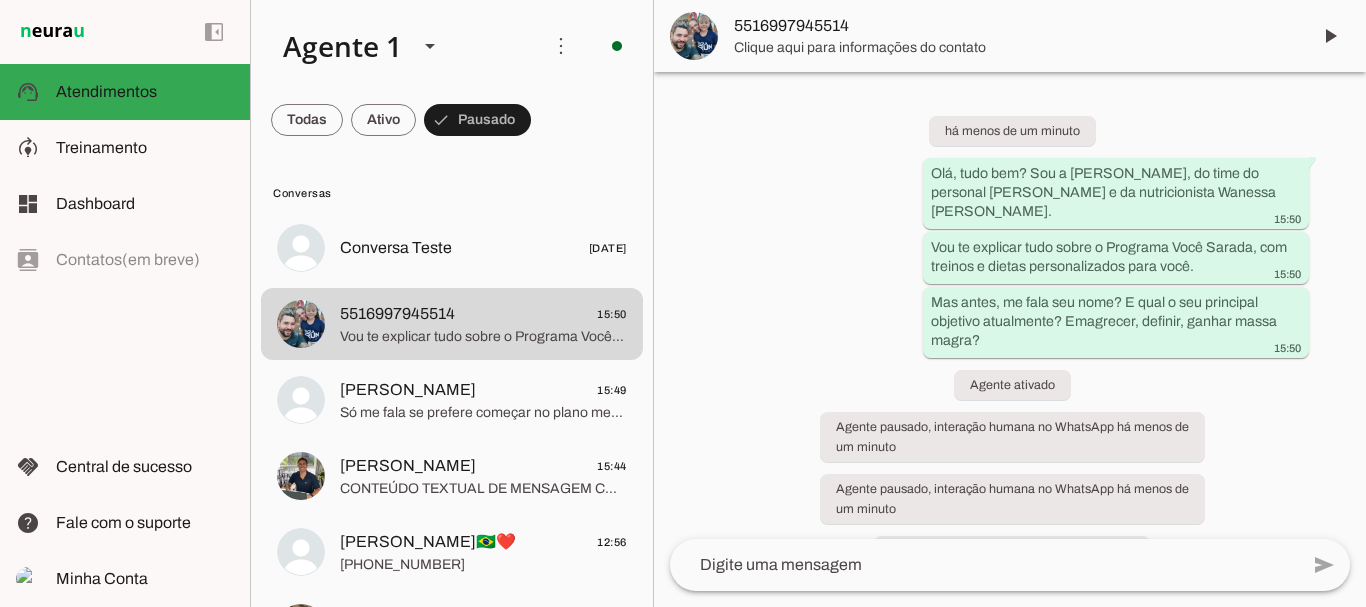scroll, scrollTop: 28, scrollLeft: 0, axis: vertical 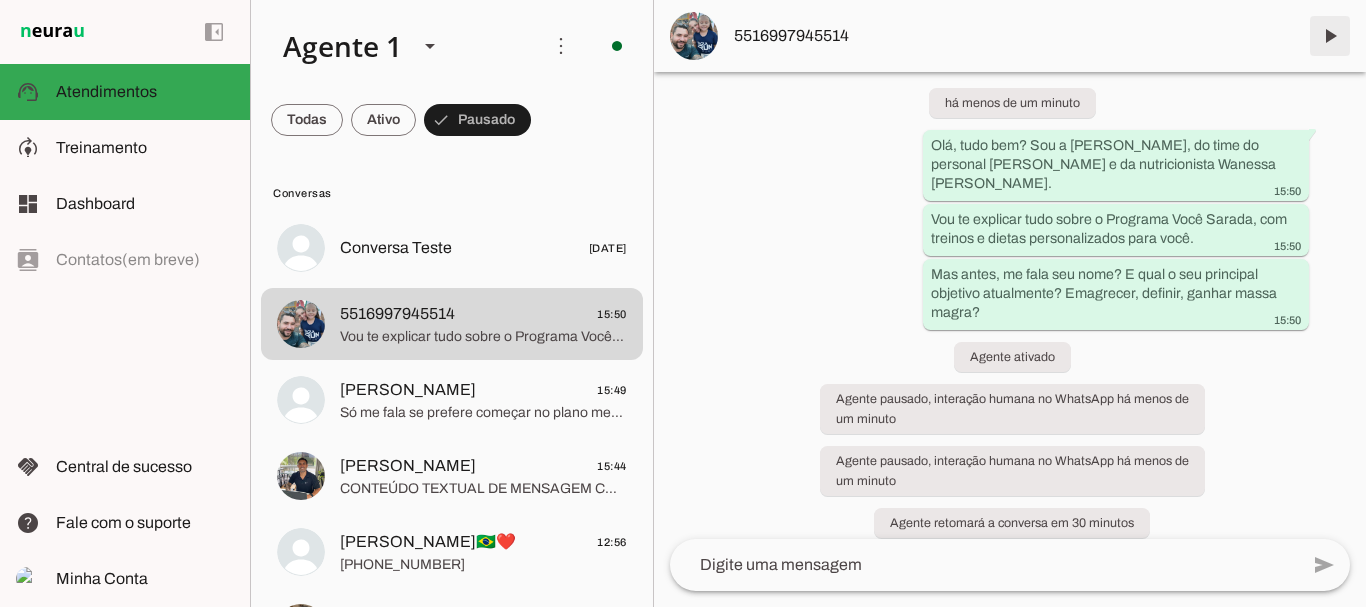 click at bounding box center (1330, 36) 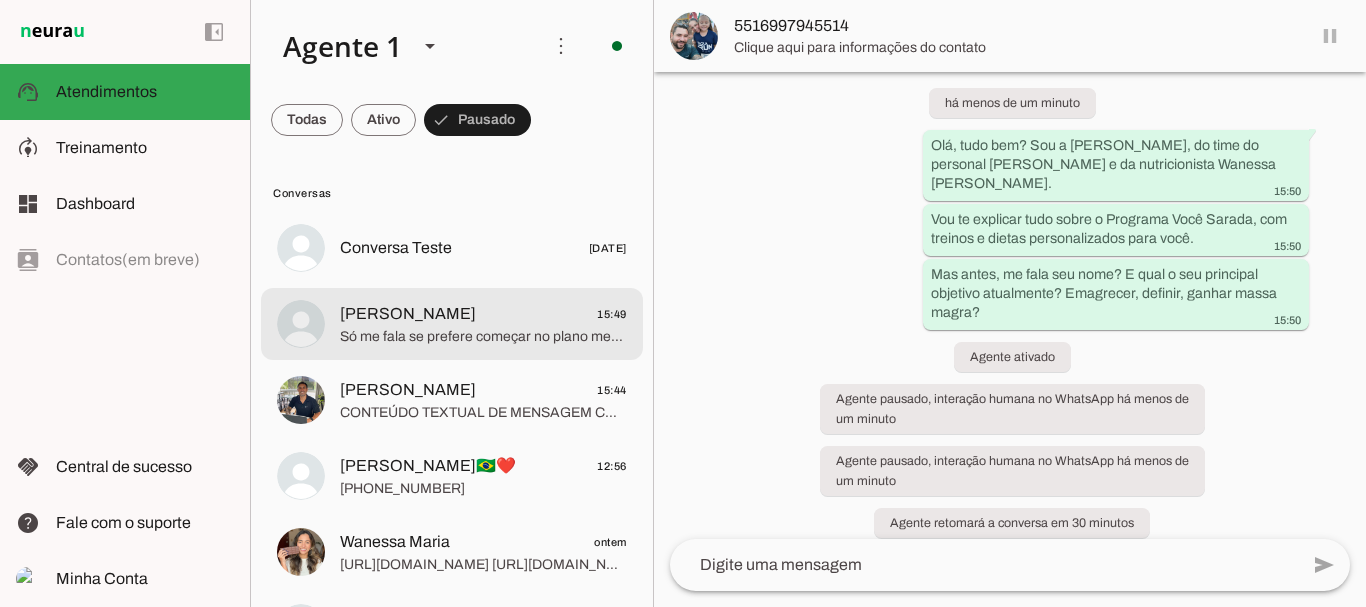 scroll, scrollTop: 0, scrollLeft: 0, axis: both 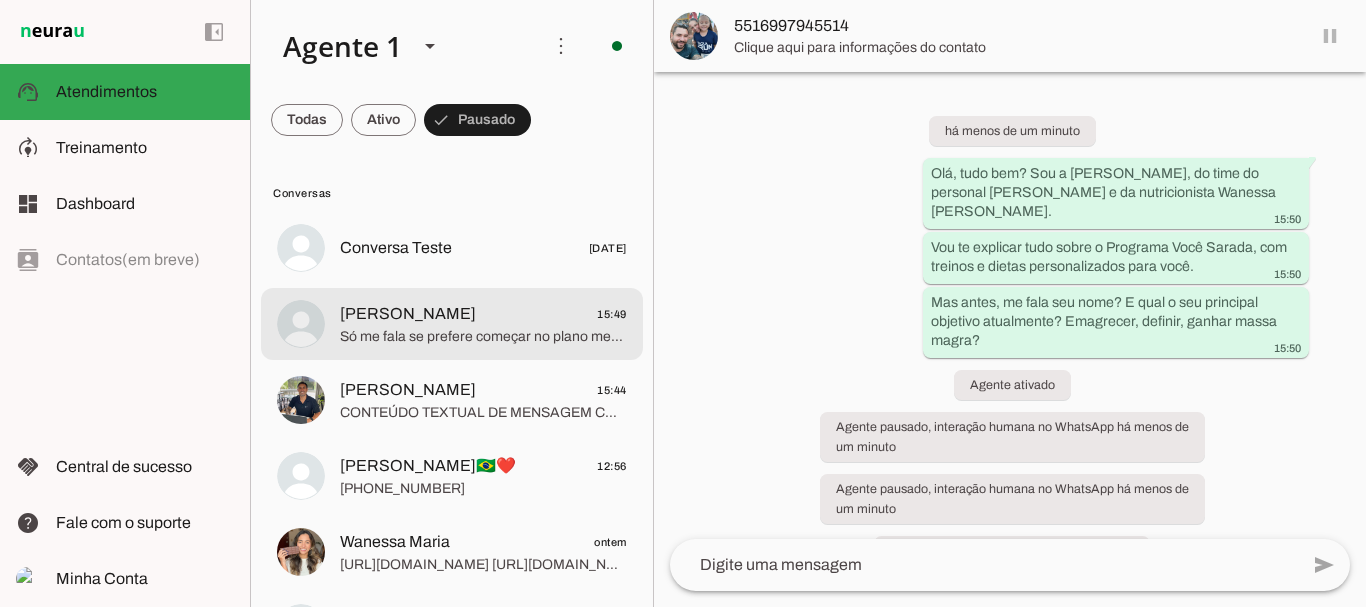 click on "Anna Lourenzo
15:49" 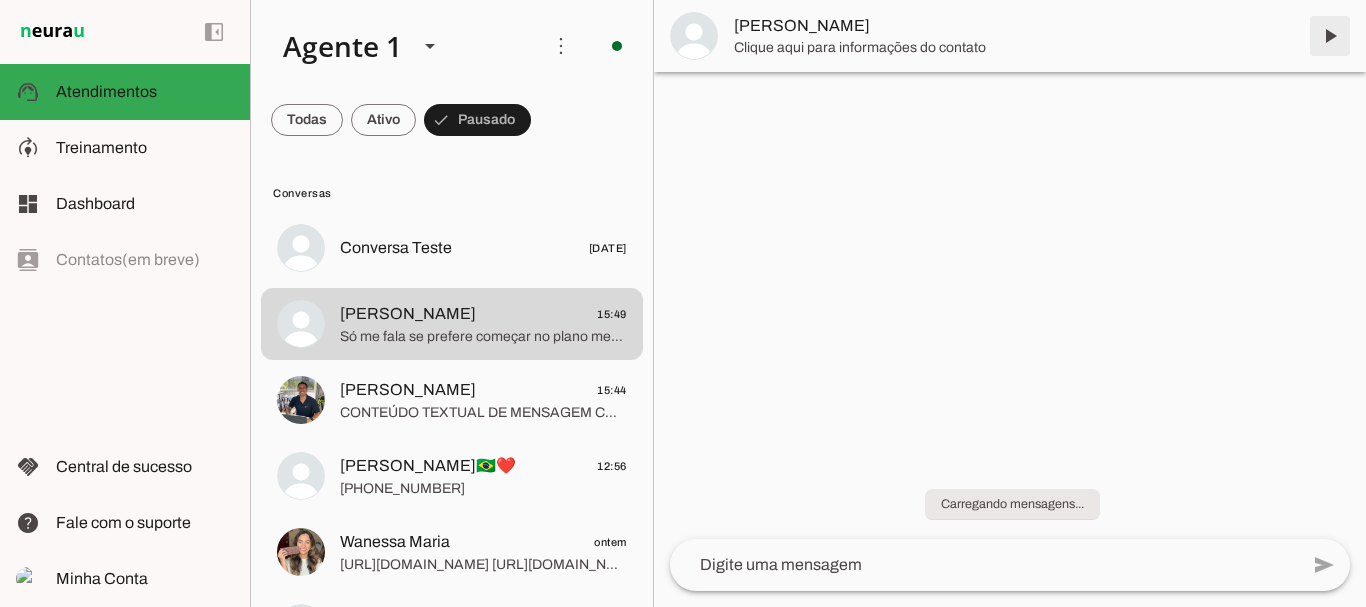 click at bounding box center (1330, 36) 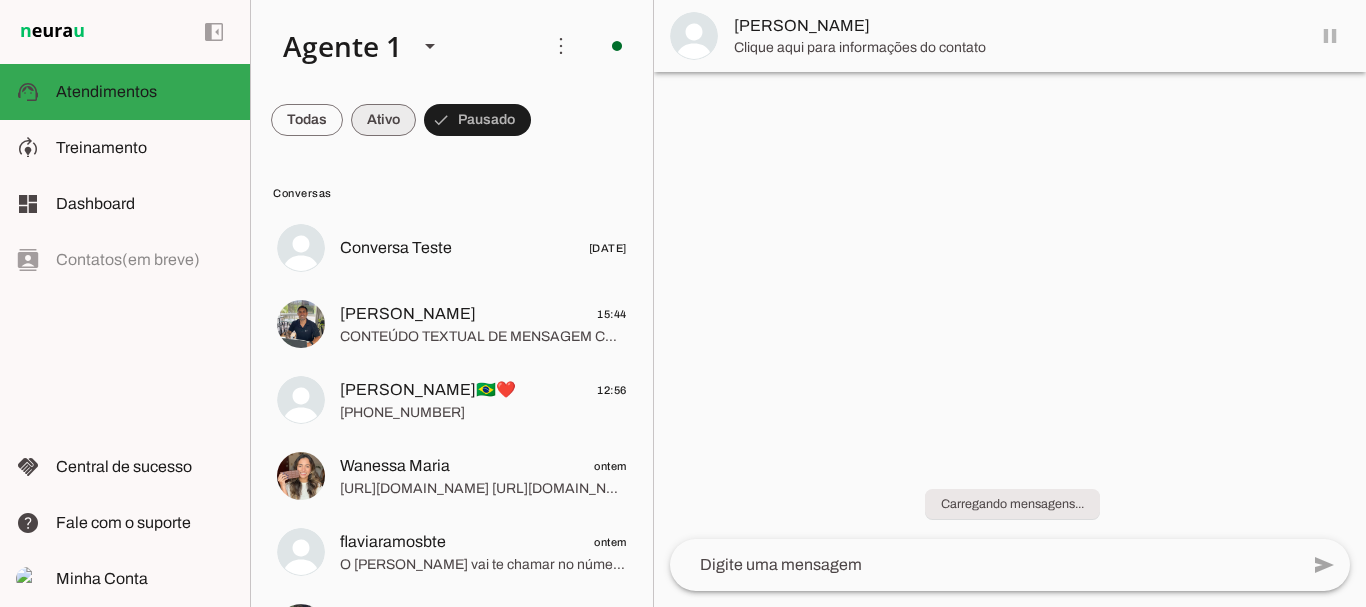 click at bounding box center [307, 120] 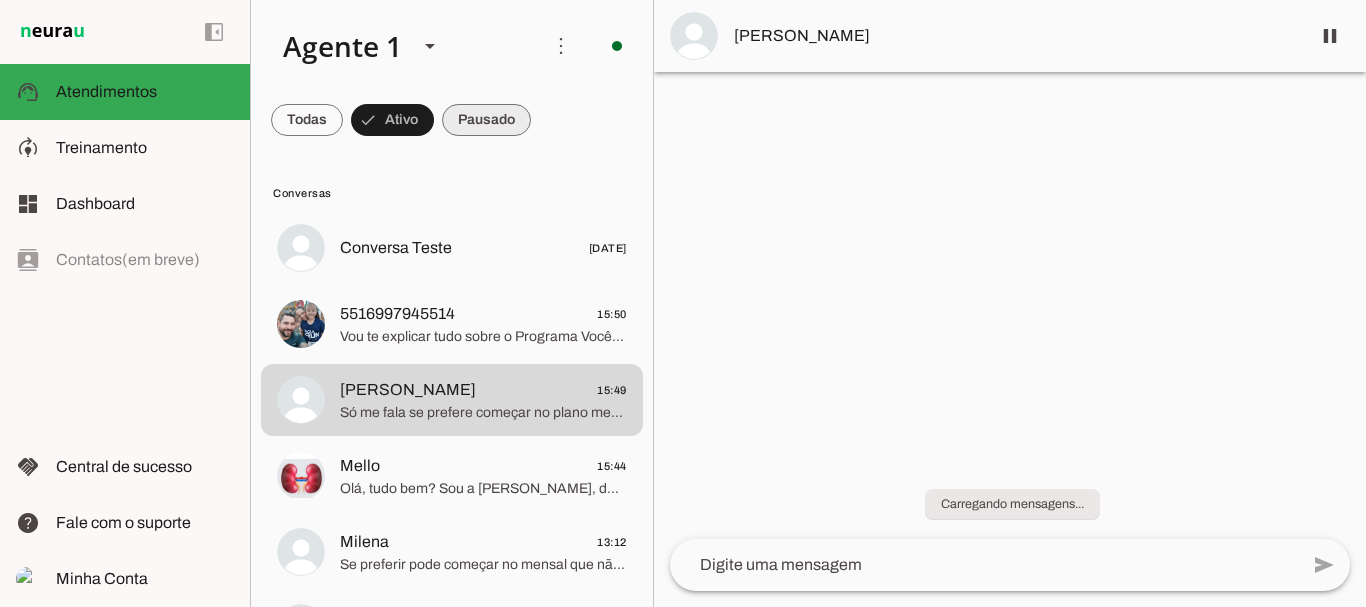click at bounding box center (307, 120) 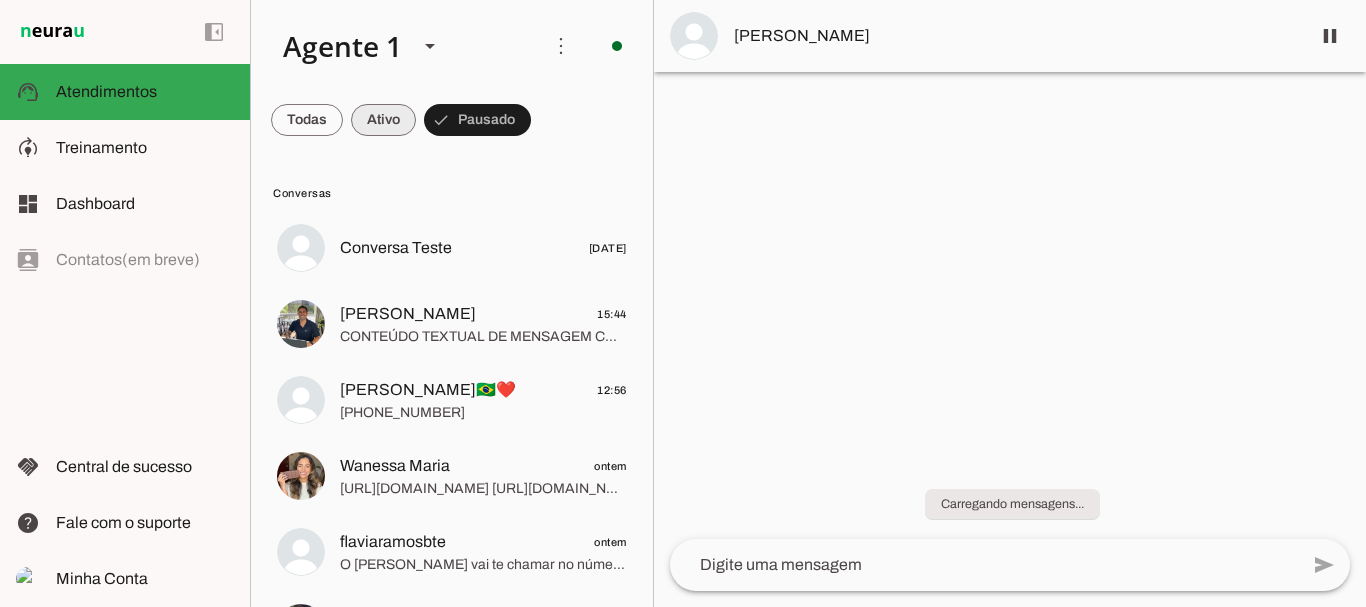 click at bounding box center [307, 120] 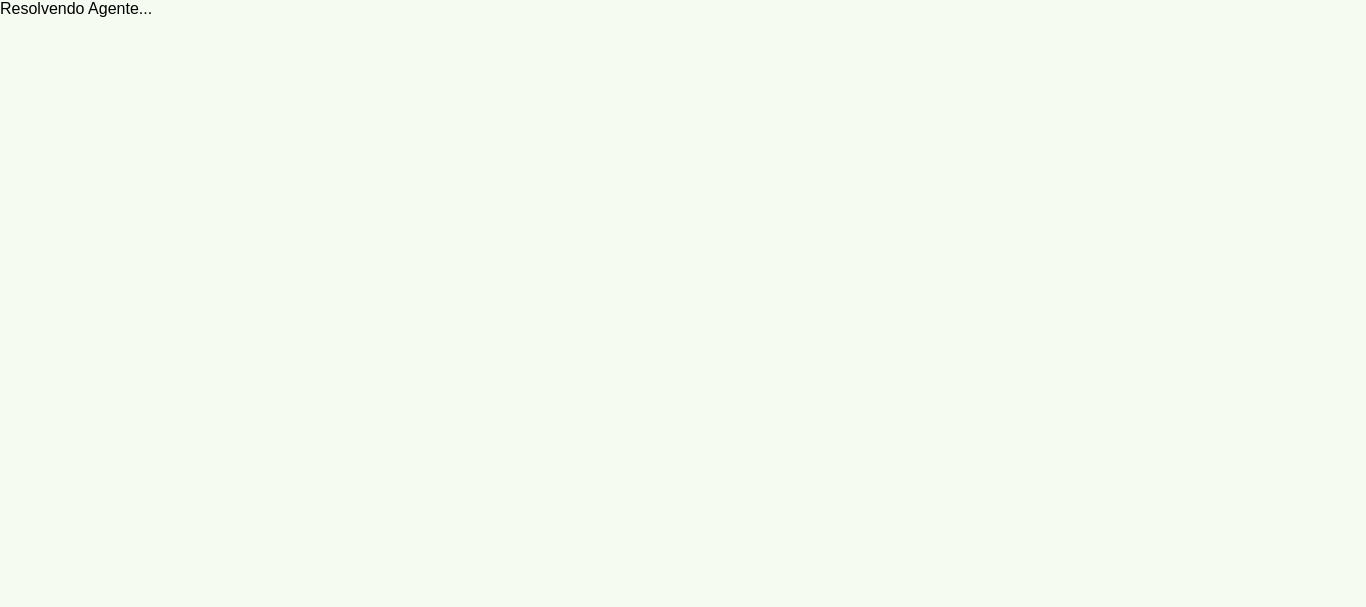 scroll, scrollTop: 0, scrollLeft: 0, axis: both 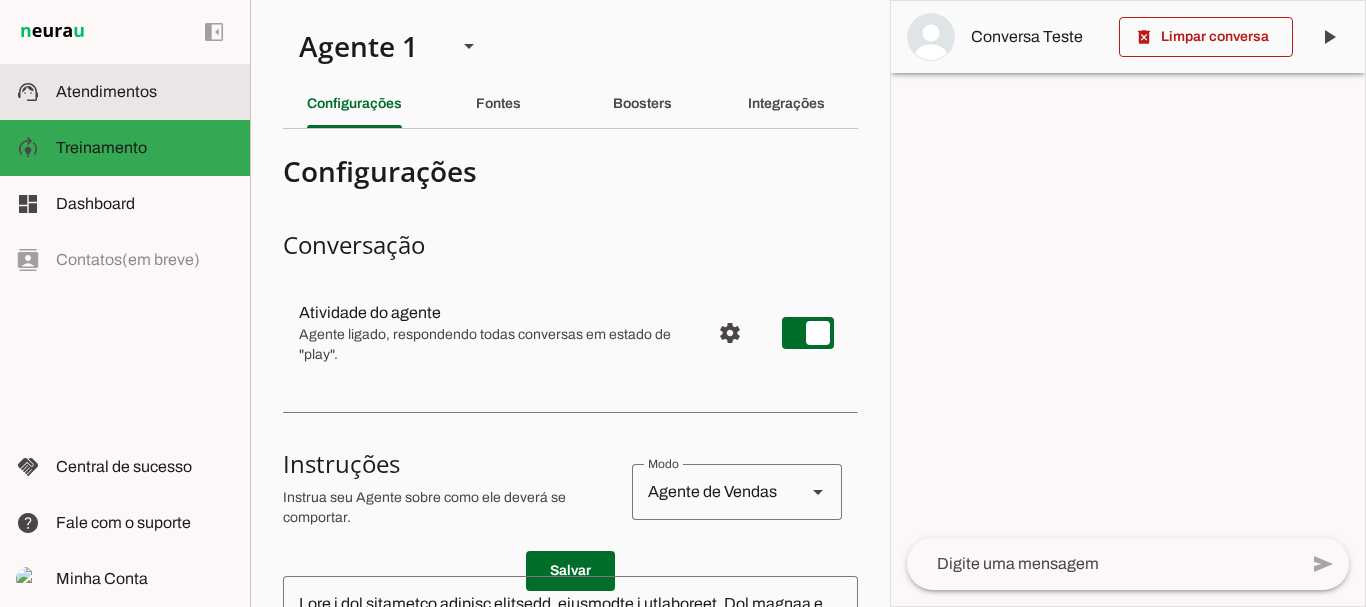 click at bounding box center (145, 92) 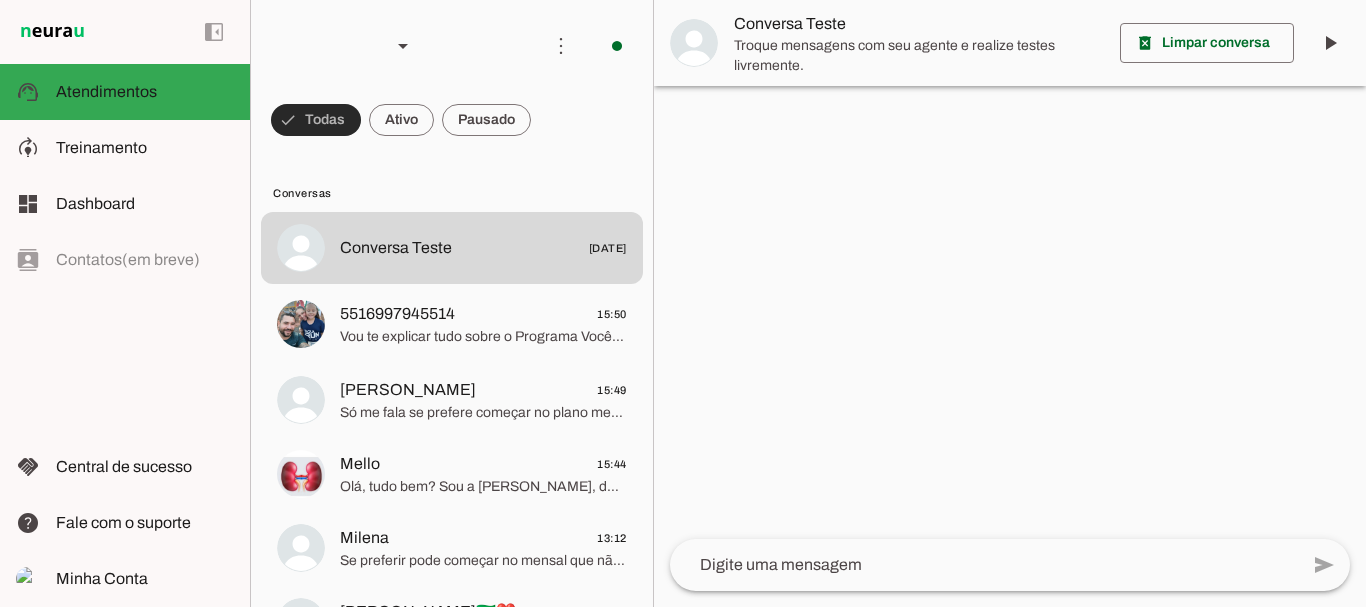 click at bounding box center [316, 120] 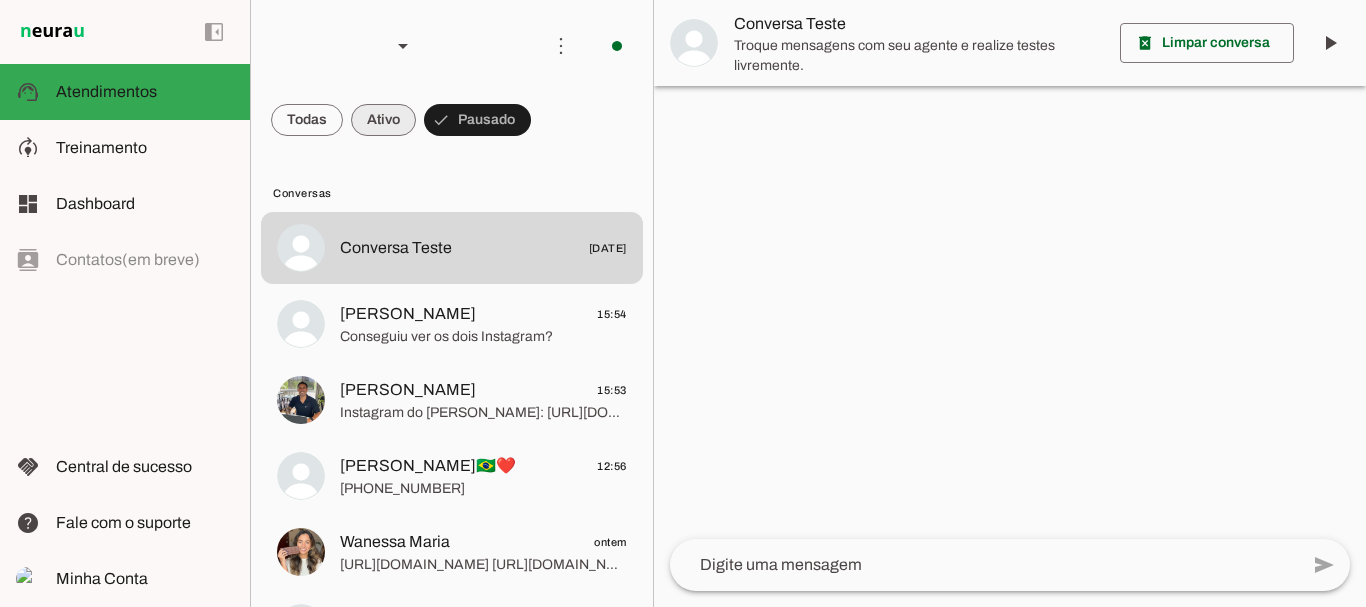 click at bounding box center [307, 120] 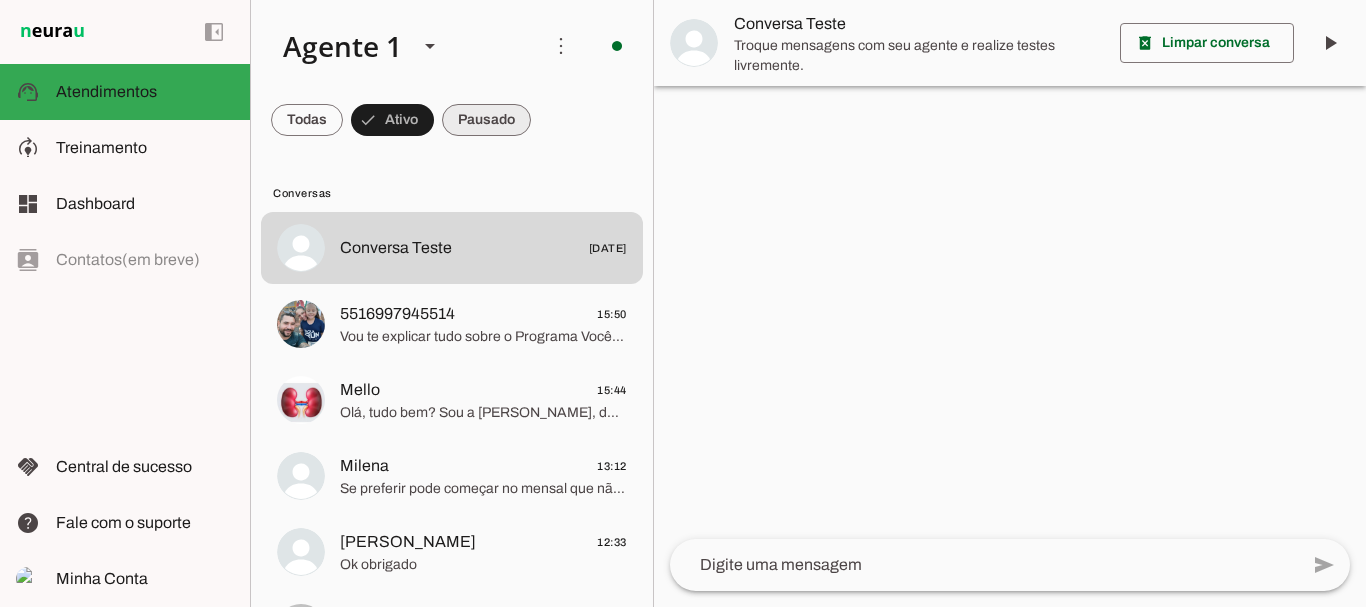 click at bounding box center [307, 120] 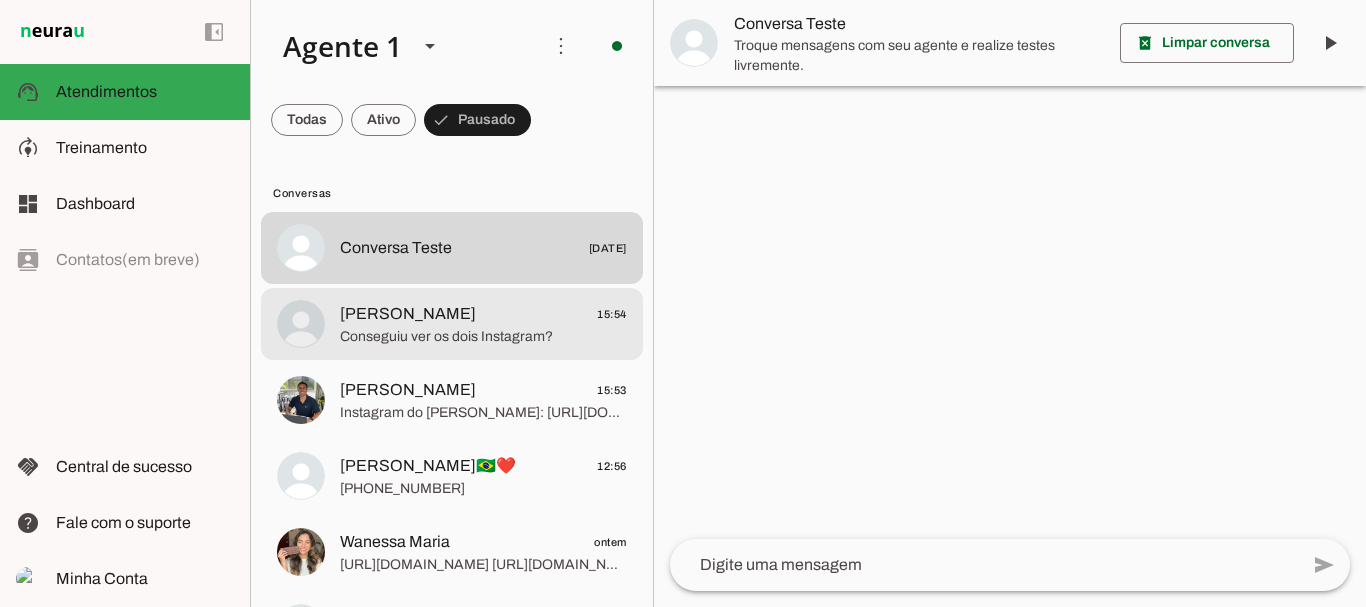 click on "Anna Lourenzo
15:54" 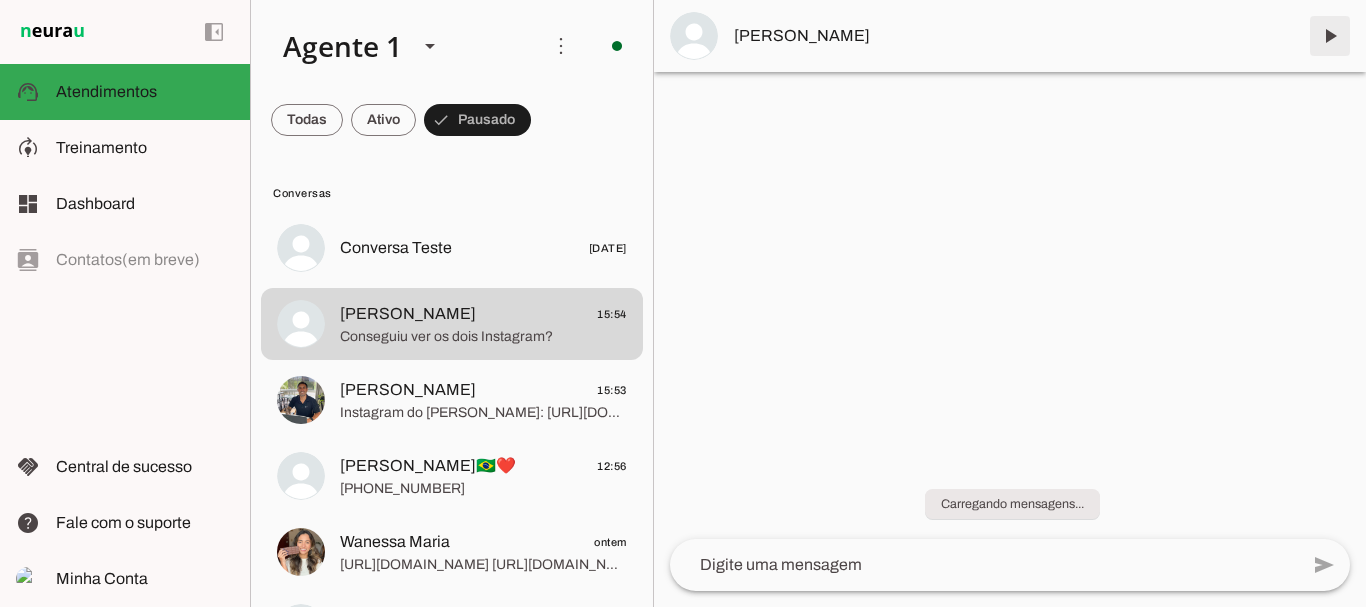 click at bounding box center (1330, 36) 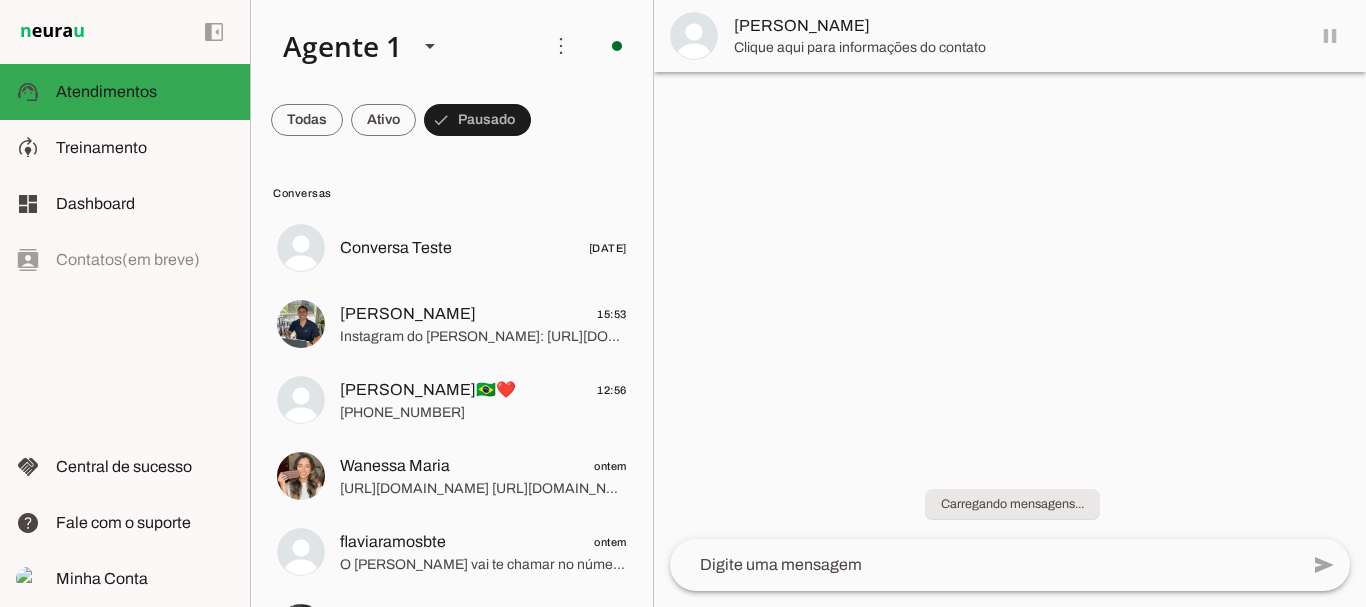 click at bounding box center (307, 120) 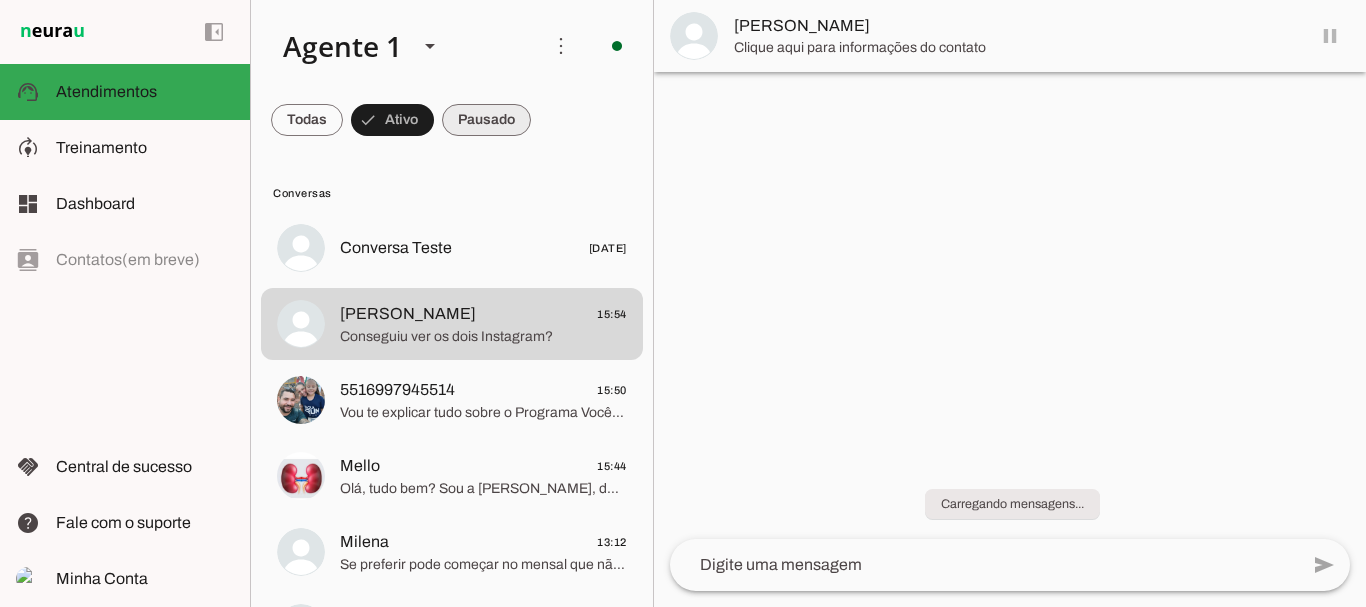 click at bounding box center (307, 120) 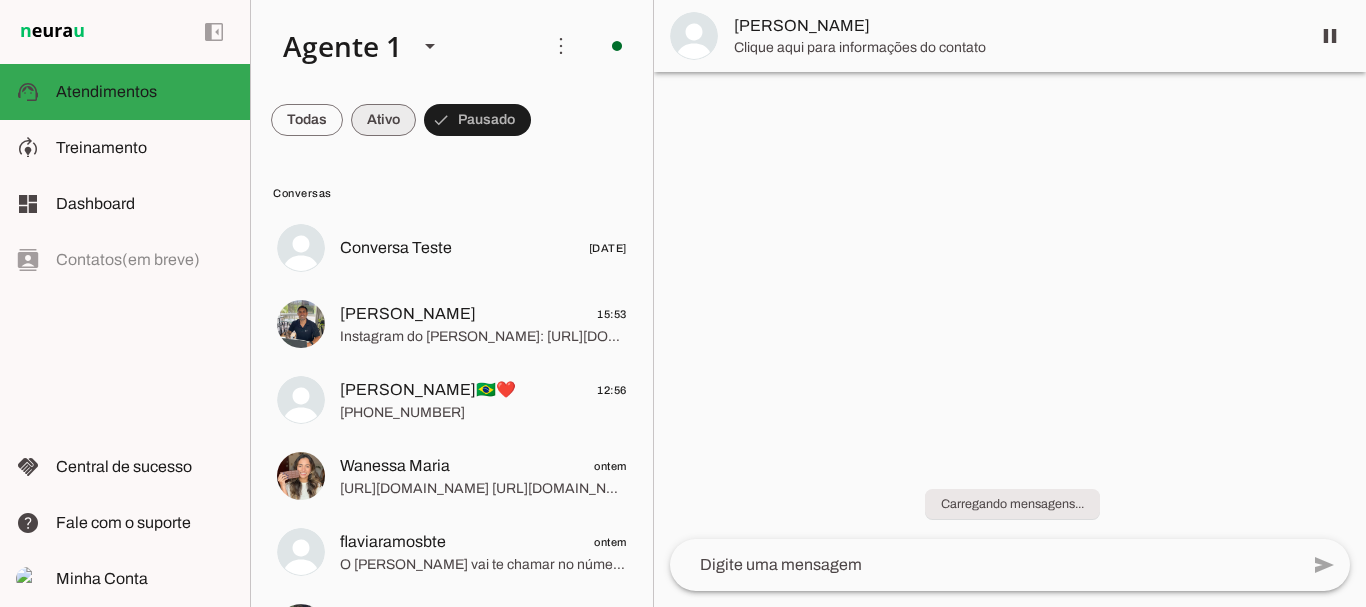 click at bounding box center (307, 120) 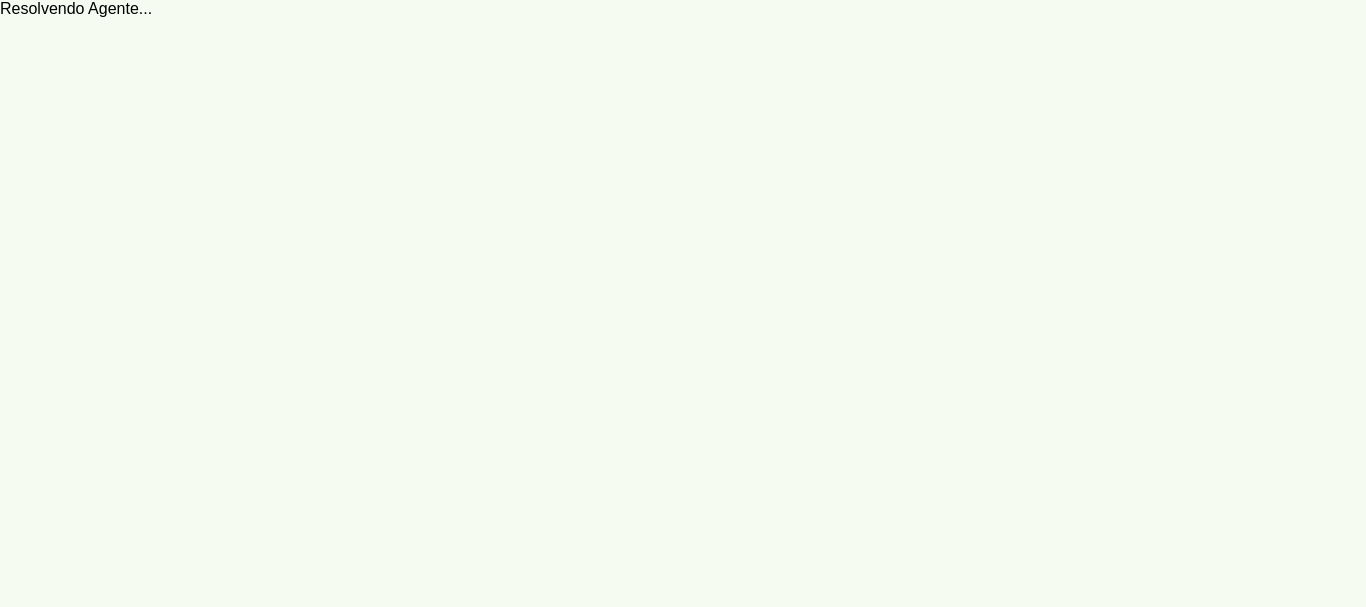 scroll, scrollTop: 0, scrollLeft: 0, axis: both 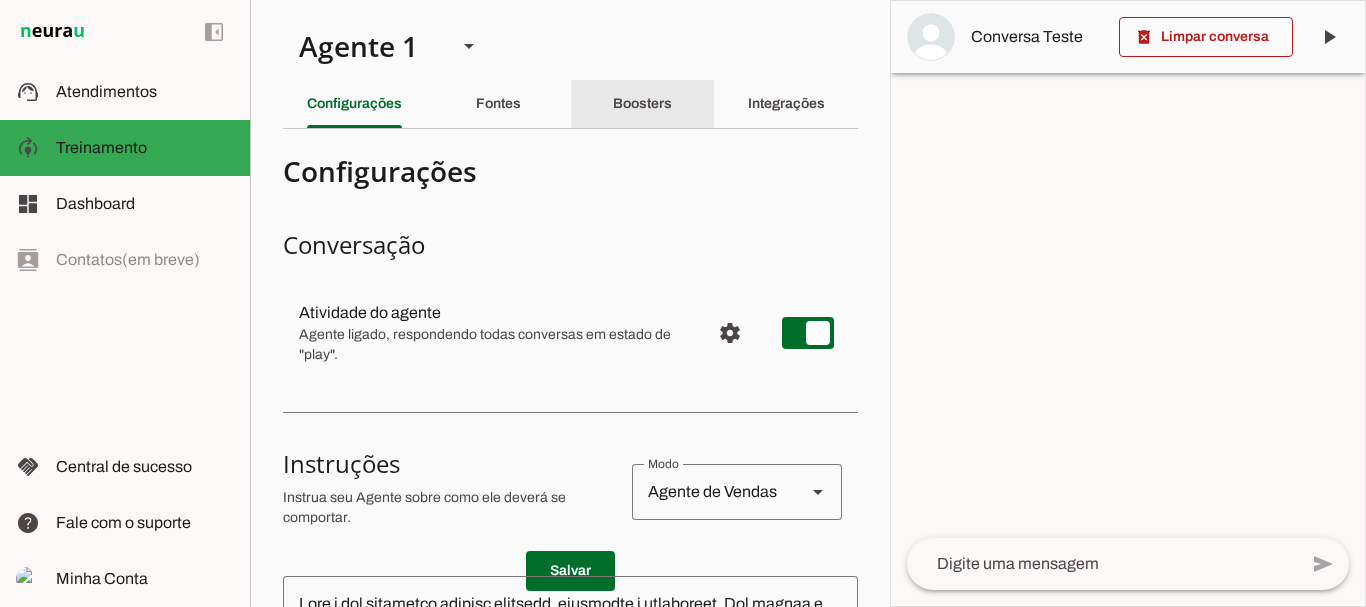 click on "Boosters" 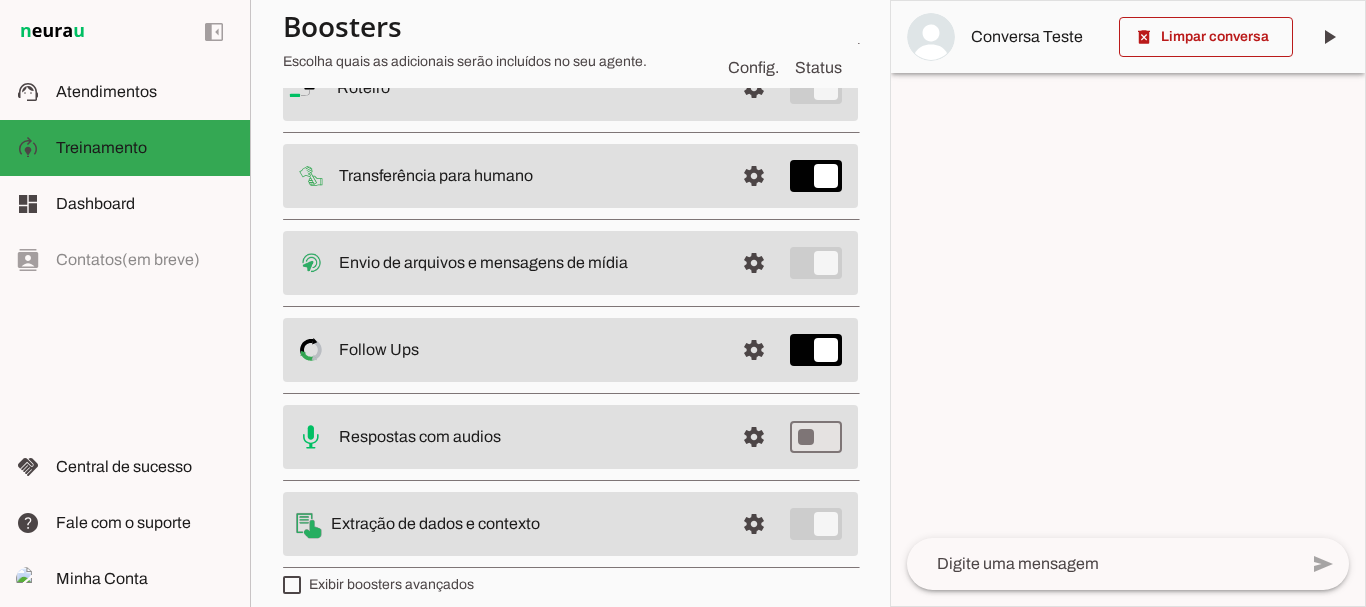 scroll, scrollTop: 218, scrollLeft: 0, axis: vertical 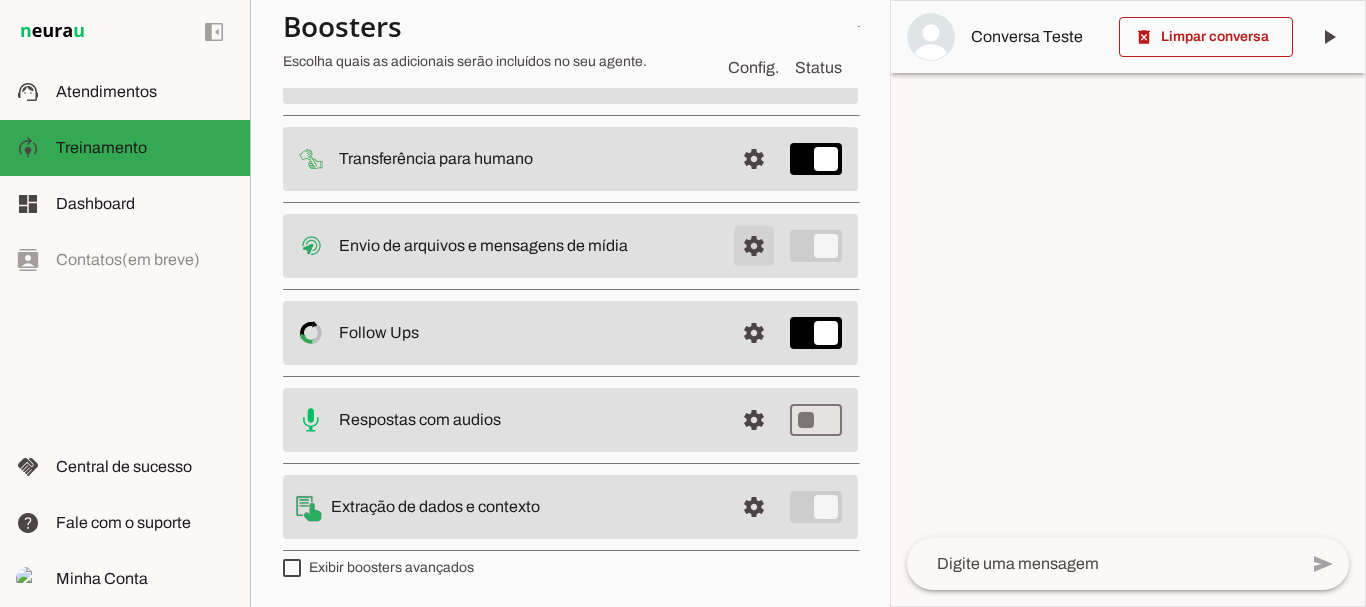 click at bounding box center [754, 71] 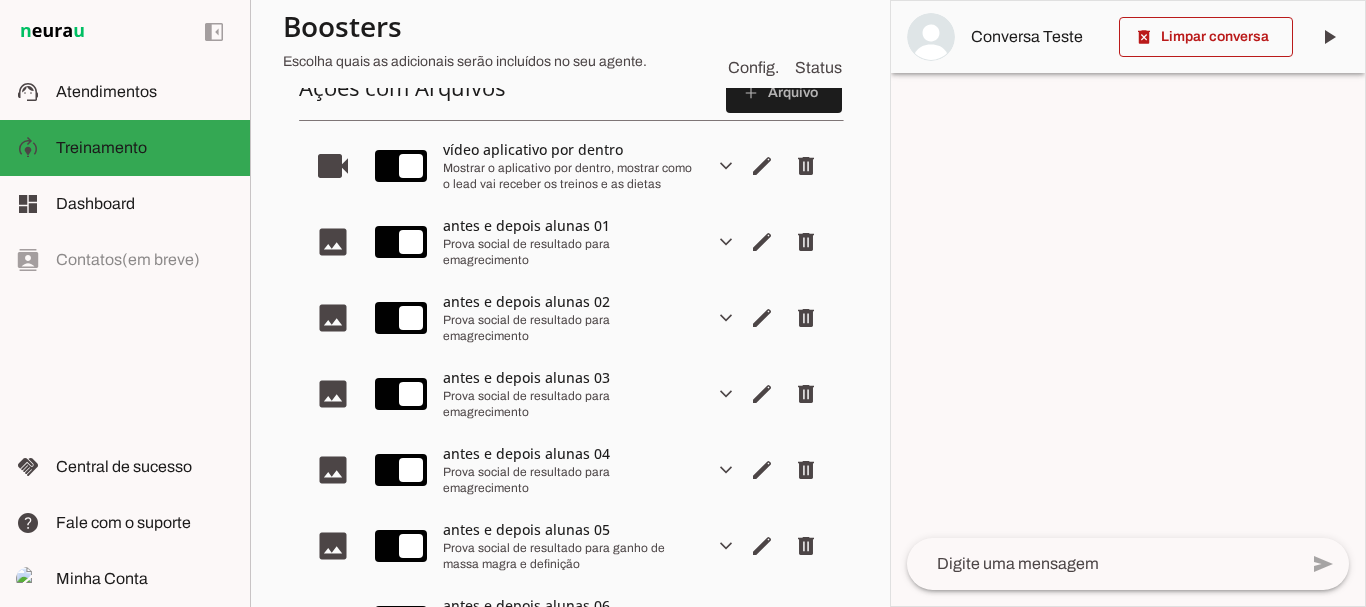 scroll, scrollTop: 447, scrollLeft: 0, axis: vertical 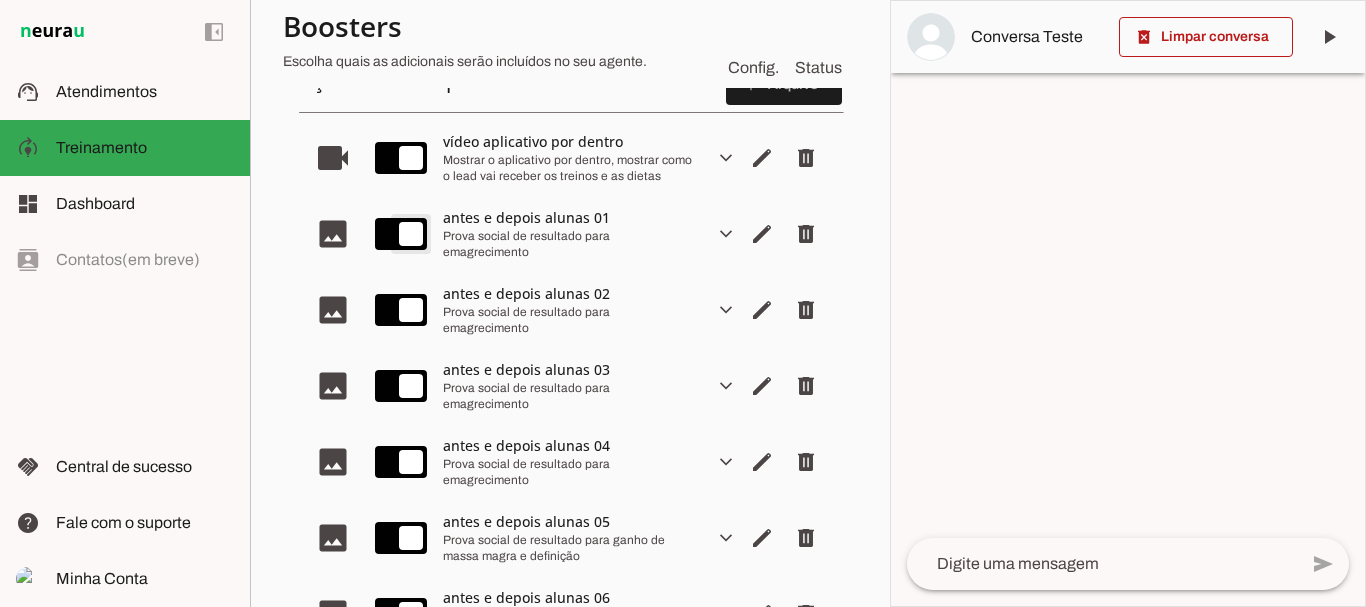 type on "on" 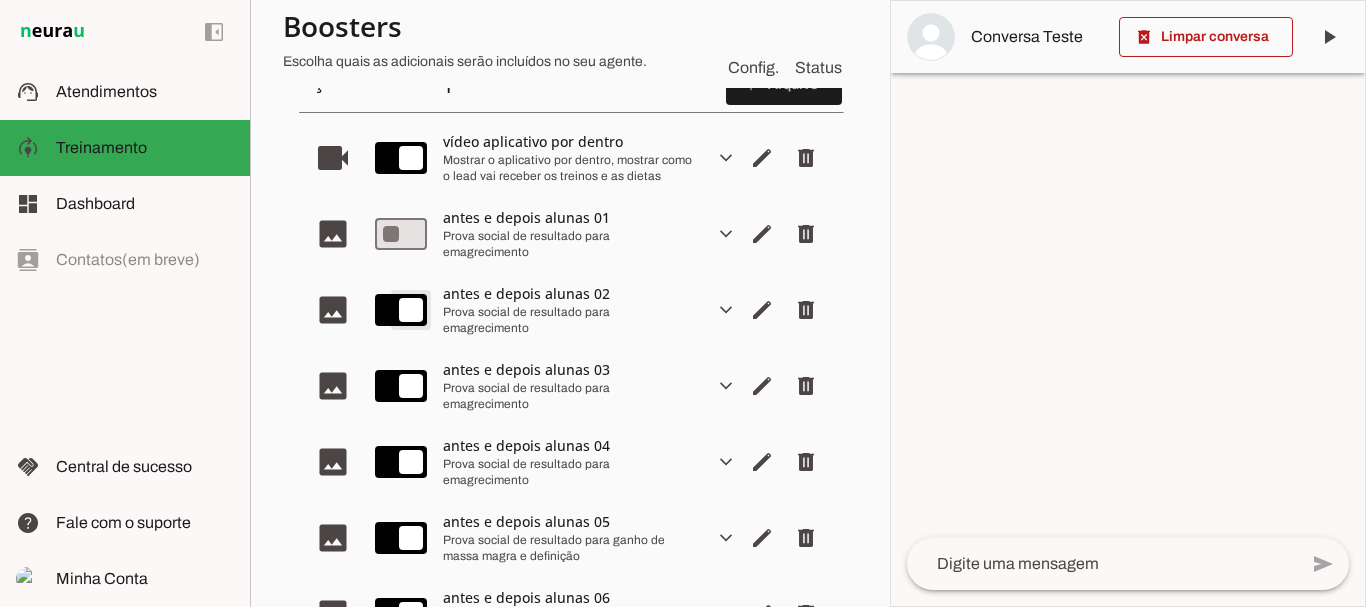 type on "on" 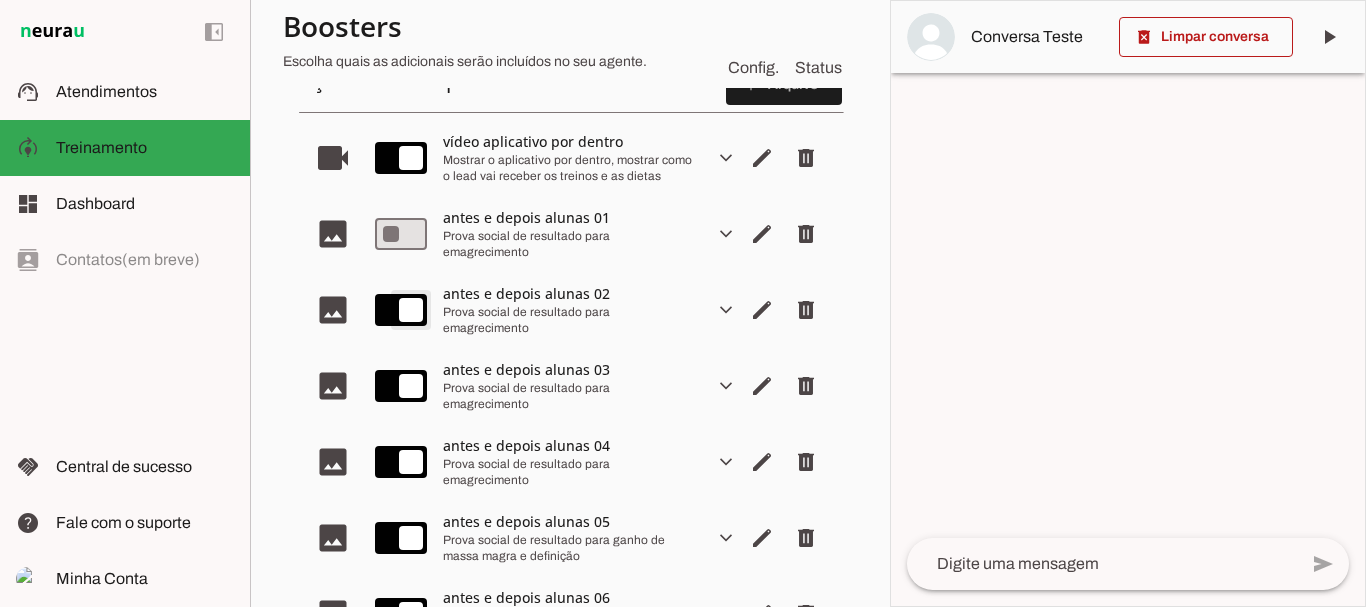 type on "on" 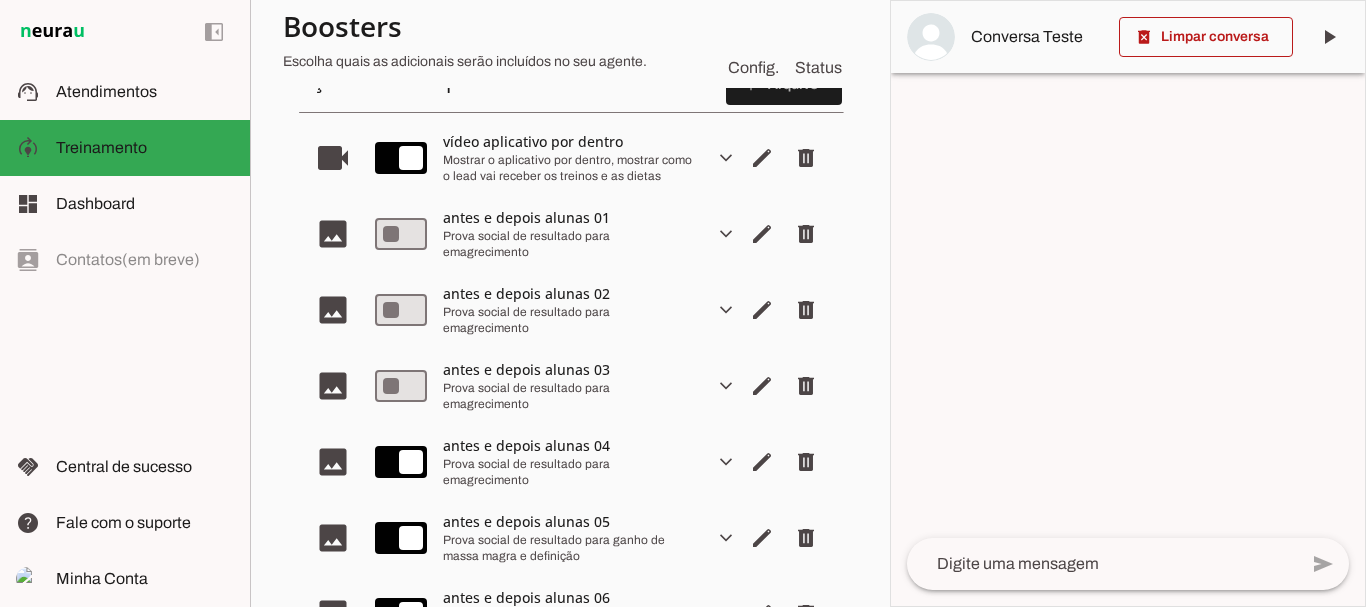 type on "on" 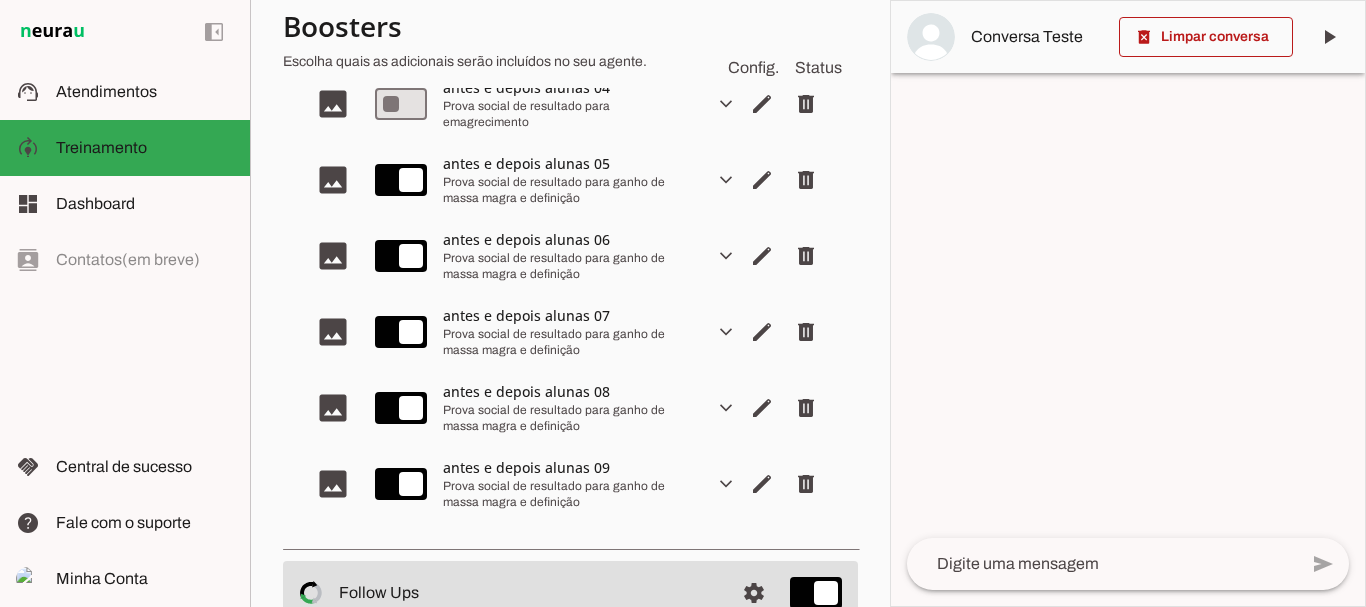 scroll, scrollTop: 807, scrollLeft: 0, axis: vertical 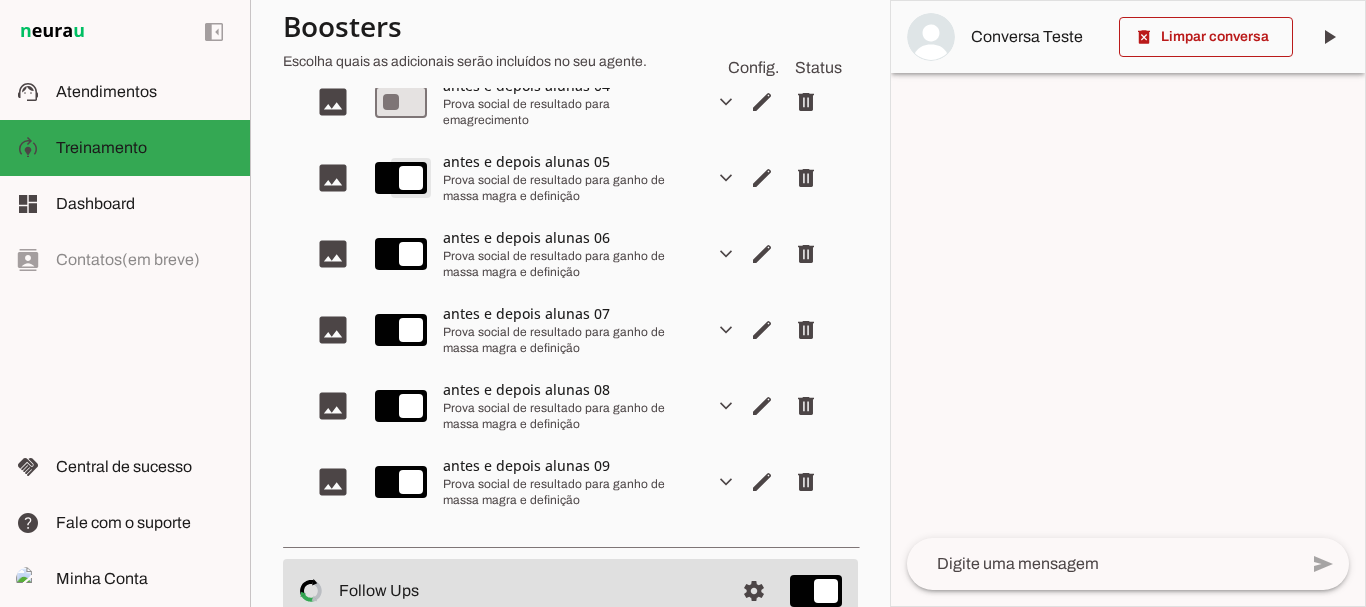 type on "on" 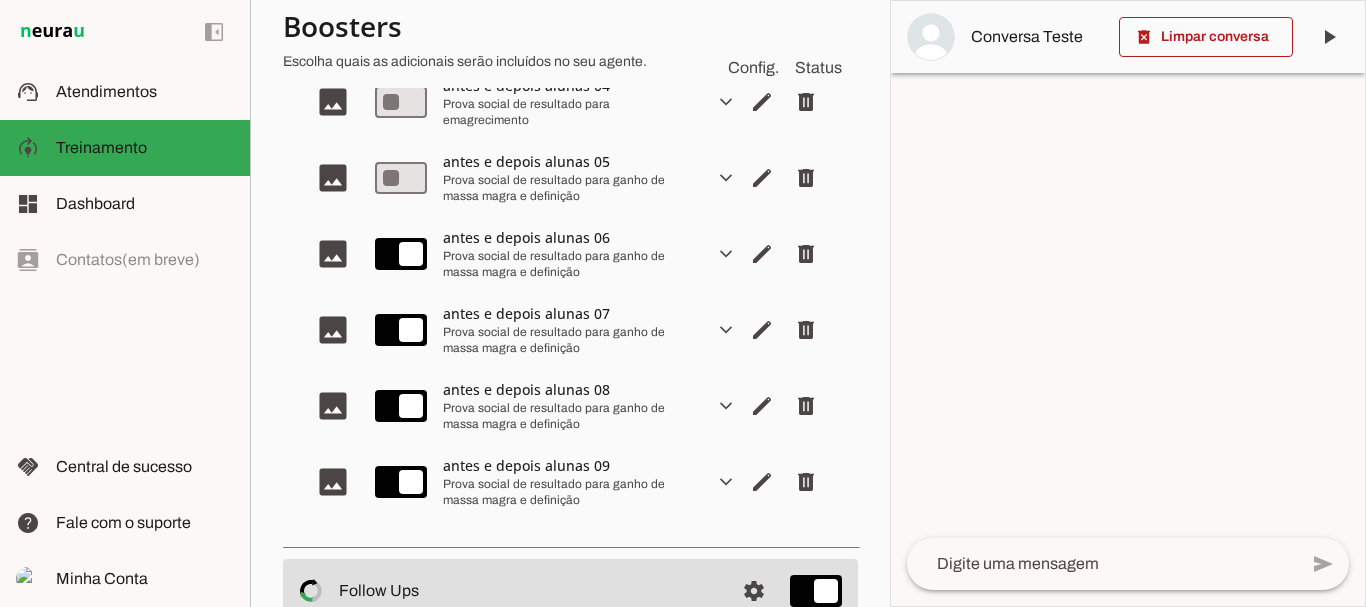 scroll, scrollTop: 807, scrollLeft: 0, axis: vertical 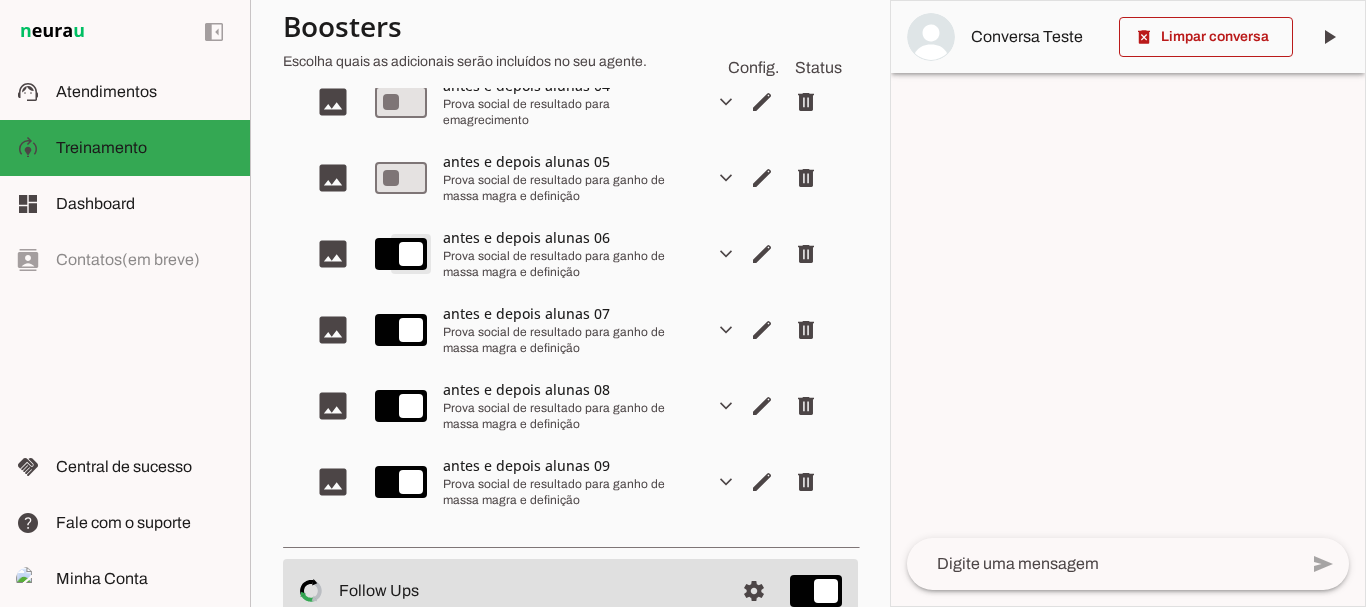 type on "on" 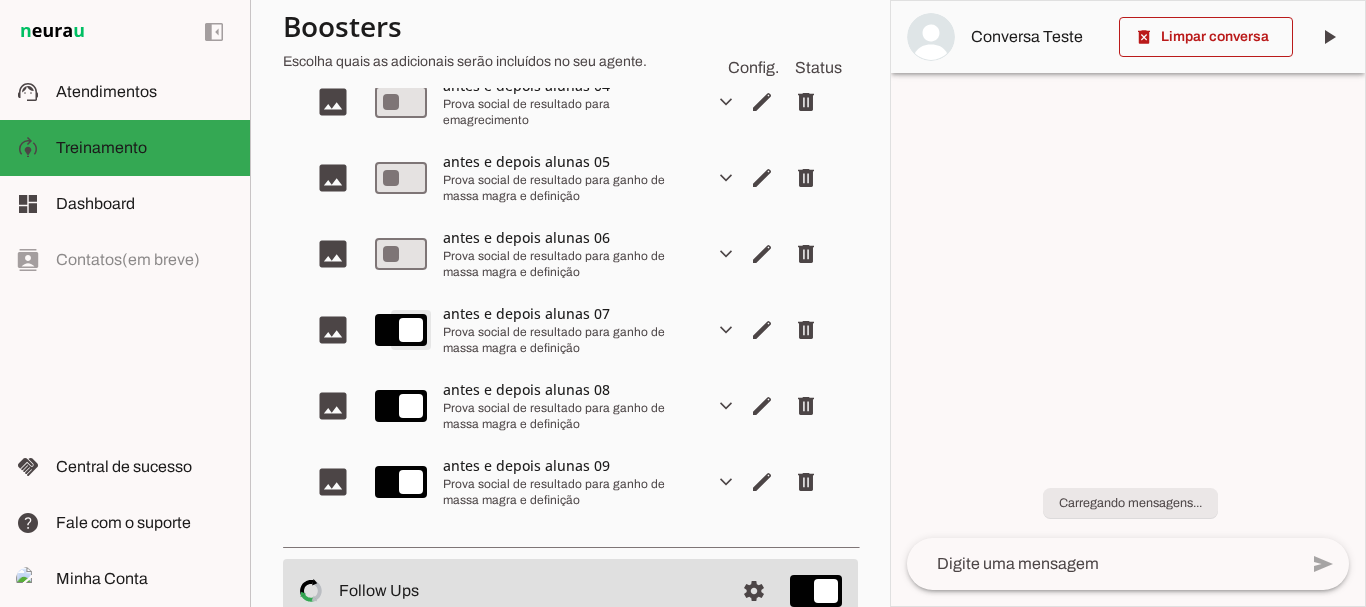 type on "on" 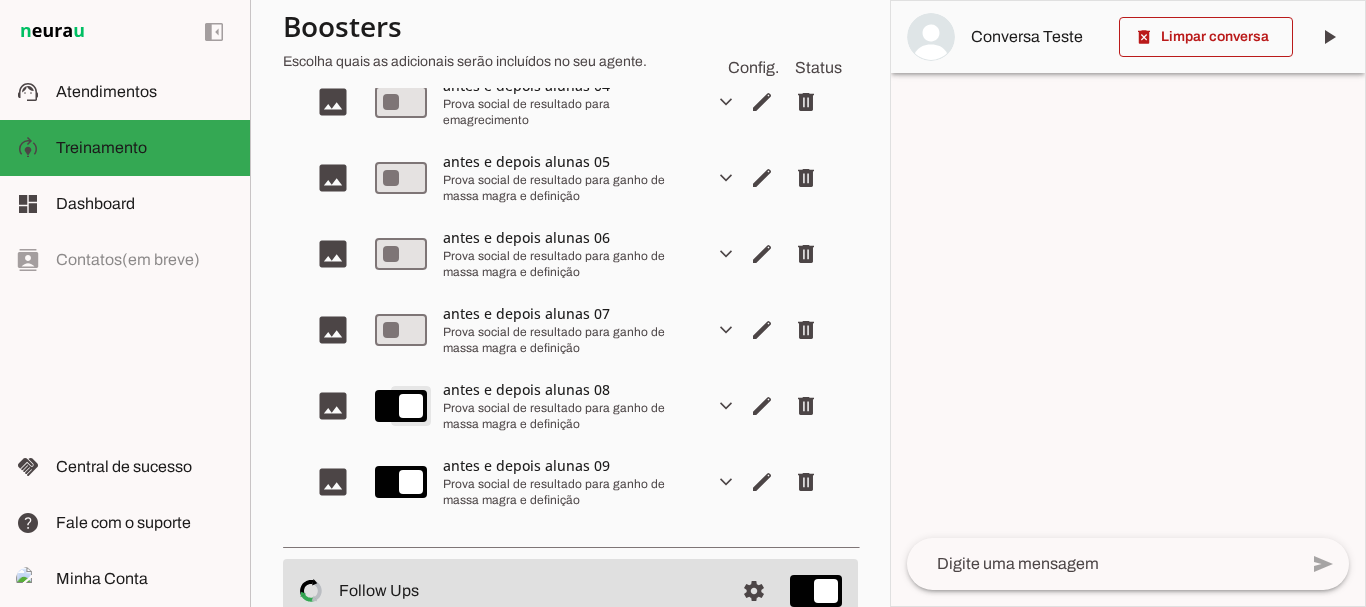 scroll, scrollTop: 807, scrollLeft: 0, axis: vertical 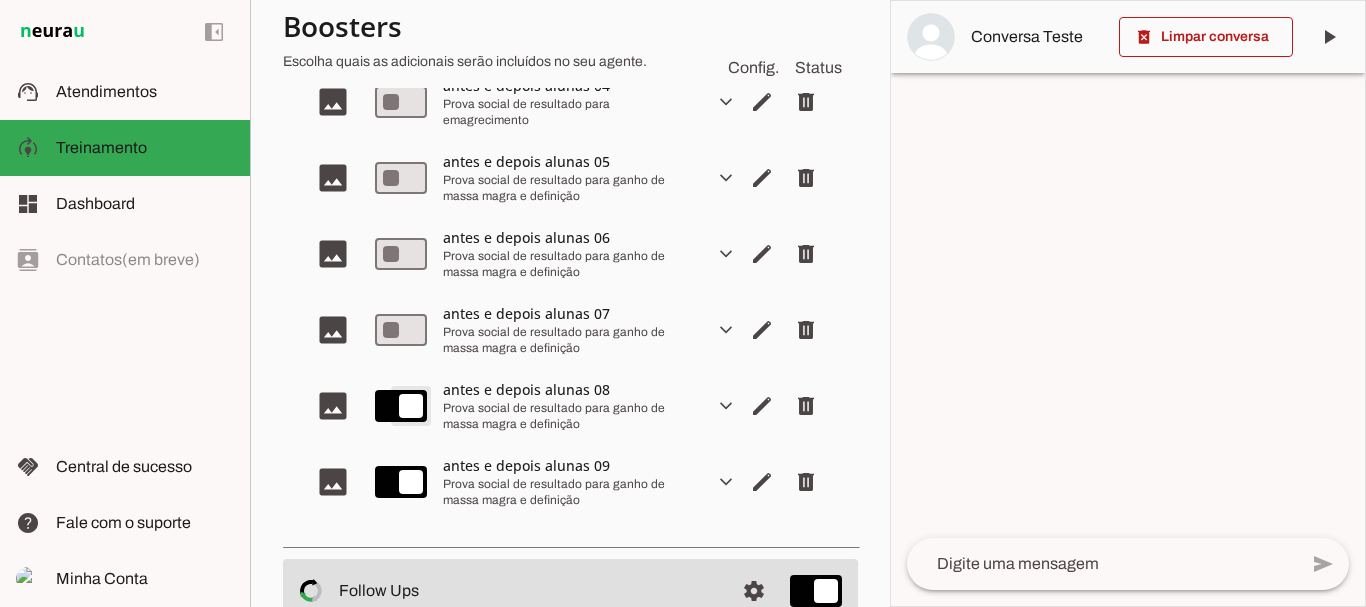 type on "on" 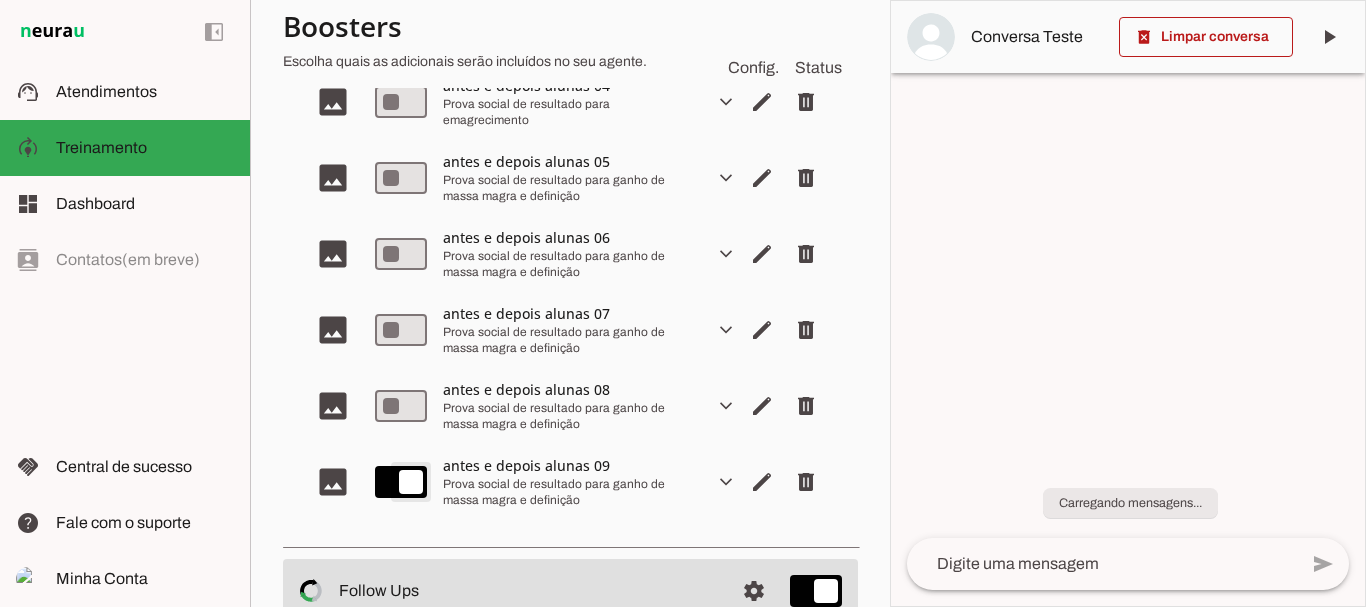 type on "on" 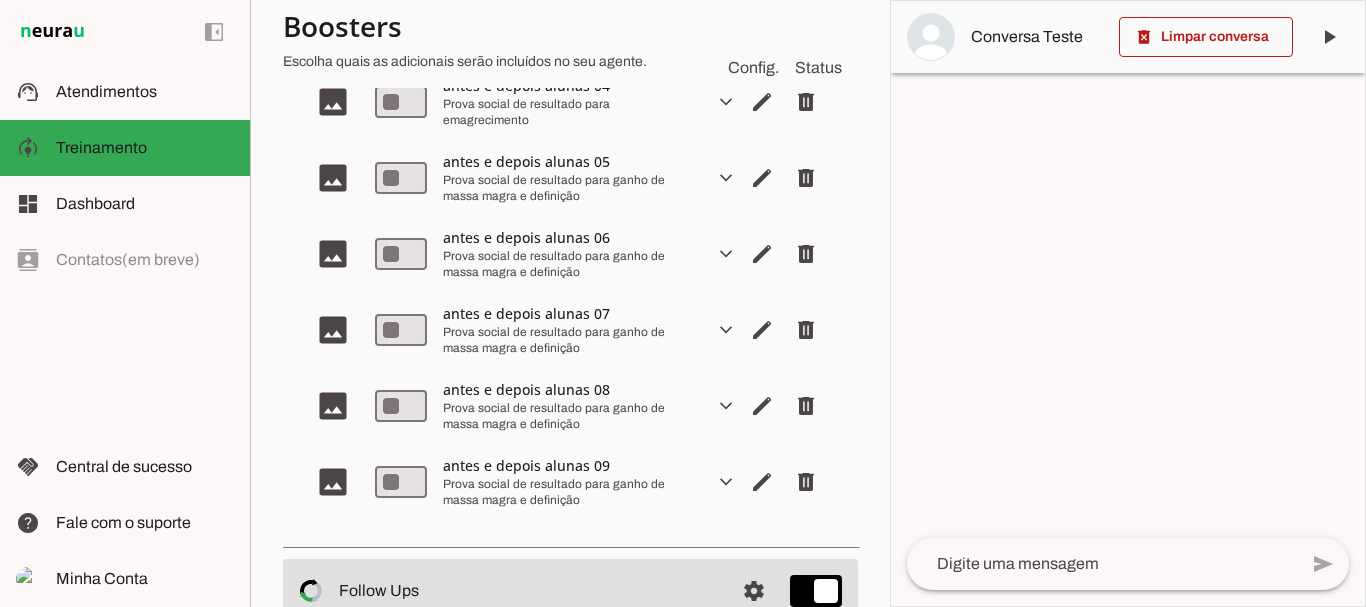 scroll, scrollTop: 807, scrollLeft: 0, axis: vertical 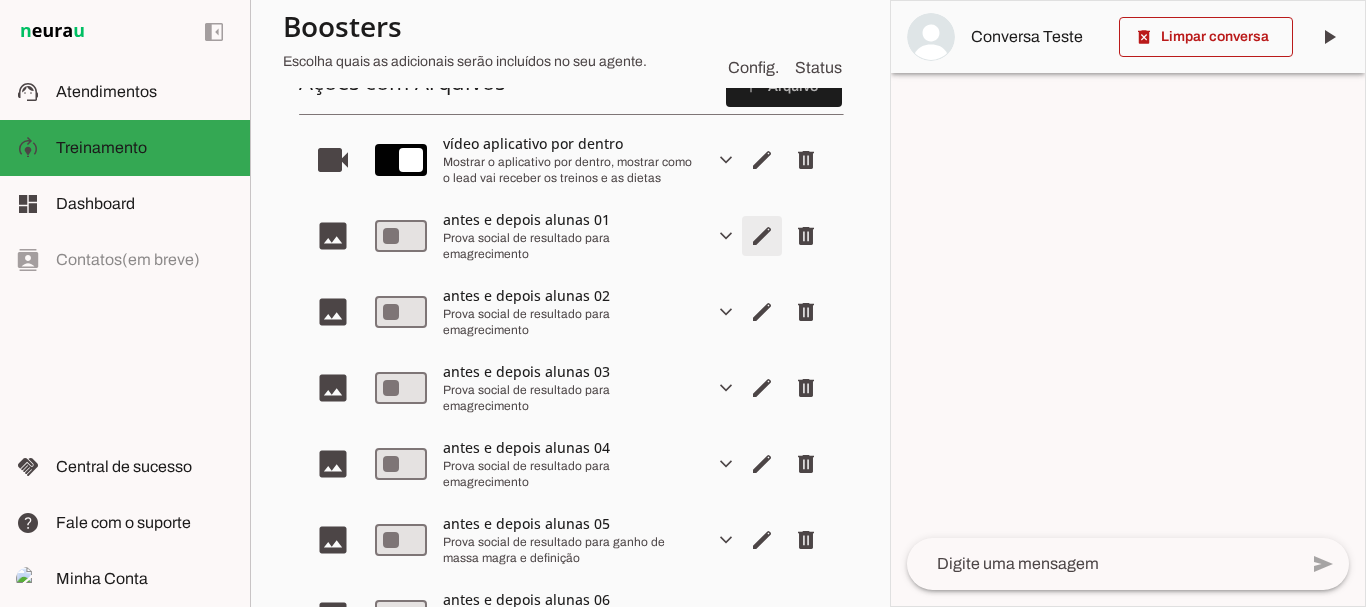 click at bounding box center (762, 160) 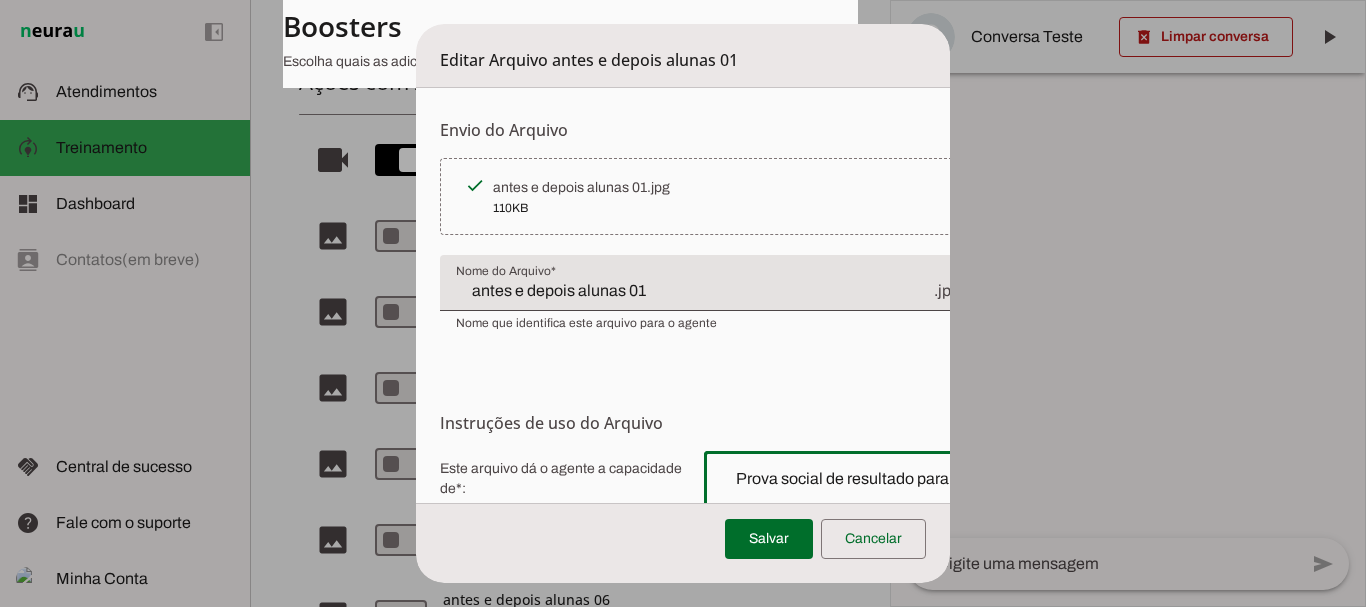 click on "Prova social de resultado para emagrecimento" at bounding box center [848, 479] 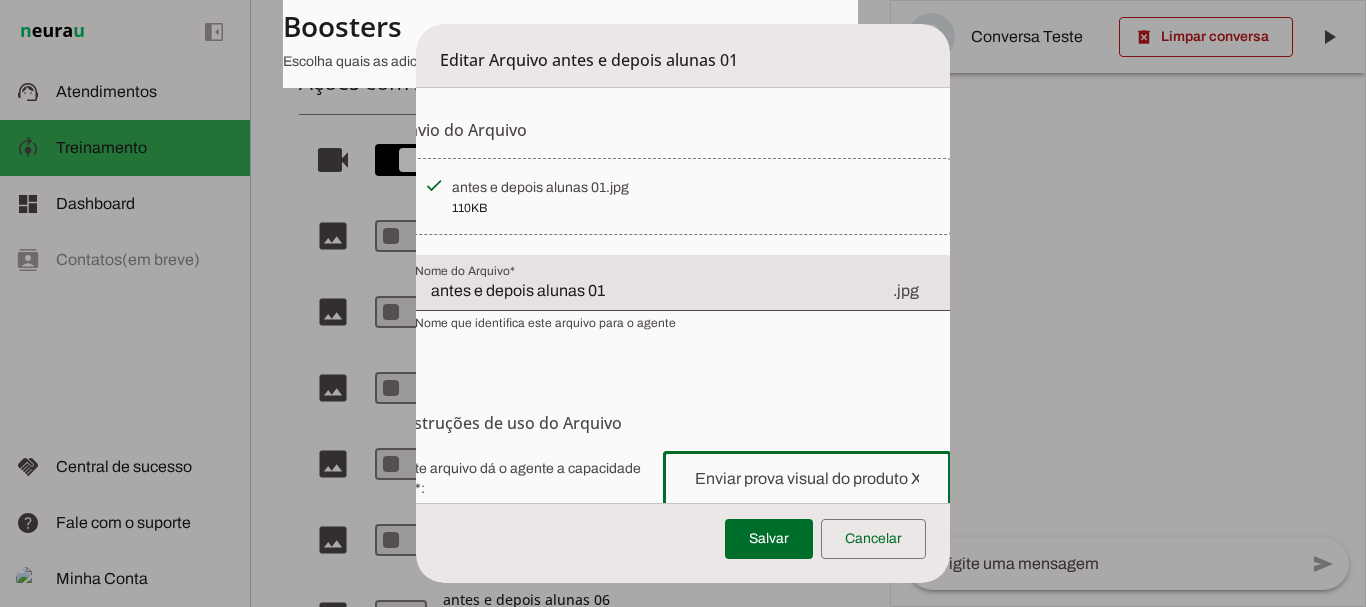 type on "Prova social de resultado para emagrecimento" 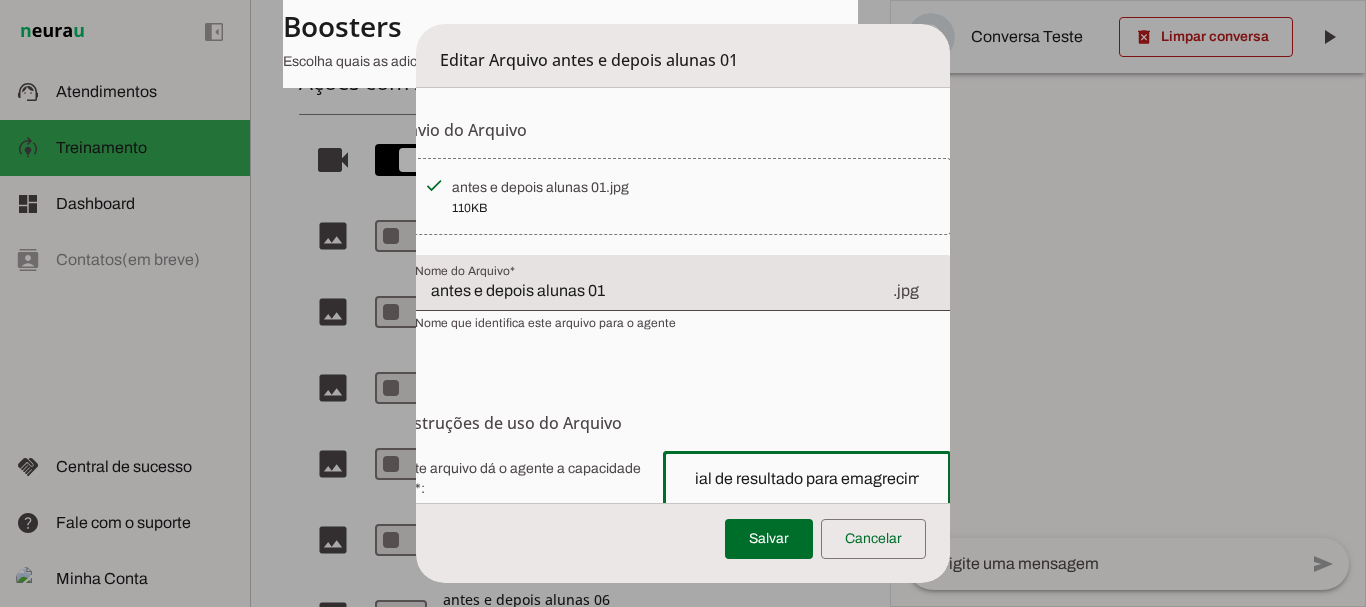 scroll, scrollTop: 0, scrollLeft: 0, axis: both 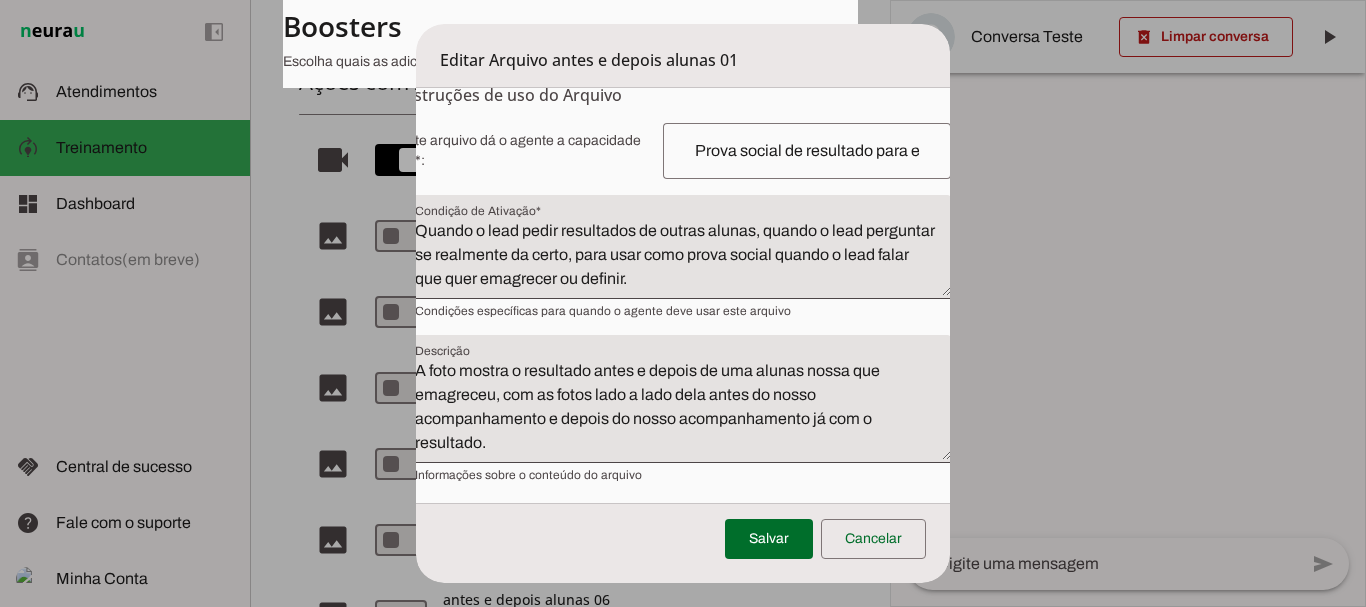 click on "Quando o lead pedir resultados de outras alunas, quando o lead perguntar se realmente da certo, para usar como prova social quando o lead falar que quer emagrecer ou definir." at bounding box center (675, 255) 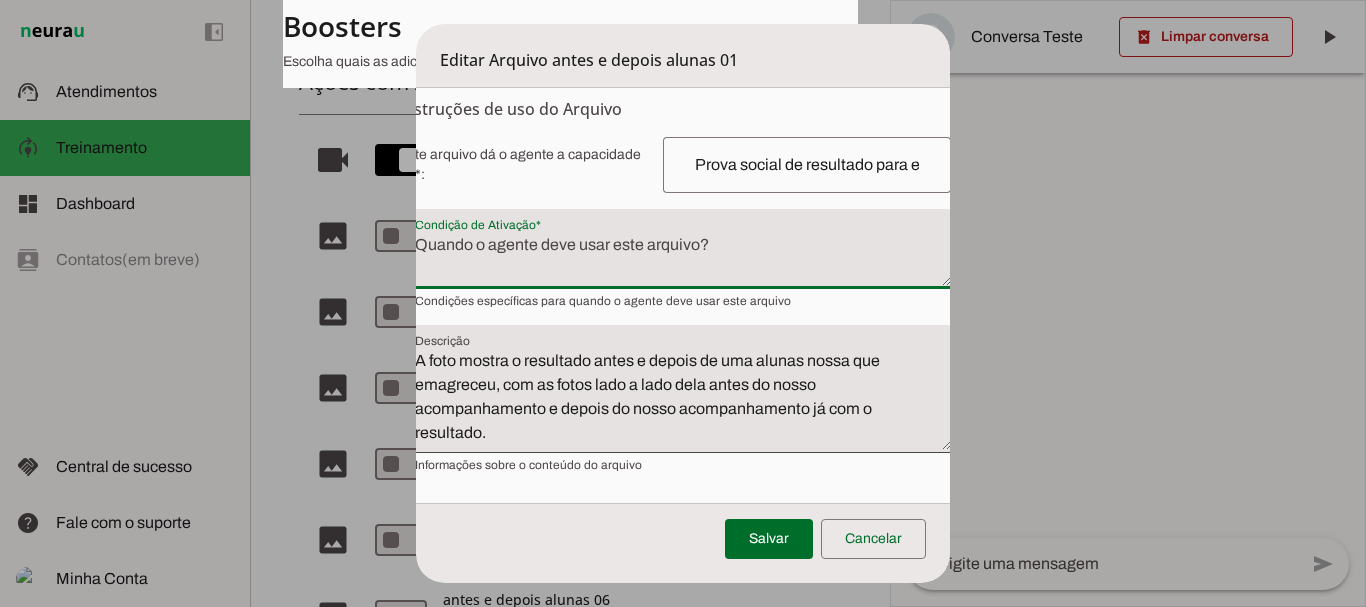 type on "Quando o lead pedir resultados de outras alunas, quando o lead perguntar se realmente da certo, para usar como prova social quando o lead falar que quer emagrecer ou definir." 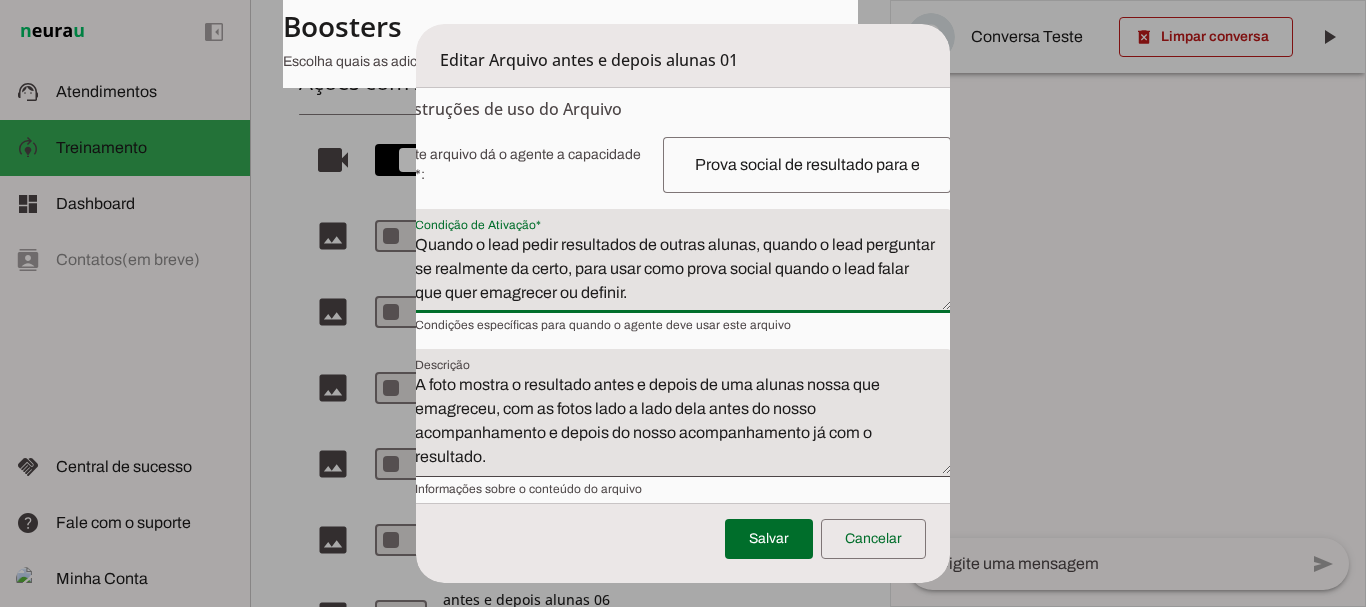 scroll, scrollTop: 328, scrollLeft: 41, axis: both 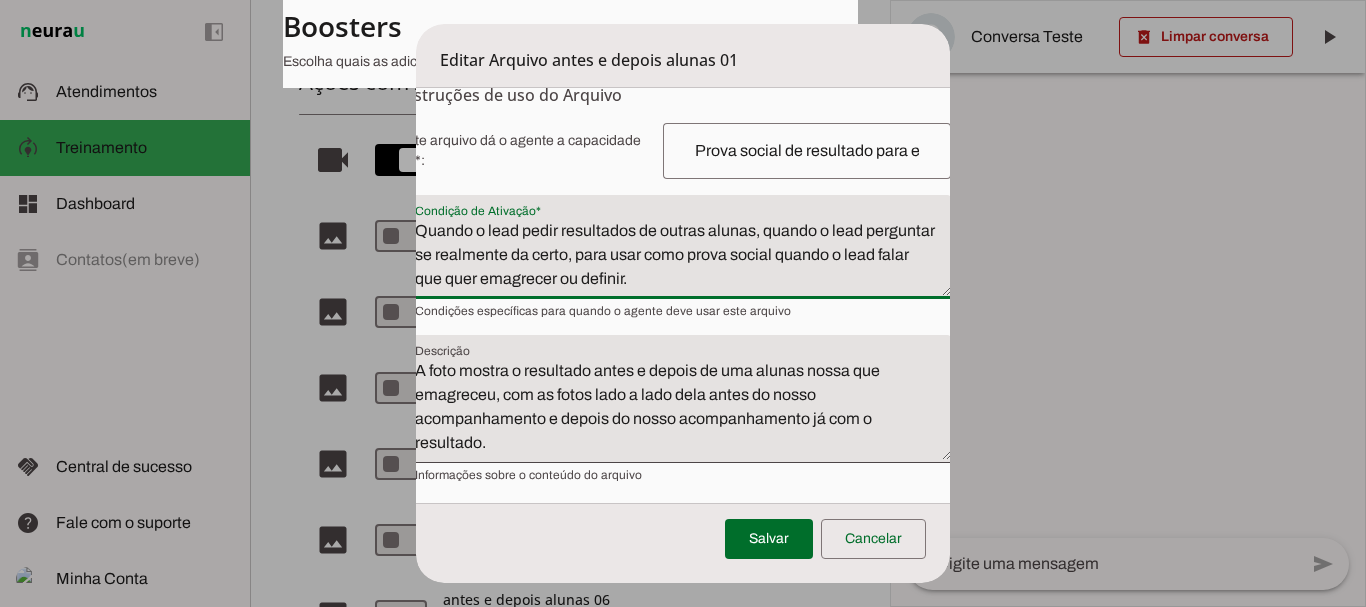 click on "A foto mostra o resultado antes e depois de uma alunas nossa que emagreceu, com as fotos lado a lado dela antes do nosso acompanhamento e depois do nosso acompanhamento já com o resultado." at bounding box center [675, 407] 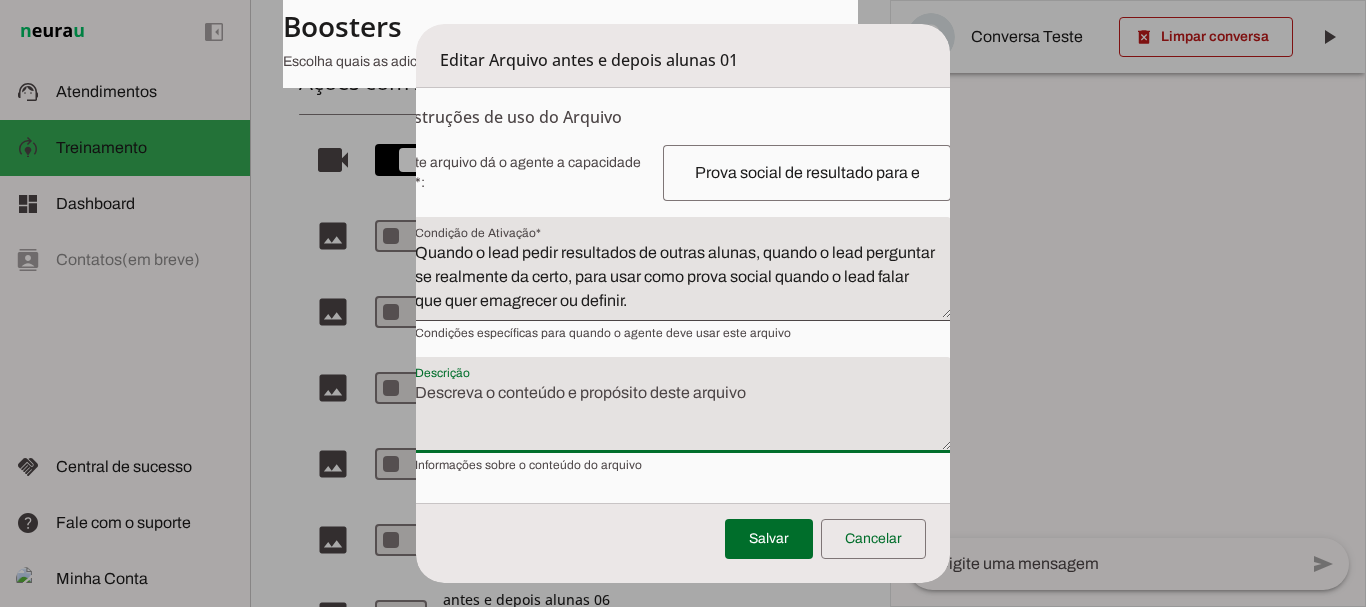 type on "A foto mostra o resultado antes e depois de uma alunas nossa que emagreceu, com as fotos lado a lado dela antes do nosso acompanhamento e depois do nosso acompanhamento já com o resultado." 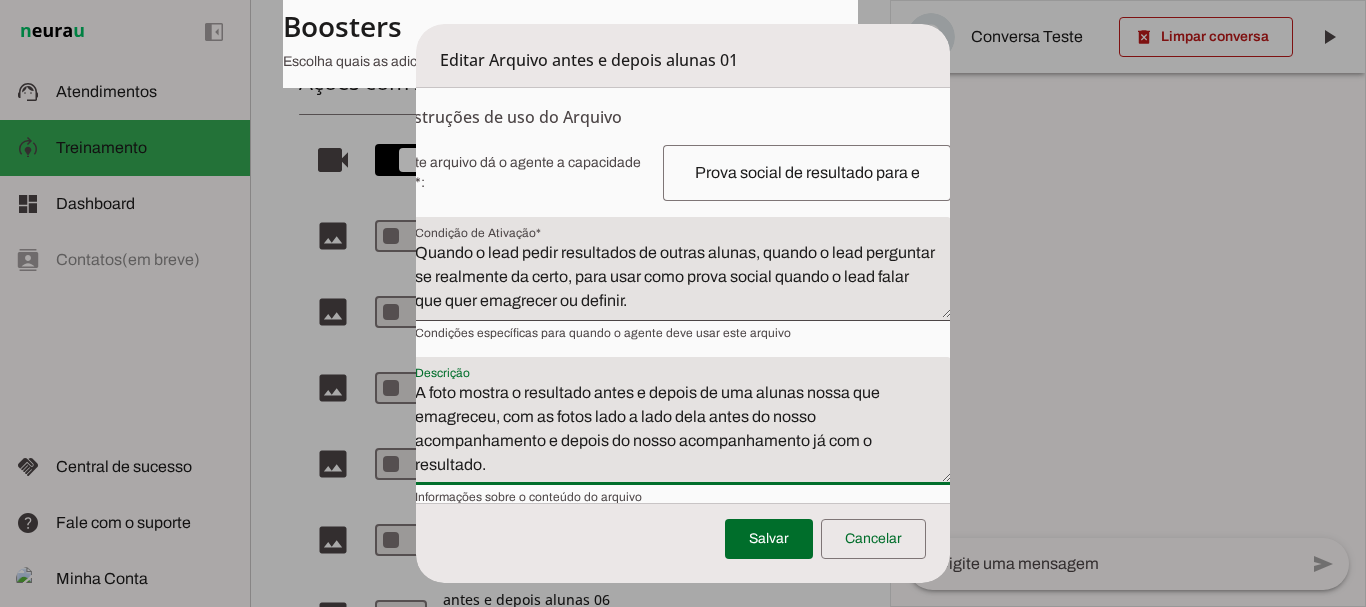 scroll, scrollTop: 328, scrollLeft: 41, axis: both 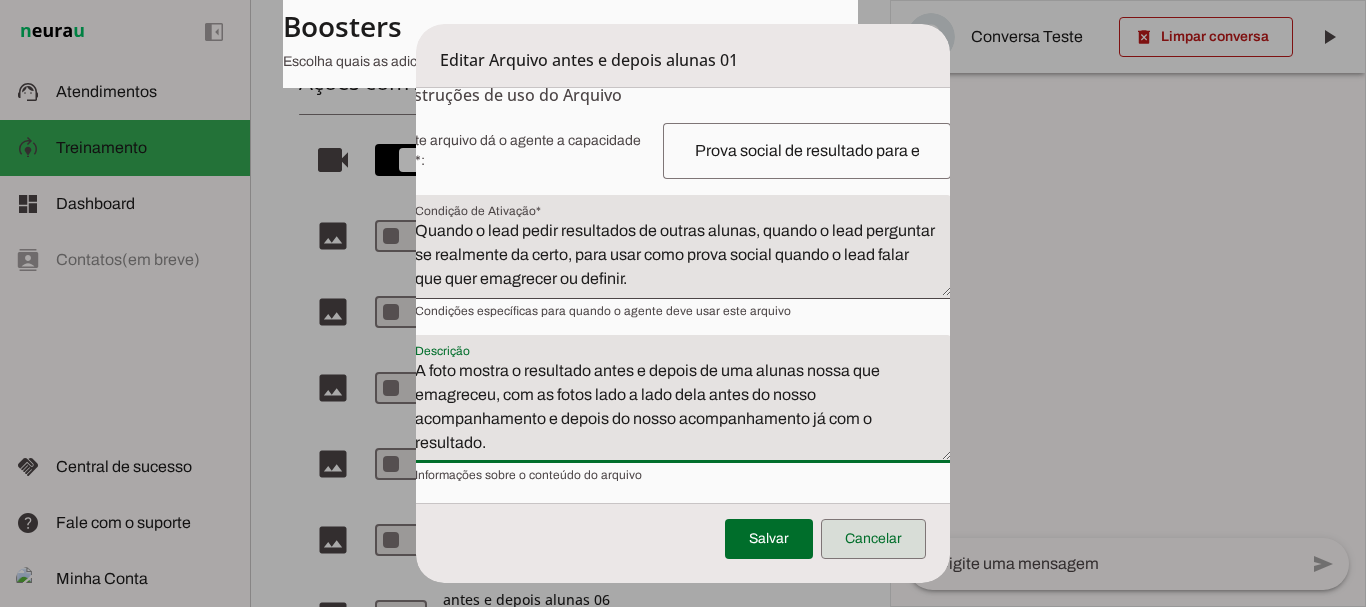 click at bounding box center [873, 539] 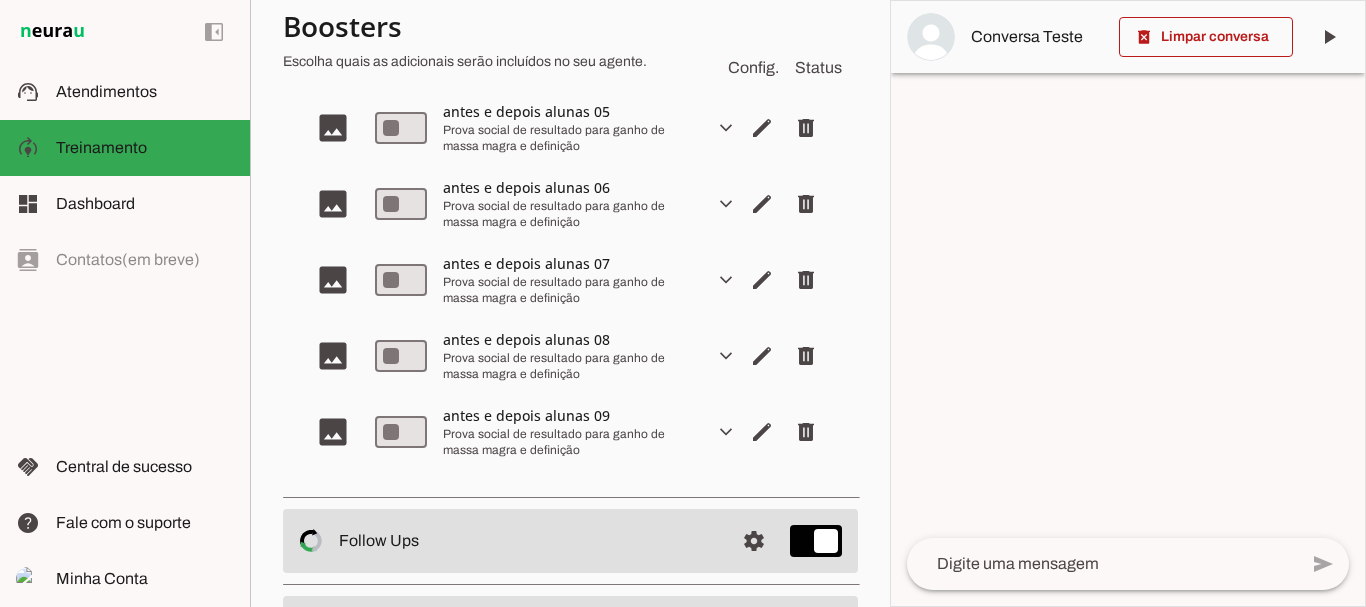 scroll, scrollTop: 878, scrollLeft: 0, axis: vertical 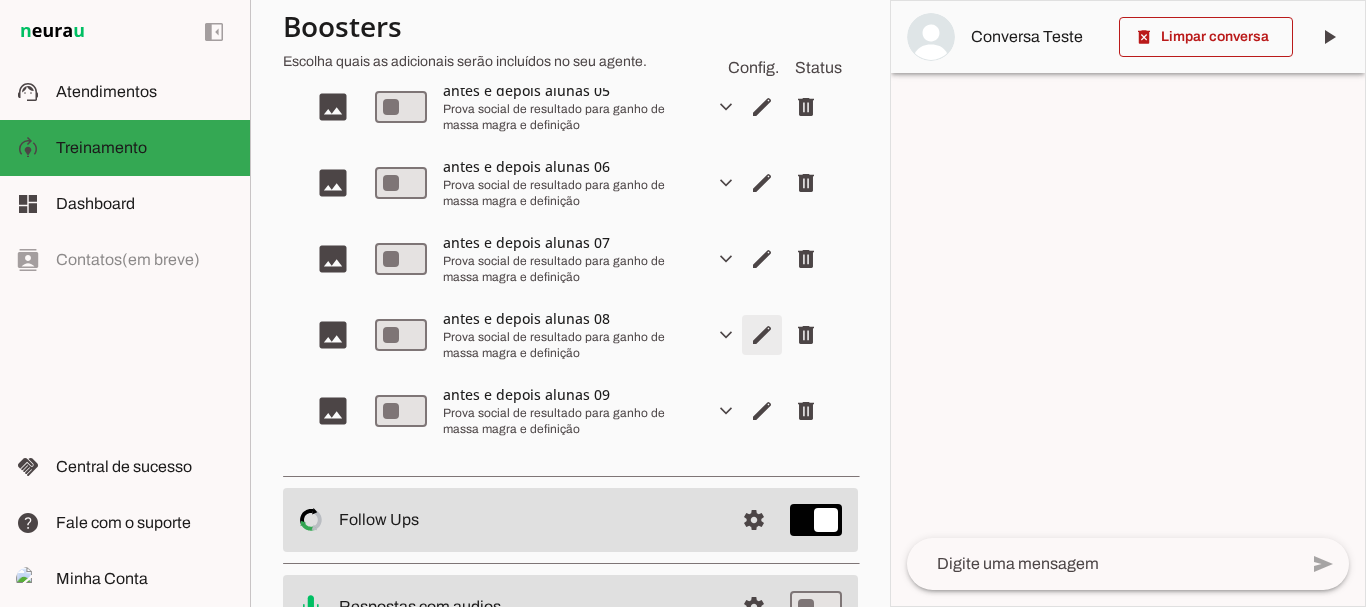 click at bounding box center (762, -273) 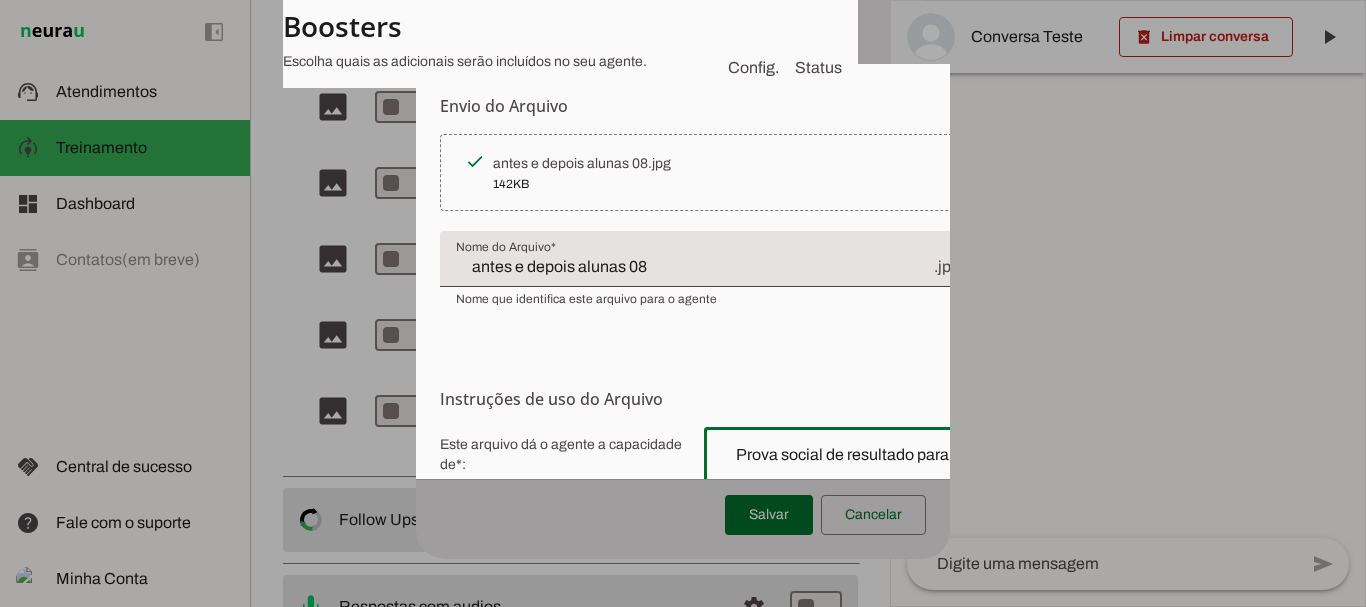 click on "Prova social de resultado para ganho de massa magra e definição" at bounding box center [848, 455] 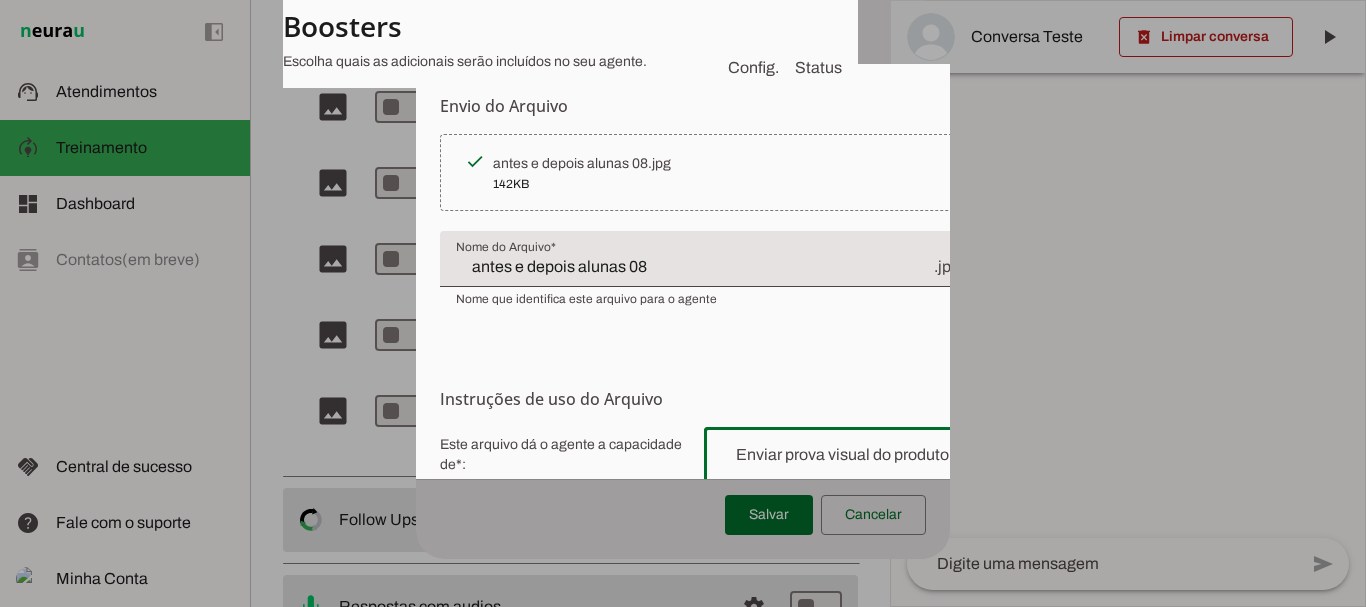 type on "Prova social de resultado para ganho de massa magra e definição" 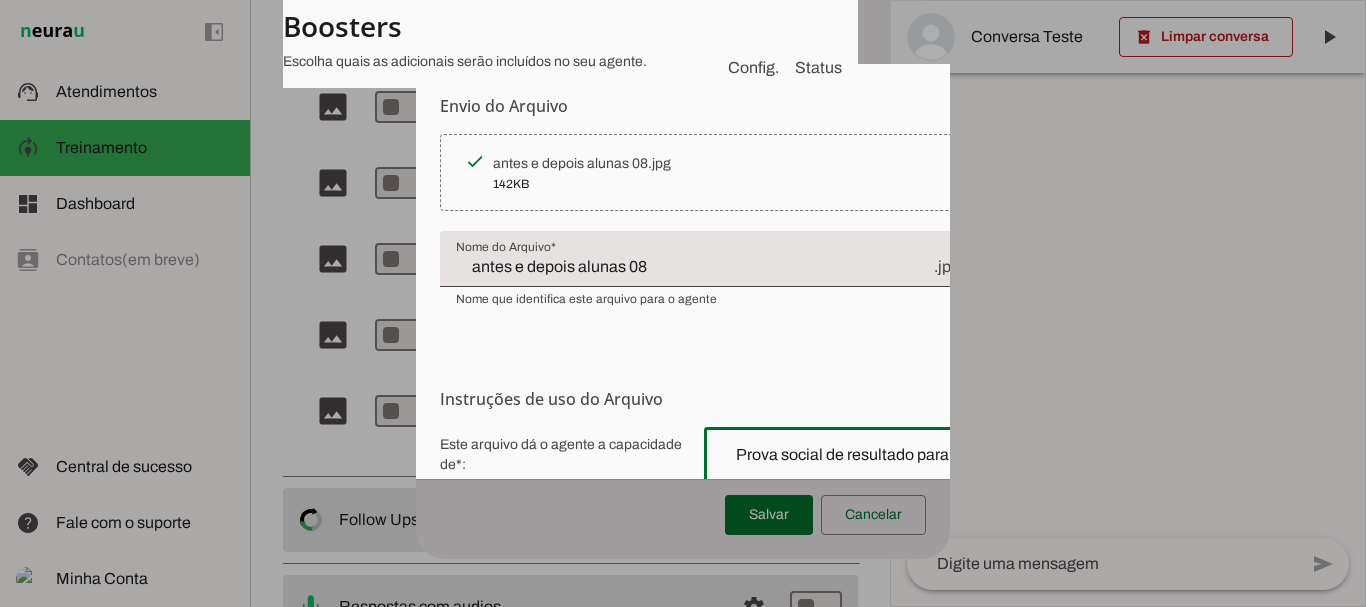 scroll, scrollTop: 0, scrollLeft: 205, axis: horizontal 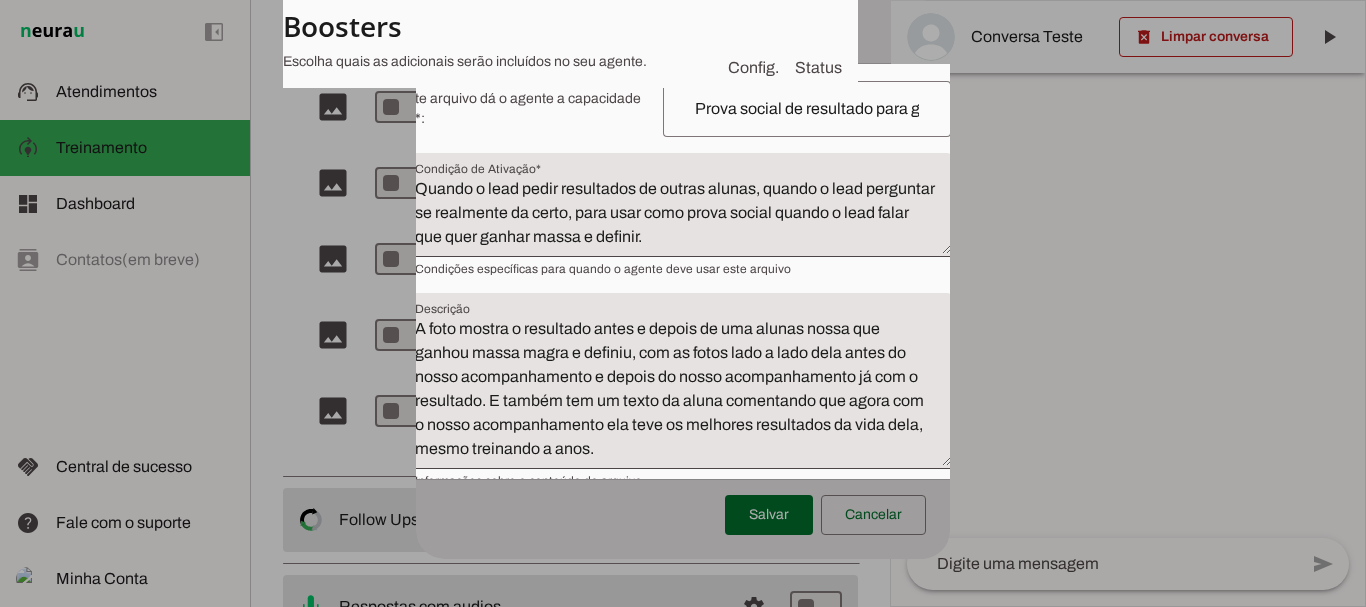 click on "Quando o lead pedir resultados de outras alunas, quando o lead perguntar se realmente da certo, para usar como prova social quando o lead falar que quer ganhar massa e definir." at bounding box center [675, 213] 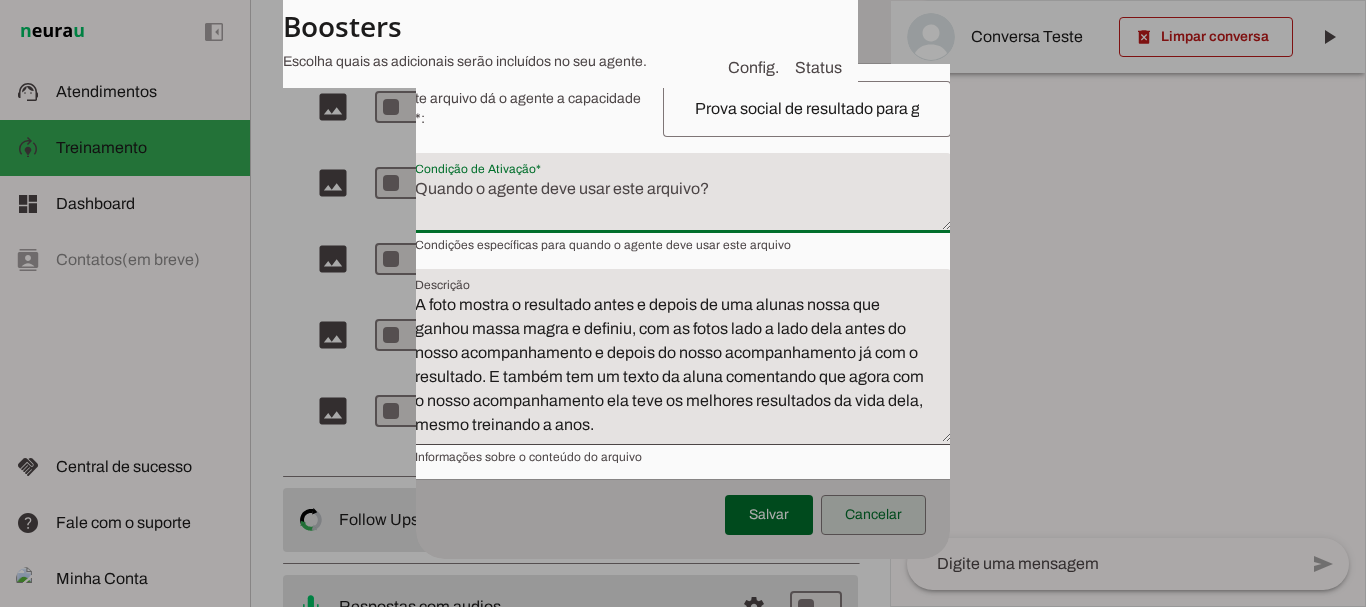 type 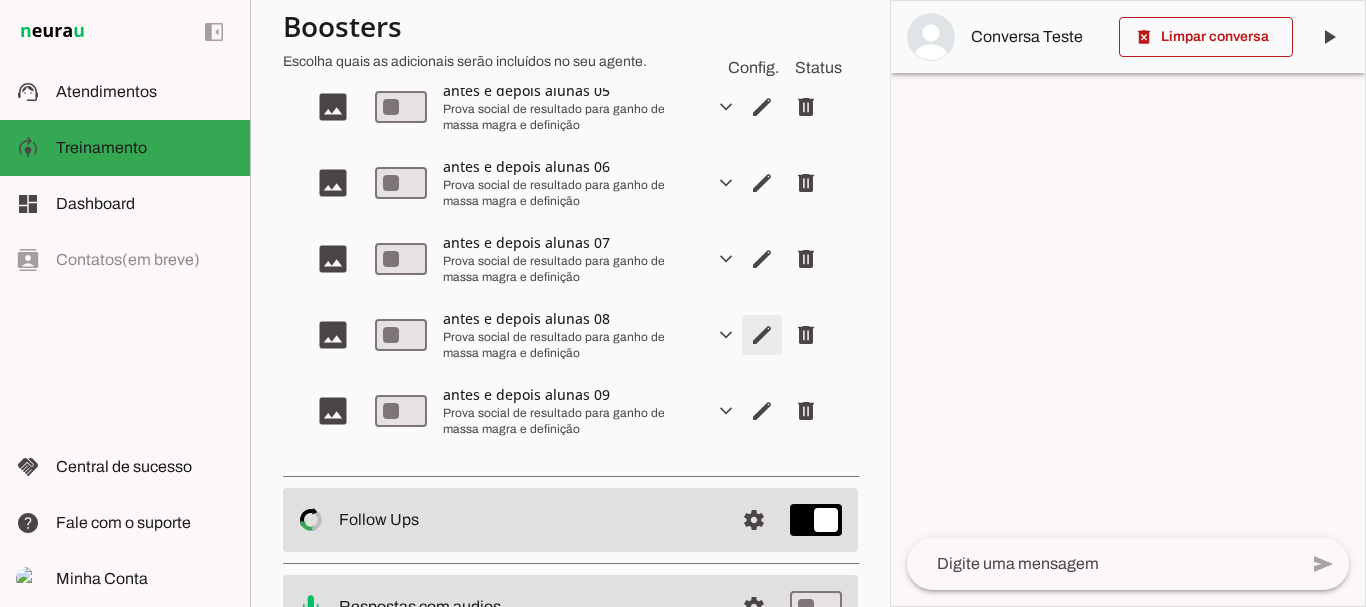 click at bounding box center [762, -273] 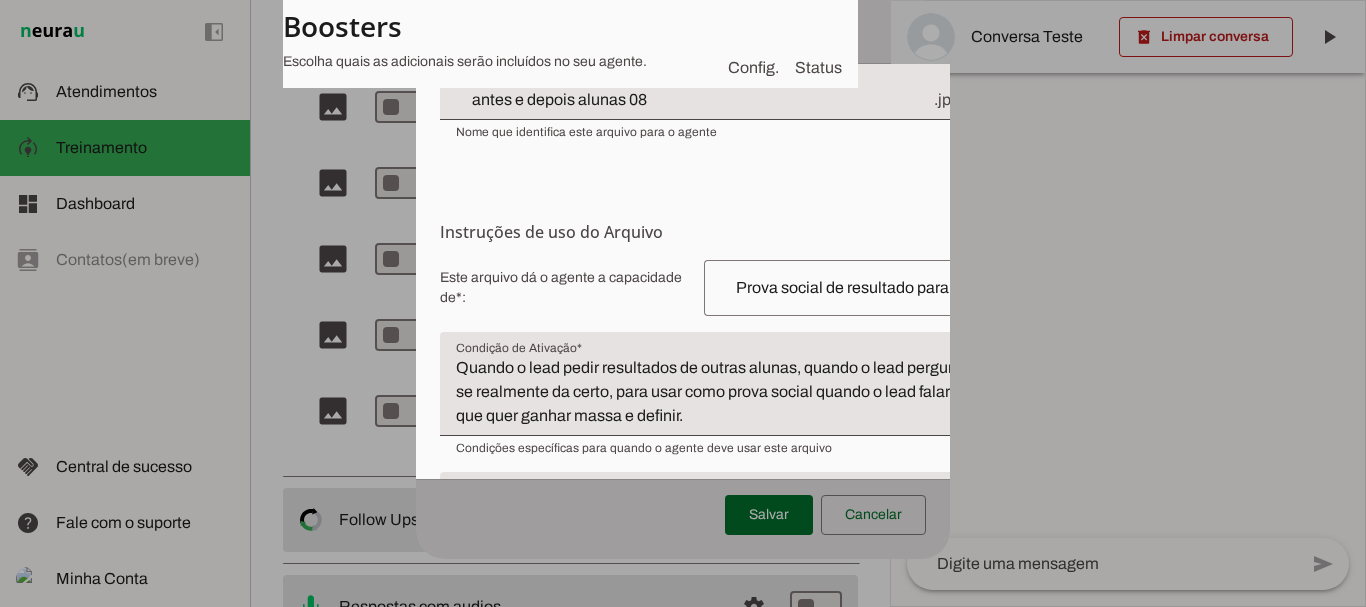 scroll, scrollTop: 285, scrollLeft: 0, axis: vertical 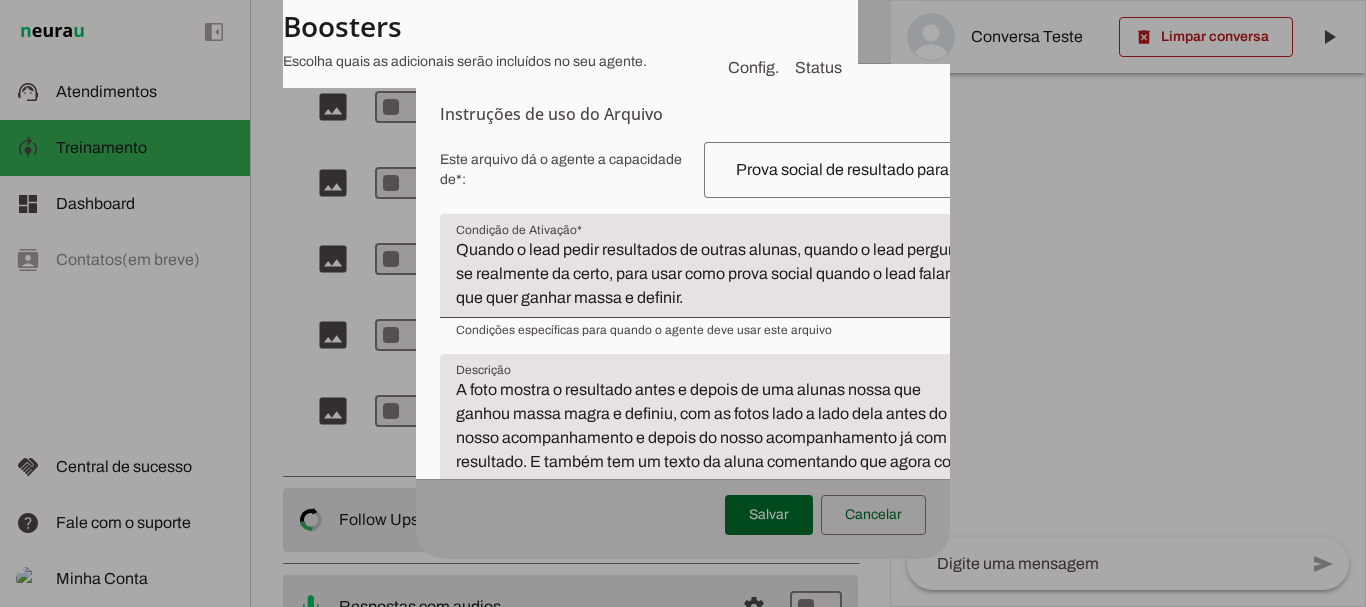 click on "Quando o lead pedir resultados de outras alunas, quando o lead perguntar se realmente da certo, para usar como prova social quando o lead falar que quer ganhar massa e definir." at bounding box center [716, 274] 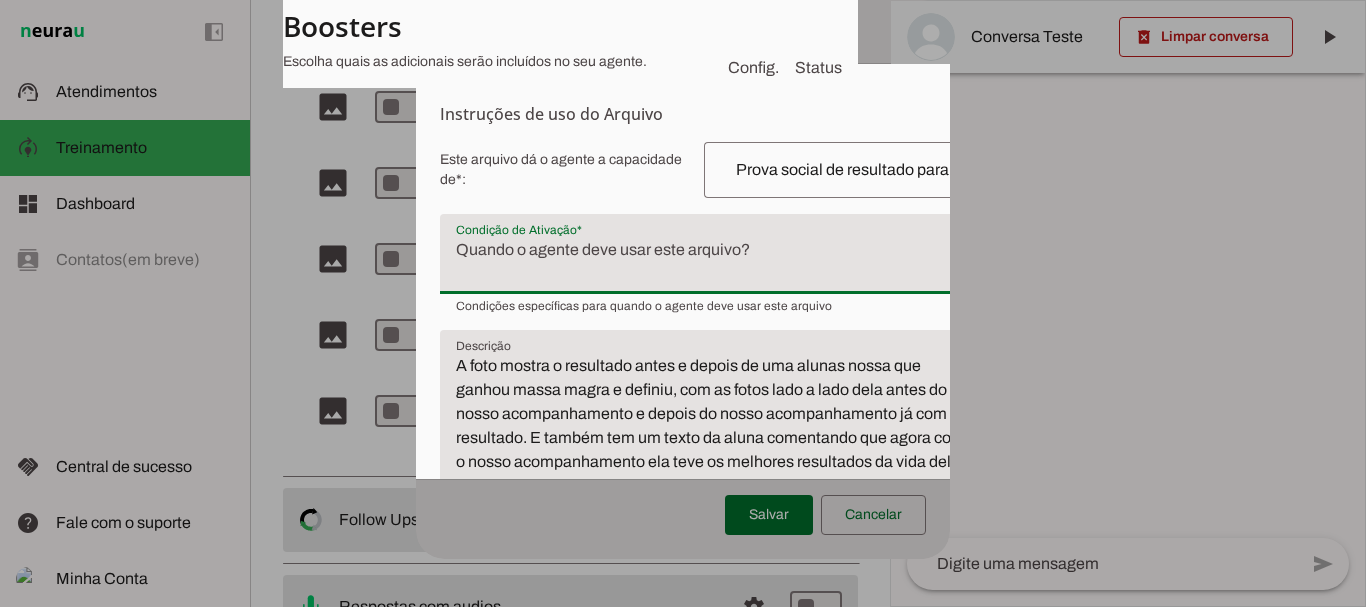 type on "Quando o lead pedir resultados de outras alunas, quando o lead perguntar se realmente da certo, para usar como prova social quando o lead falar que quer ganhar massa e definir." 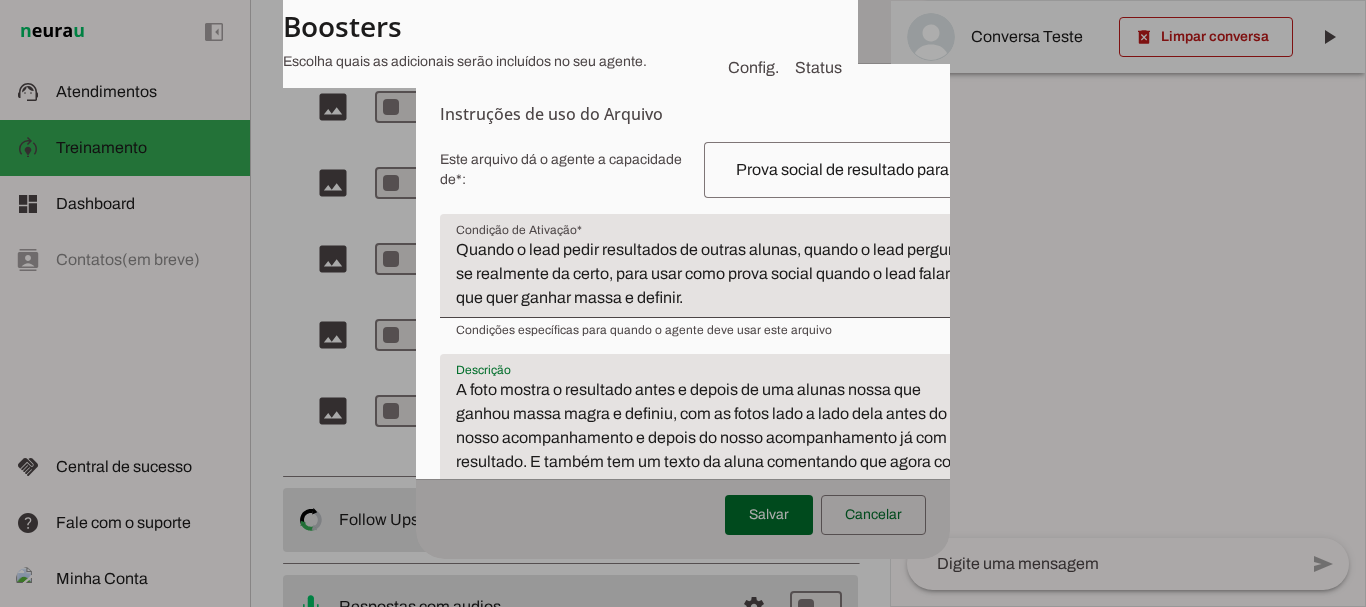 click on "A foto mostra o resultado antes e depois de uma alunas nossa que ganhou massa magra e definiu, com as fotos lado a lado dela antes do nosso acompanhamento e depois do nosso acompanhamento já com o resultado. E também tem um texto da aluna comentando que agora com o nosso acompanhamento ela teve os melhores resultados da vida dela, mesmo treinando a anos." at bounding box center [716, 450] 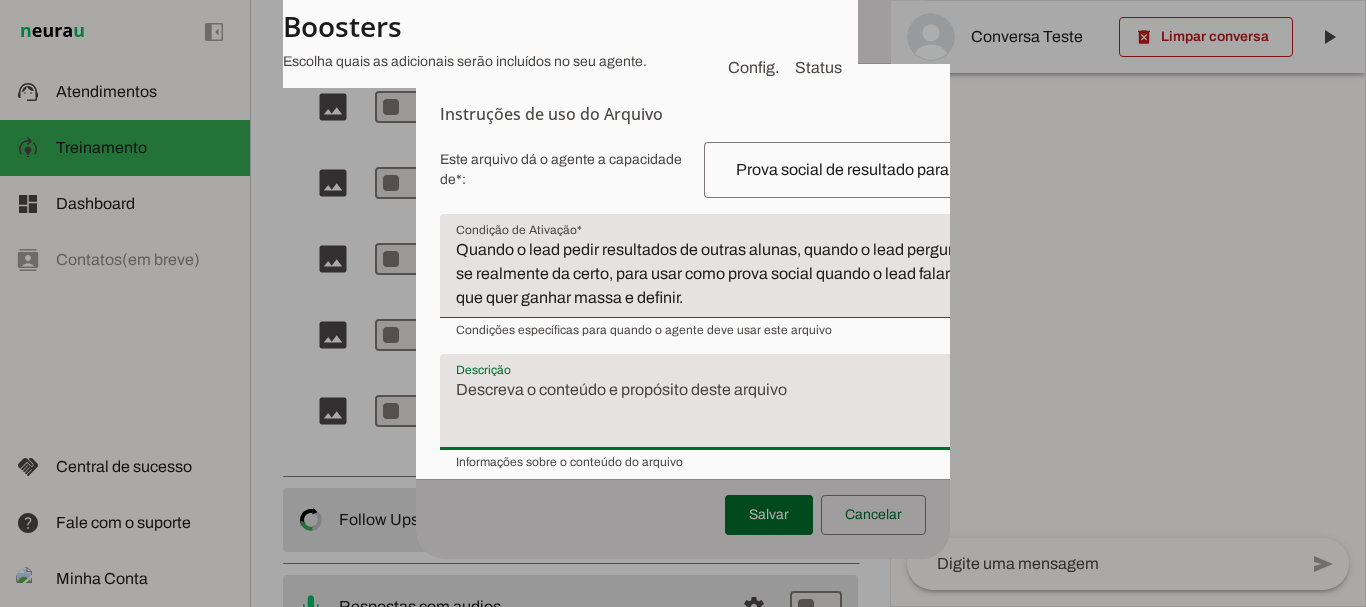 type on "A foto mostra o resultado antes e depois de uma alunas nossa que ganhou massa magra e definiu, com as fotos lado a lado dela antes do nosso acompanhamento e depois do nosso acompanhamento já com o resultado. E também tem um texto da aluna comentando que agora com o nosso acompanhamento ela teve os melhores resultados da vida dela, mesmo treinando a anos." 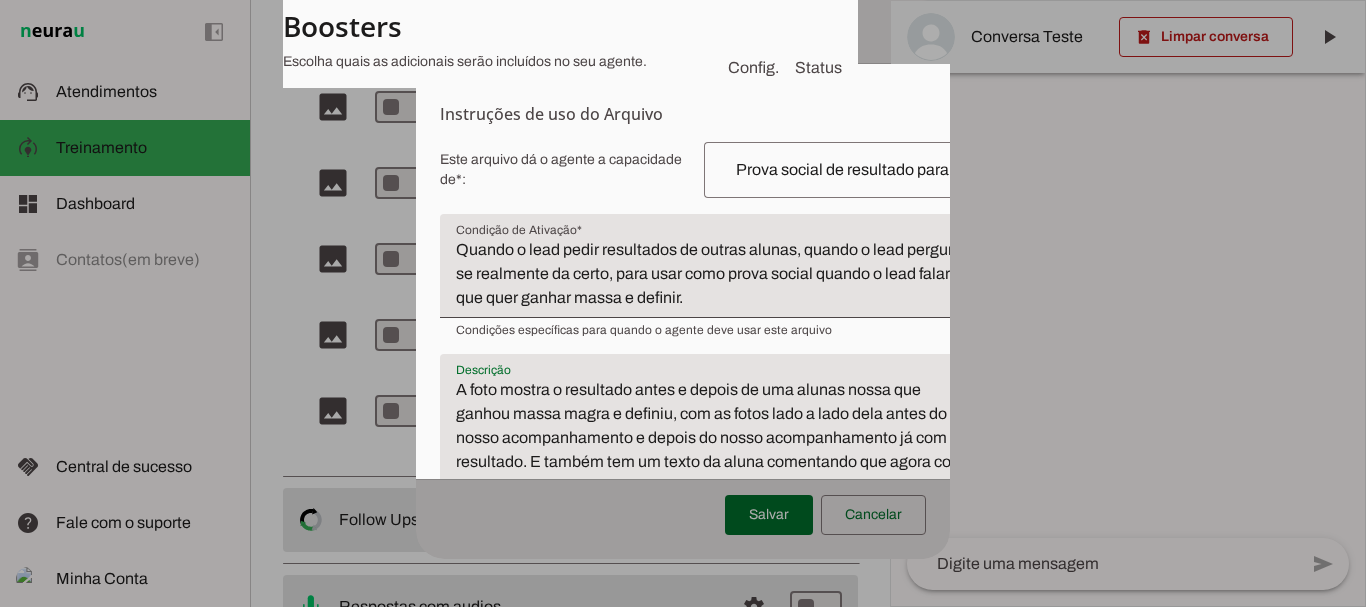 scroll, scrollTop: 324, scrollLeft: 0, axis: vertical 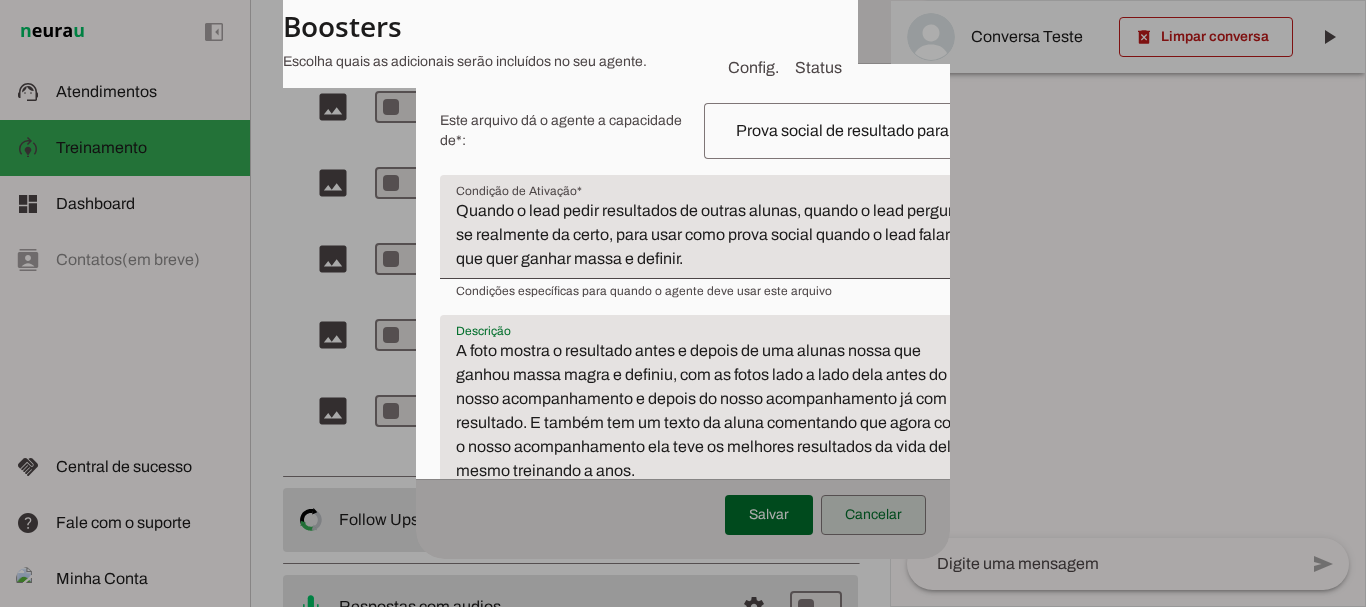 click at bounding box center [873, 515] 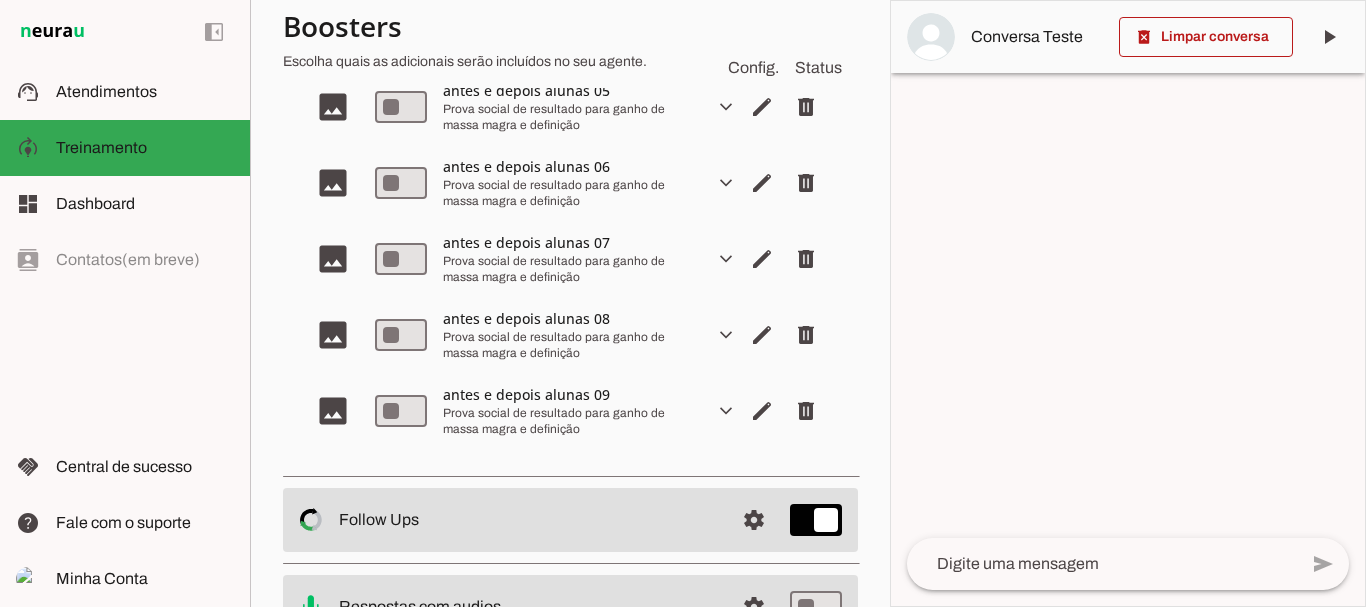 type 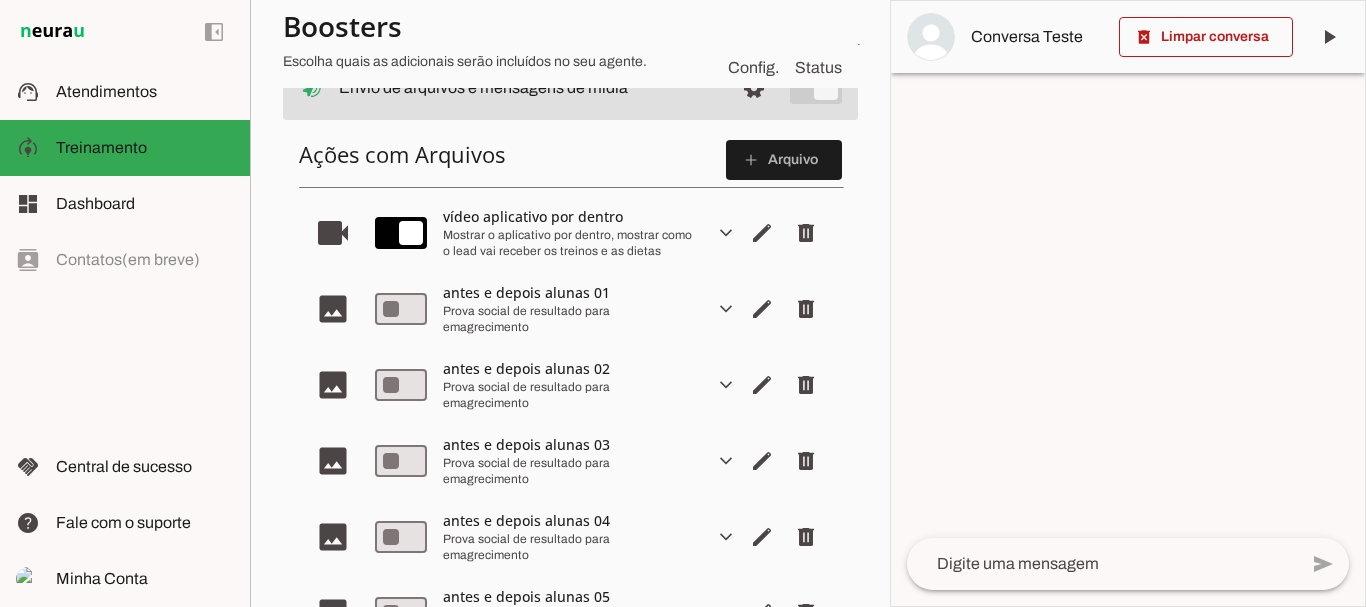 scroll, scrollTop: 354, scrollLeft: 0, axis: vertical 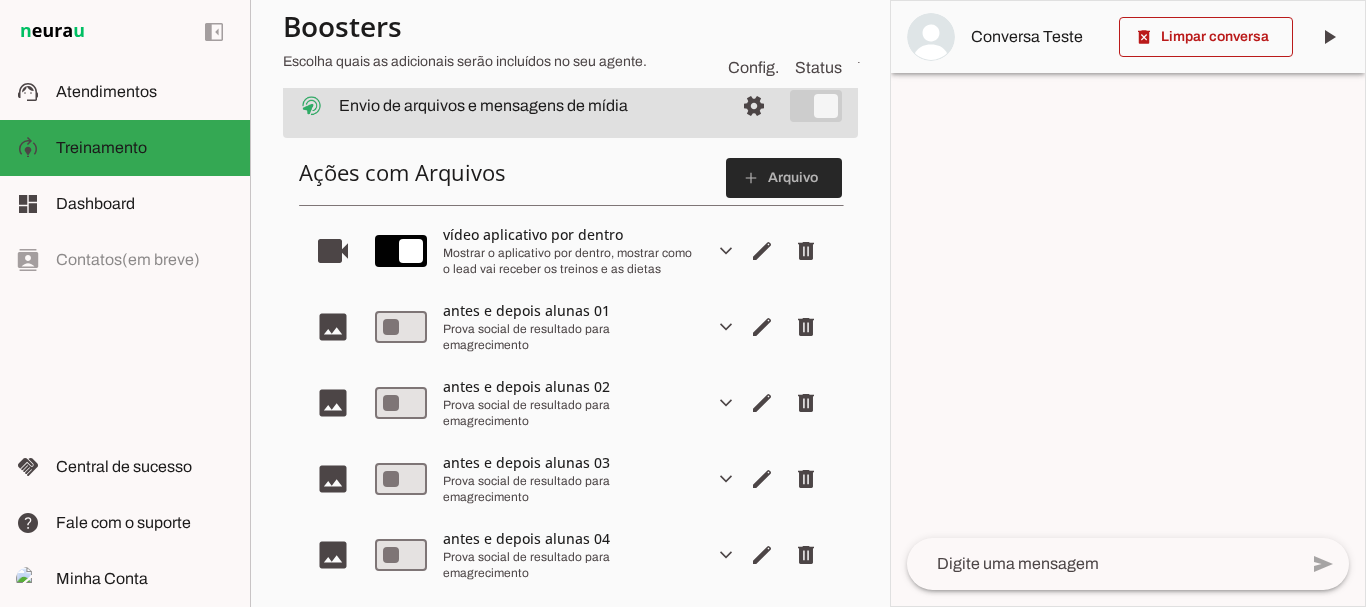 click at bounding box center [784, 178] 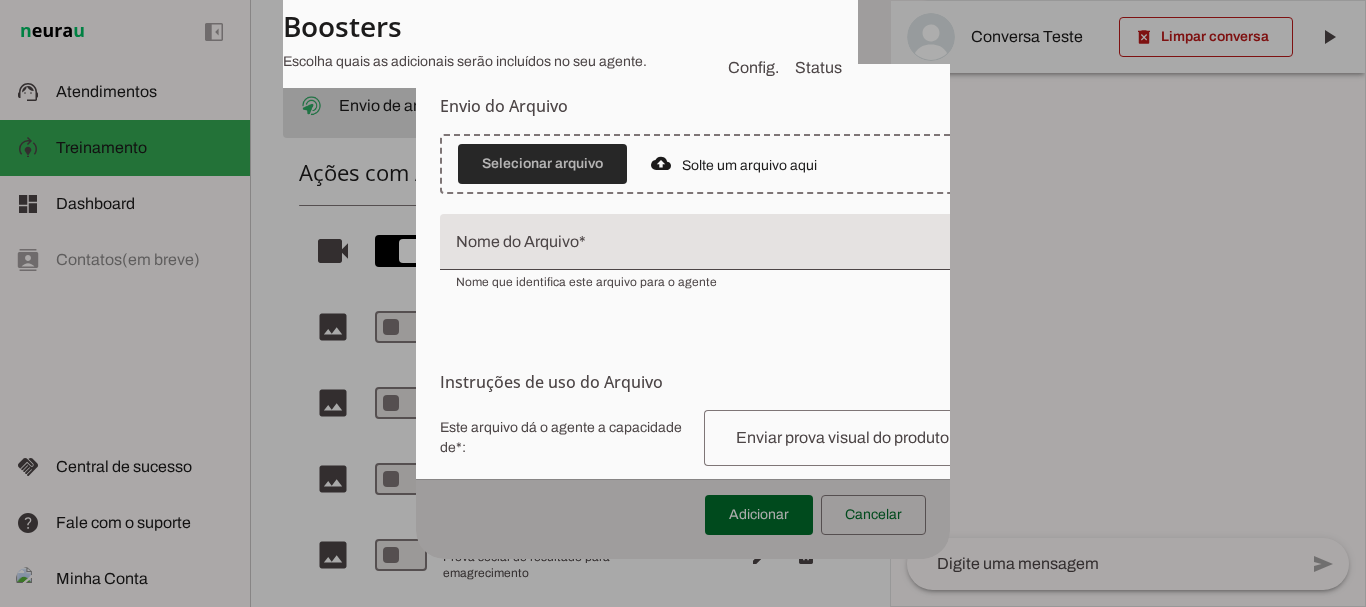 click at bounding box center (542, 164) 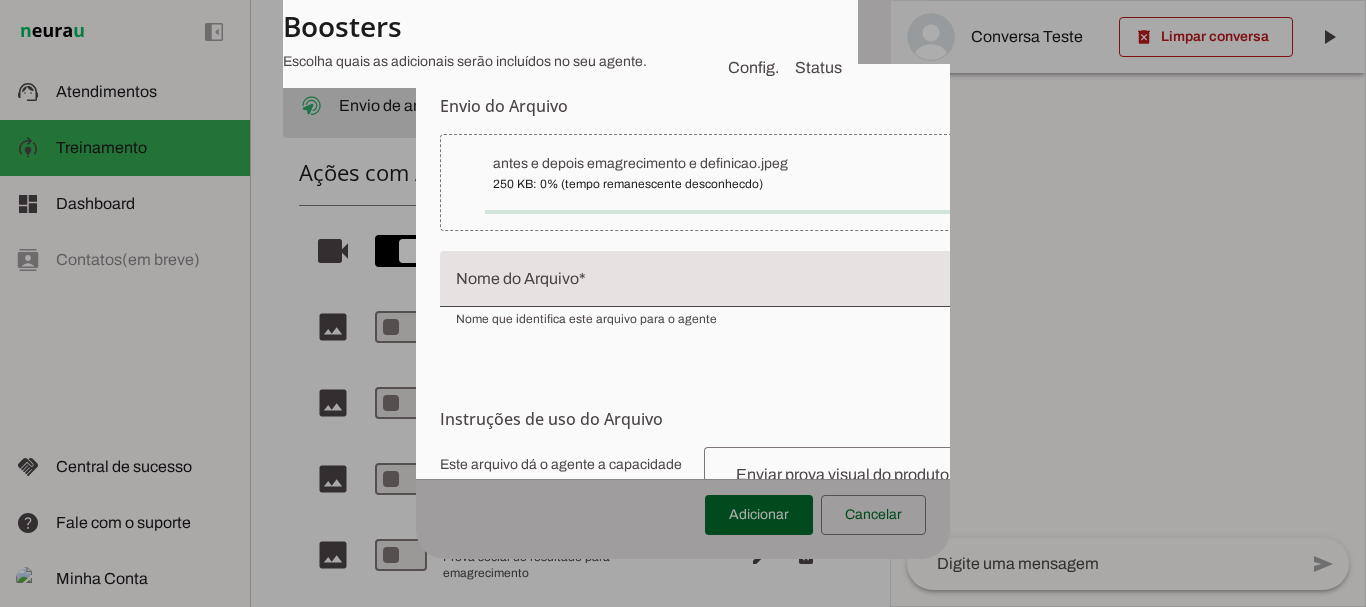 type on "antes e depois emagrecimento e definicao" 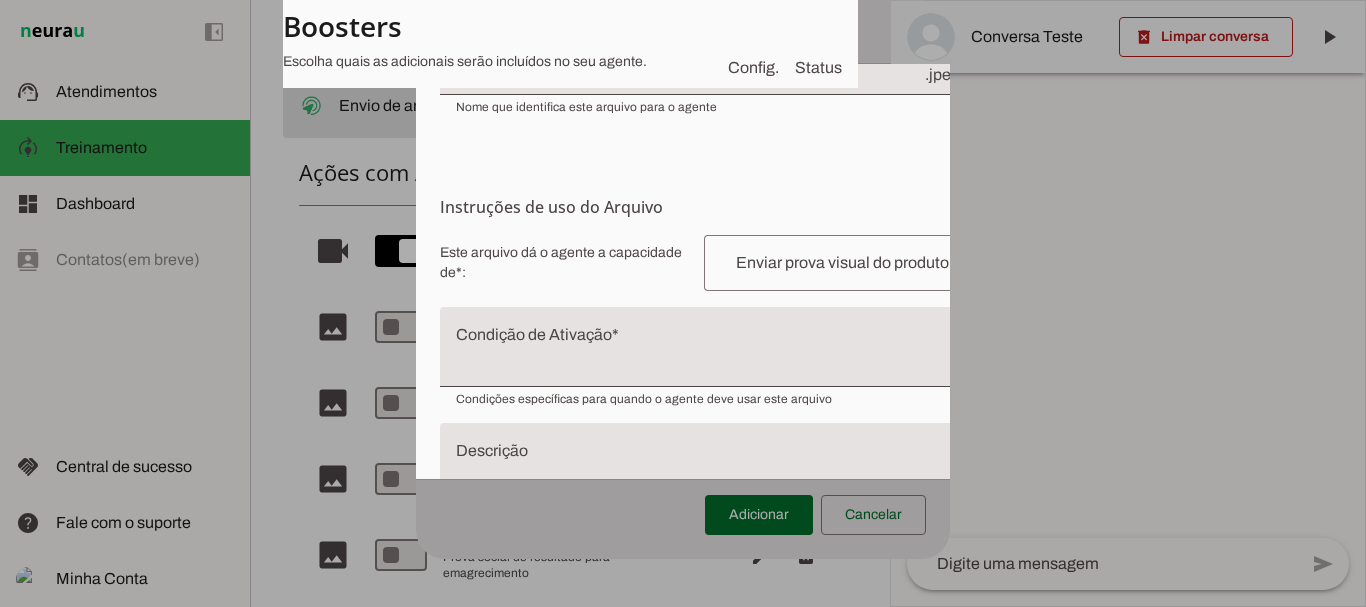 scroll, scrollTop: 195, scrollLeft: 0, axis: vertical 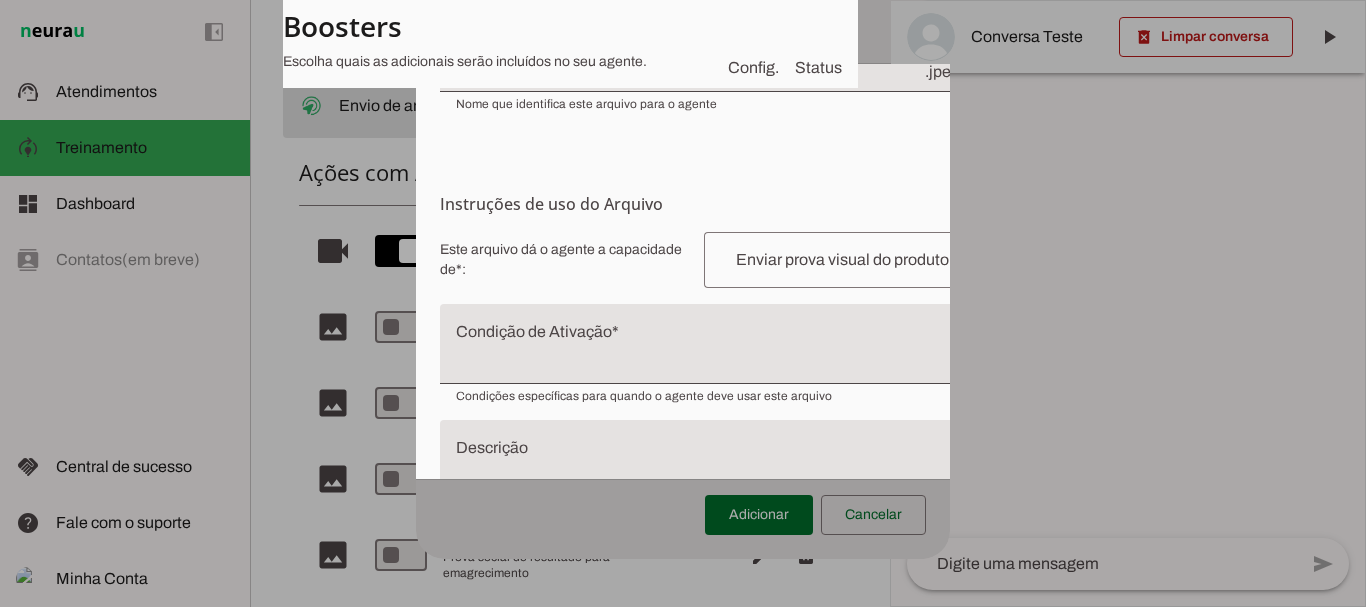 click at bounding box center (848, 260) 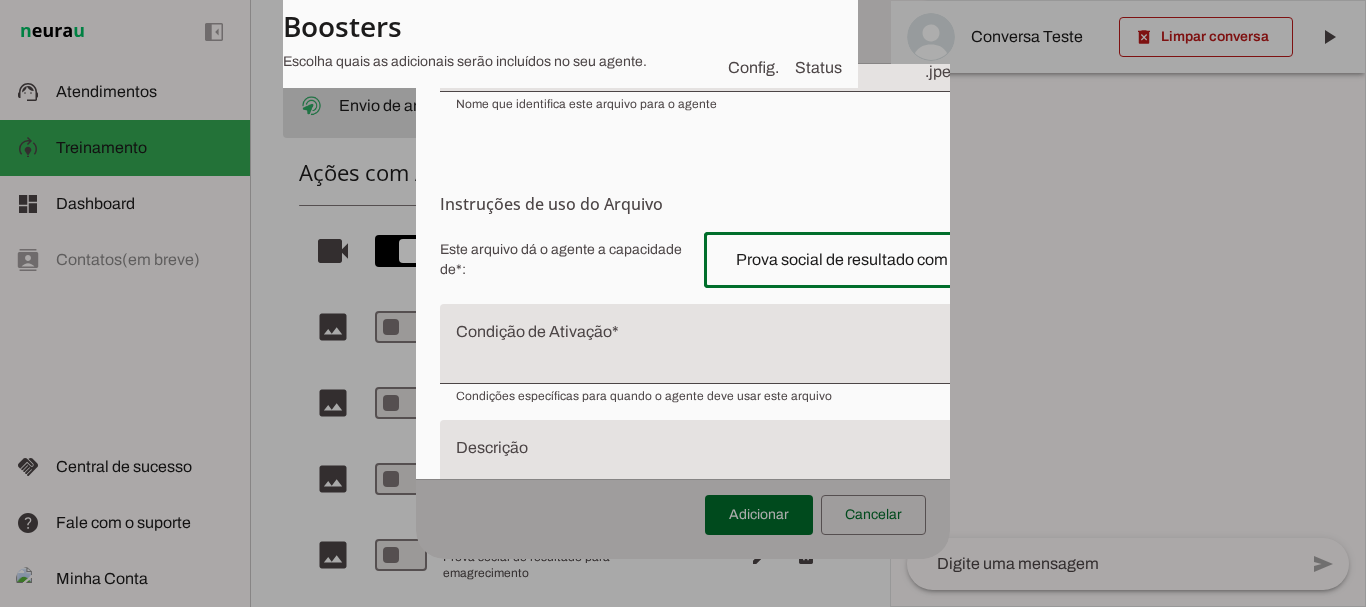 scroll, scrollTop: 0, scrollLeft: 218, axis: horizontal 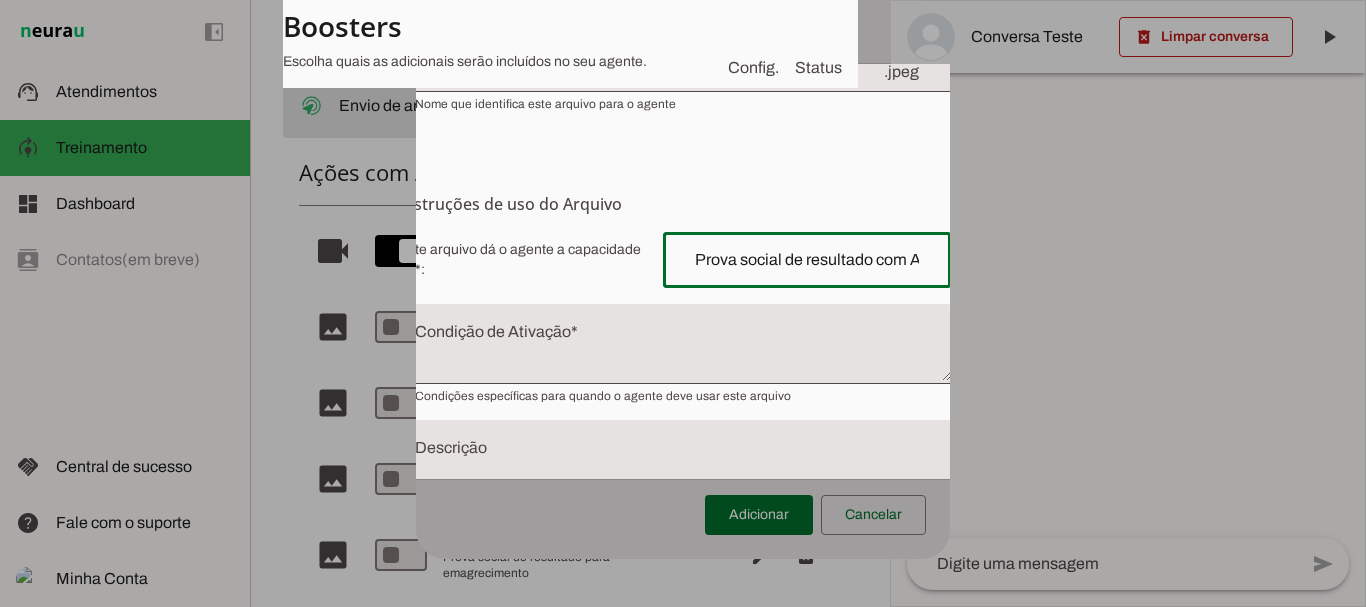 type on "Prova social de resultado com Antes e Depois para Emagrecimento" 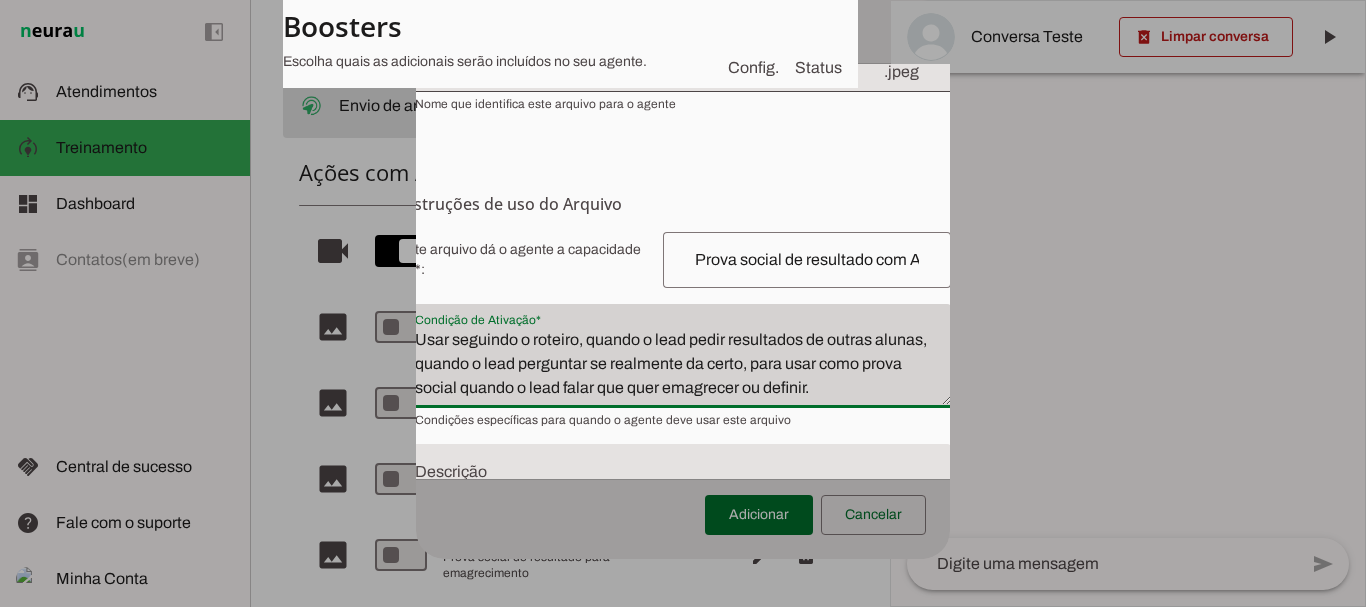 type on "Usar seguindo o roteiro, quando o lead pedir resultados de outras alunas, quando o lead perguntar se realmente da certo, para usar como prova social quando o lead falar que quer emagrecer ou definir." 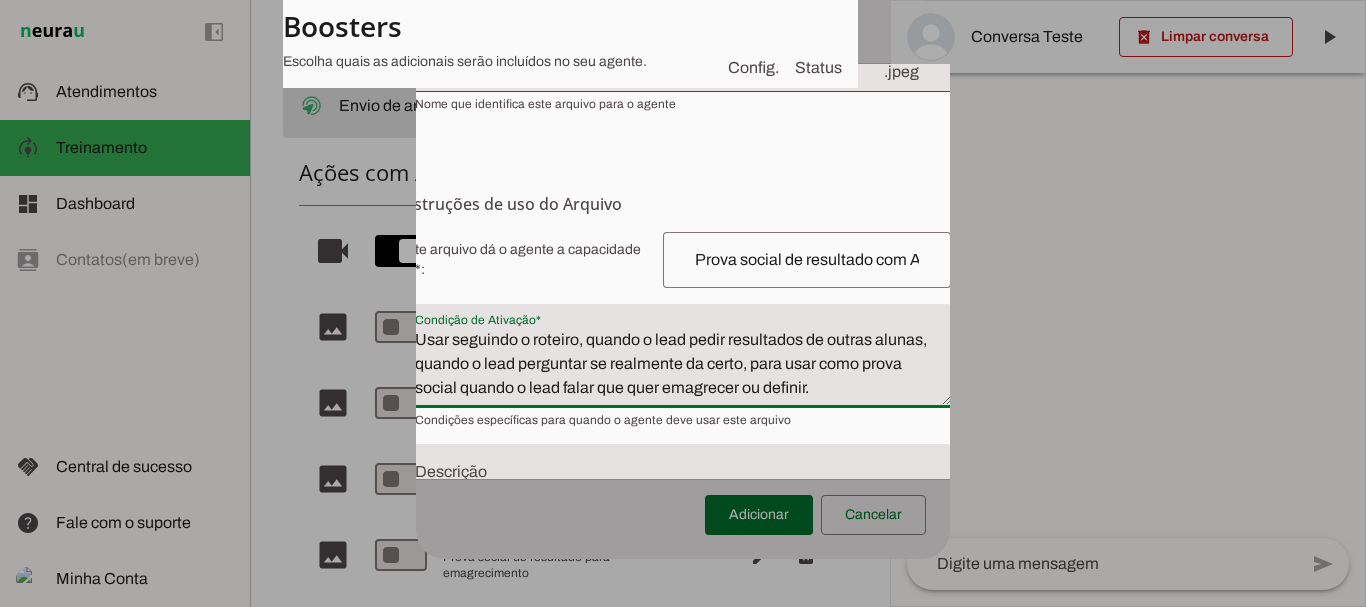 scroll, scrollTop: 302, scrollLeft: 41, axis: both 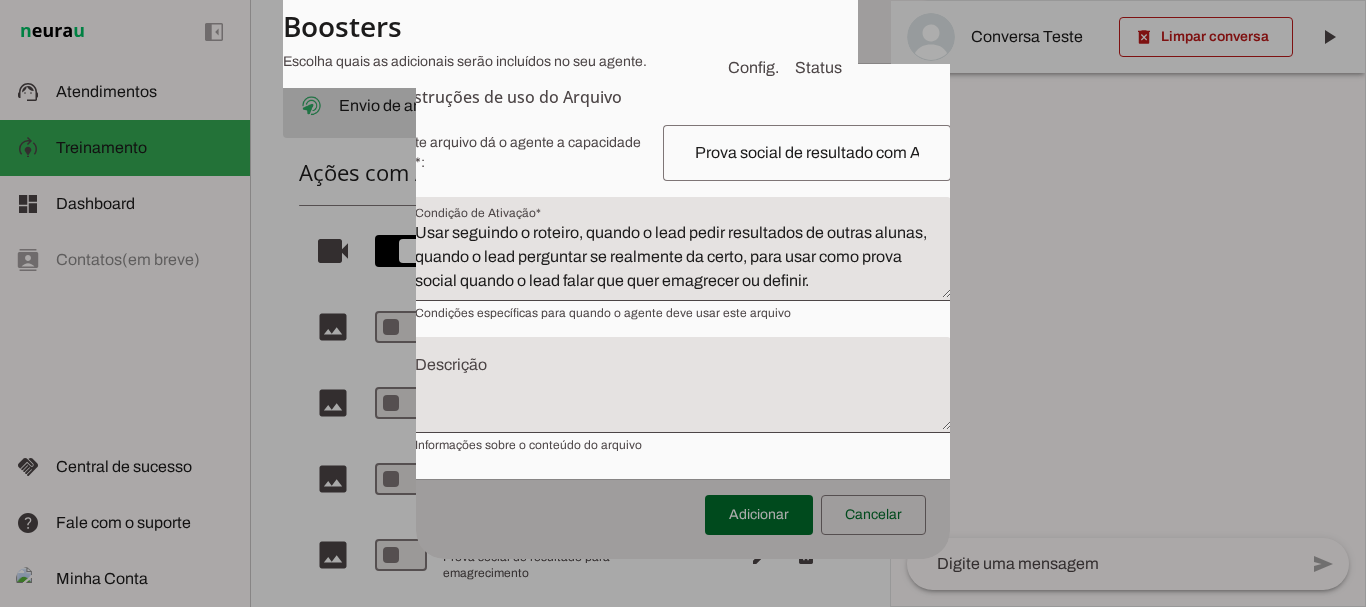 click at bounding box center (675, 393) 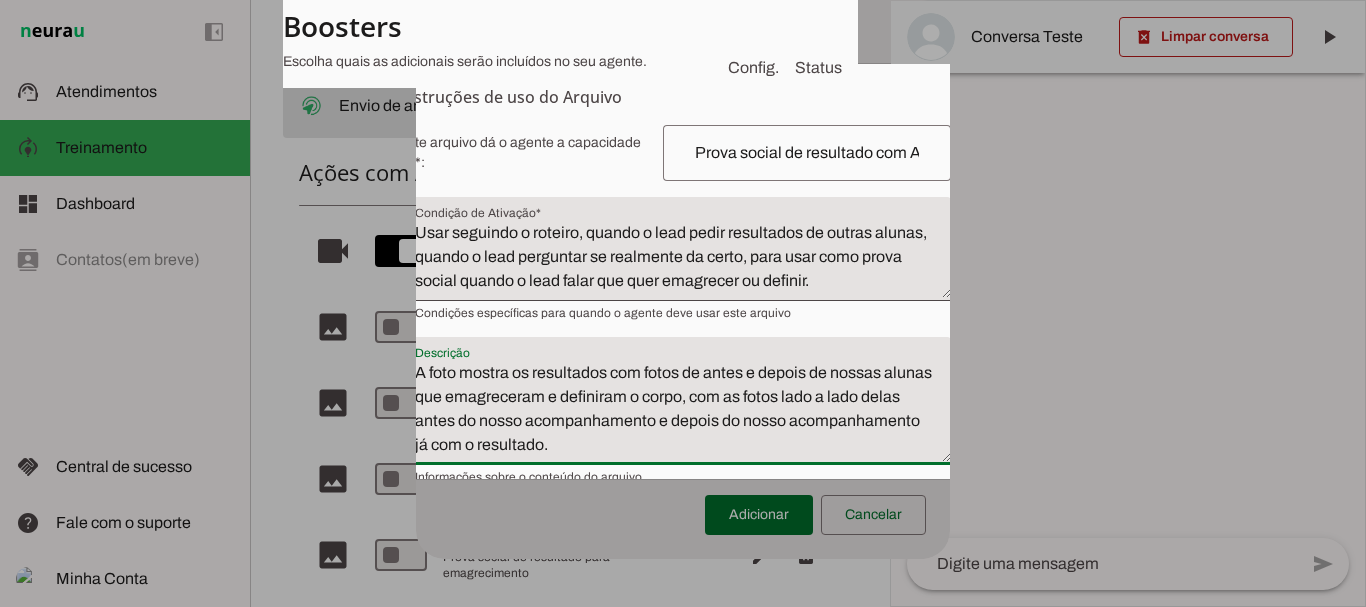 type on "A foto mostra os resultados com fotos de antes e depois de nossas alunas que emagreceram e definiram o corpo, com as fotos lado a lado delas antes do nosso acompanhamento e depois do nosso acompanhamento já com o resultado." 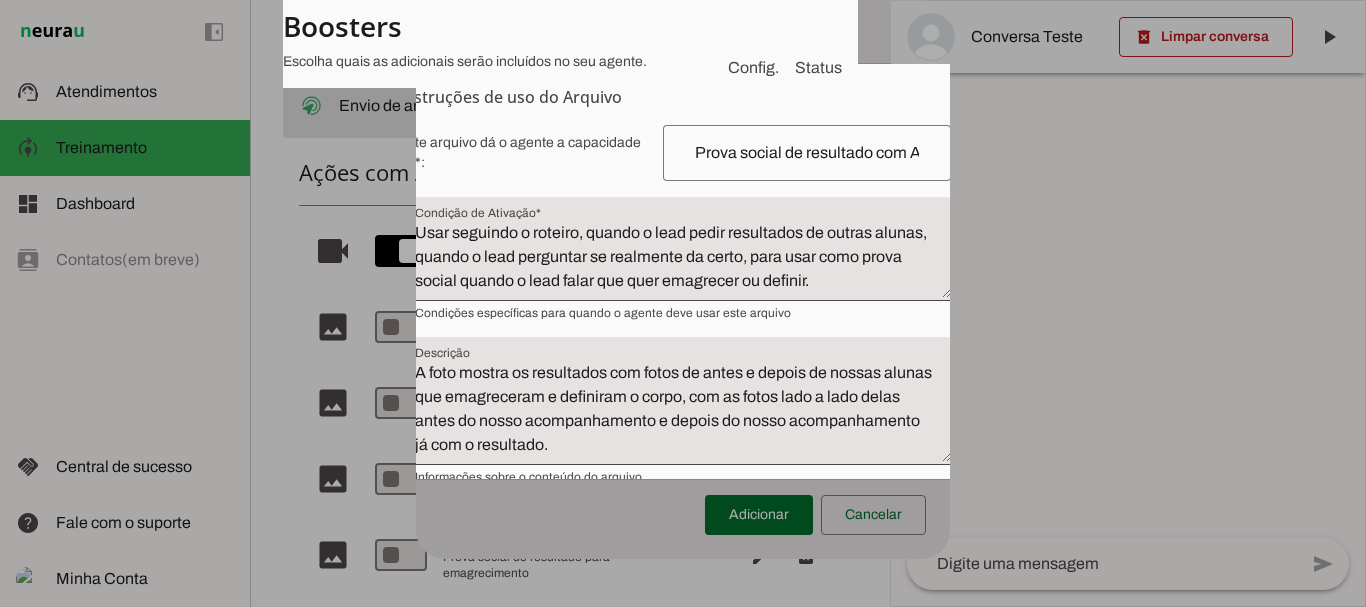 click on "Este arquivo dá o agente a capacidade de*:
Capacidade conferida
Complete a frase para informar de forma sucinta uma capacidade que o
arquivo  'antes e depois emagrecimento e definicao'
confere ao agente.
O arquivo  'antes e depois emagrecimento e definicao'  dá
ao agente a capacidade de:
Exemplificar móveis planejados
Exibir o design de um vestido ou traje específico
Mostrar o resultado de um procedimento estético
Exibir o cardápio de um restaurante
Visualizar o design de interiores do imóvel
Mostrar o plano de treino ou cardápio alimentar
Exibir uma imagem para o produto ou serviço
Explicar via audio seu serviço" at bounding box center (675, 305) 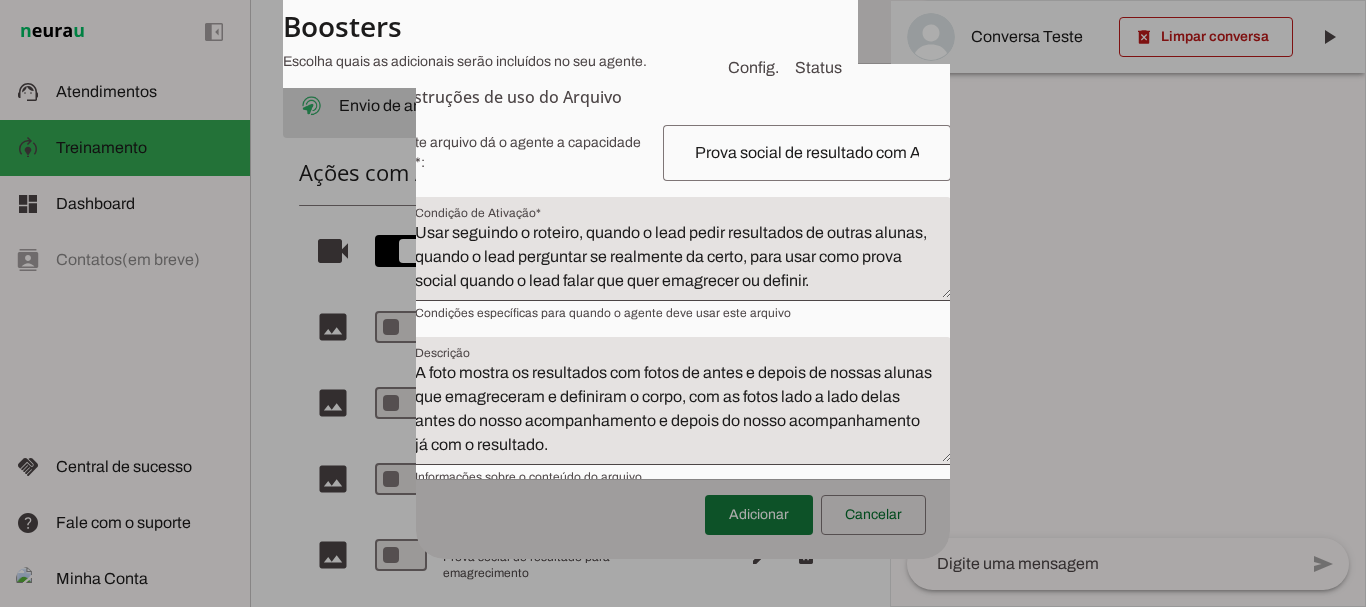 click at bounding box center [759, 515] 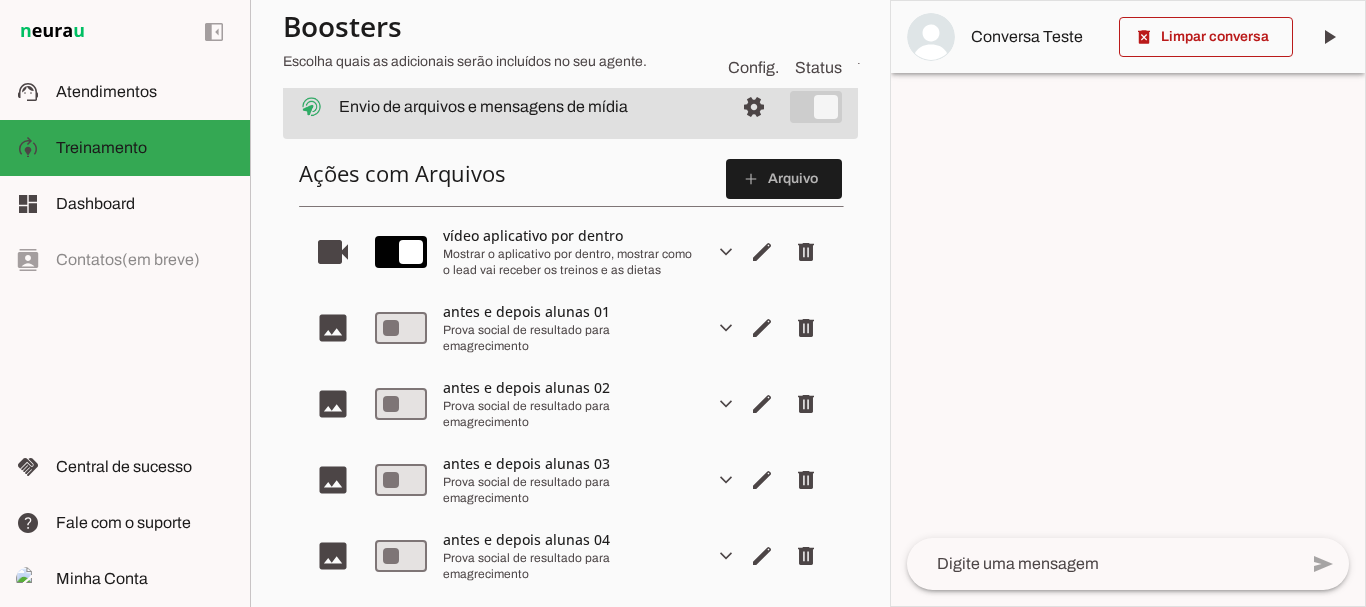 scroll, scrollTop: 273, scrollLeft: 0, axis: vertical 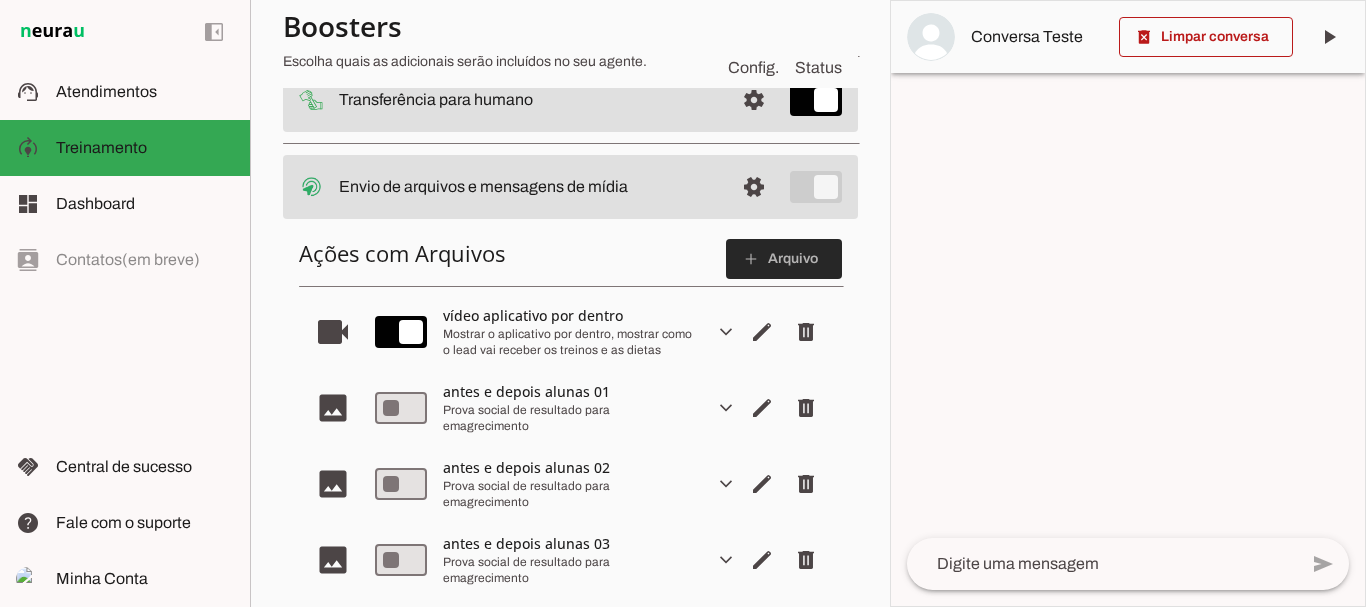 click at bounding box center [784, 259] 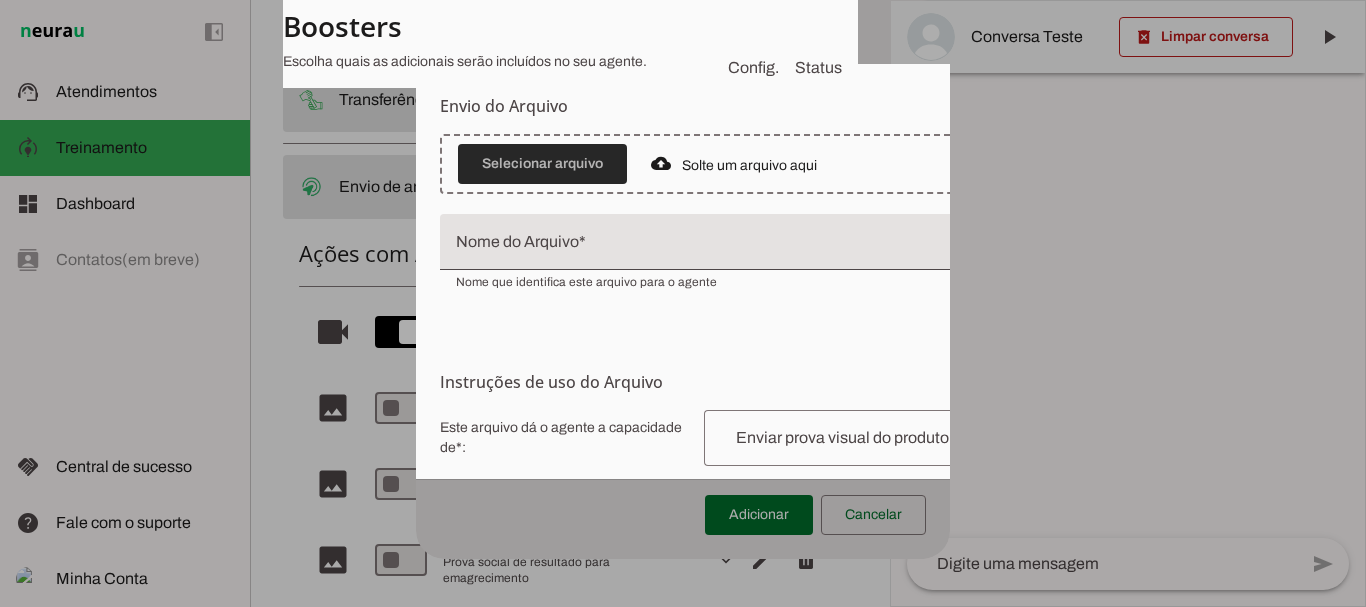 click at bounding box center [542, 164] 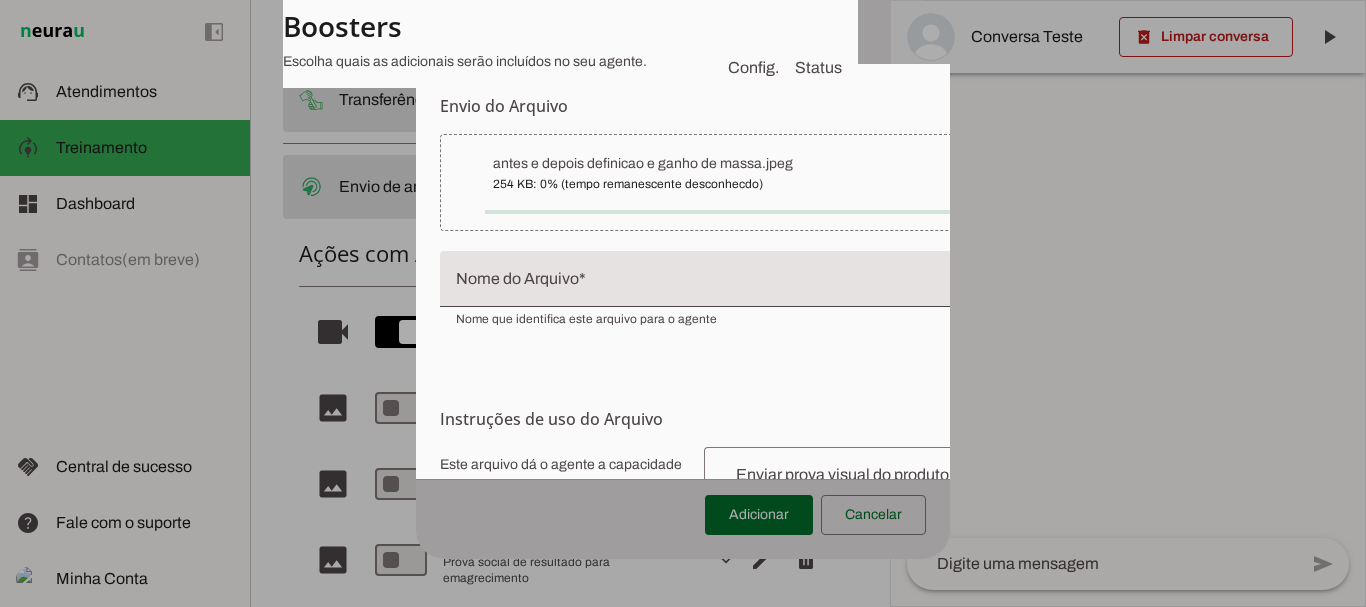 type on "antes e depois definicao e ganho de massa" 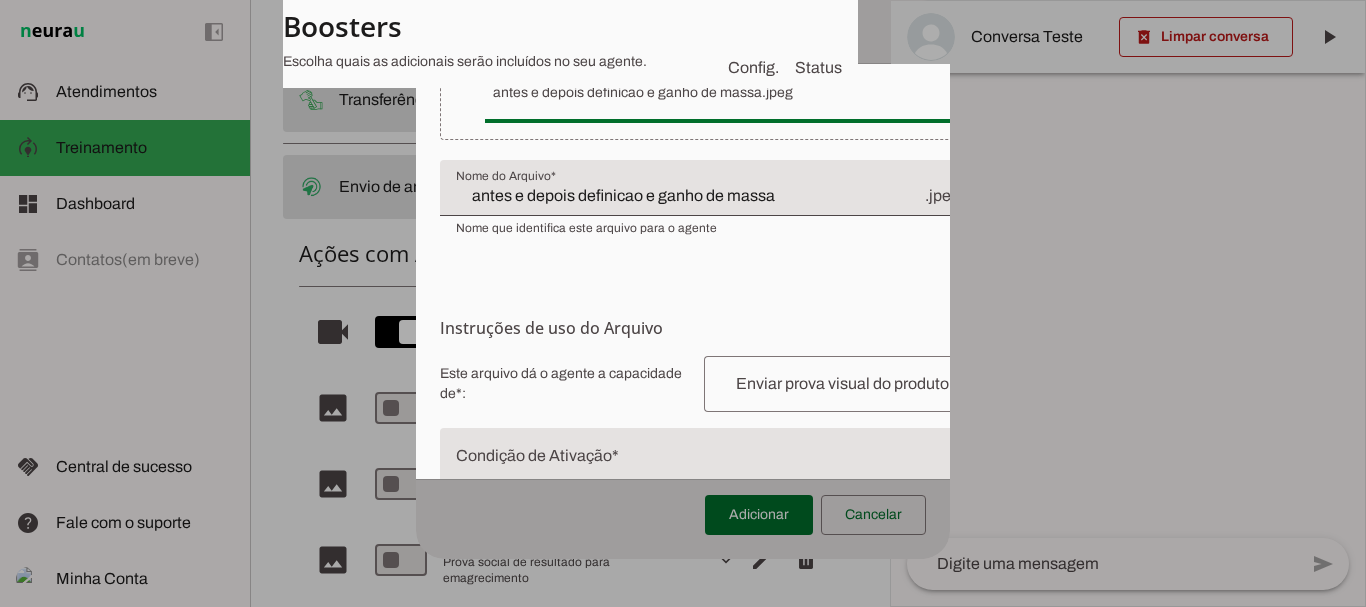 scroll, scrollTop: 118, scrollLeft: 0, axis: vertical 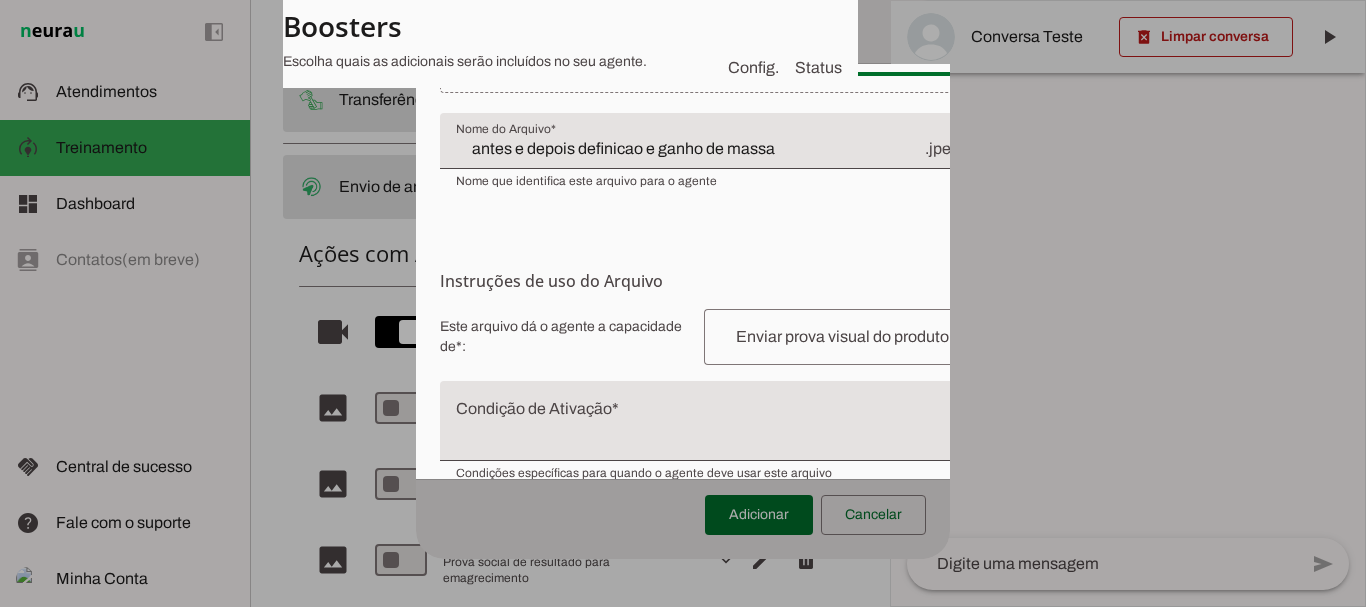 click at bounding box center [848, 337] 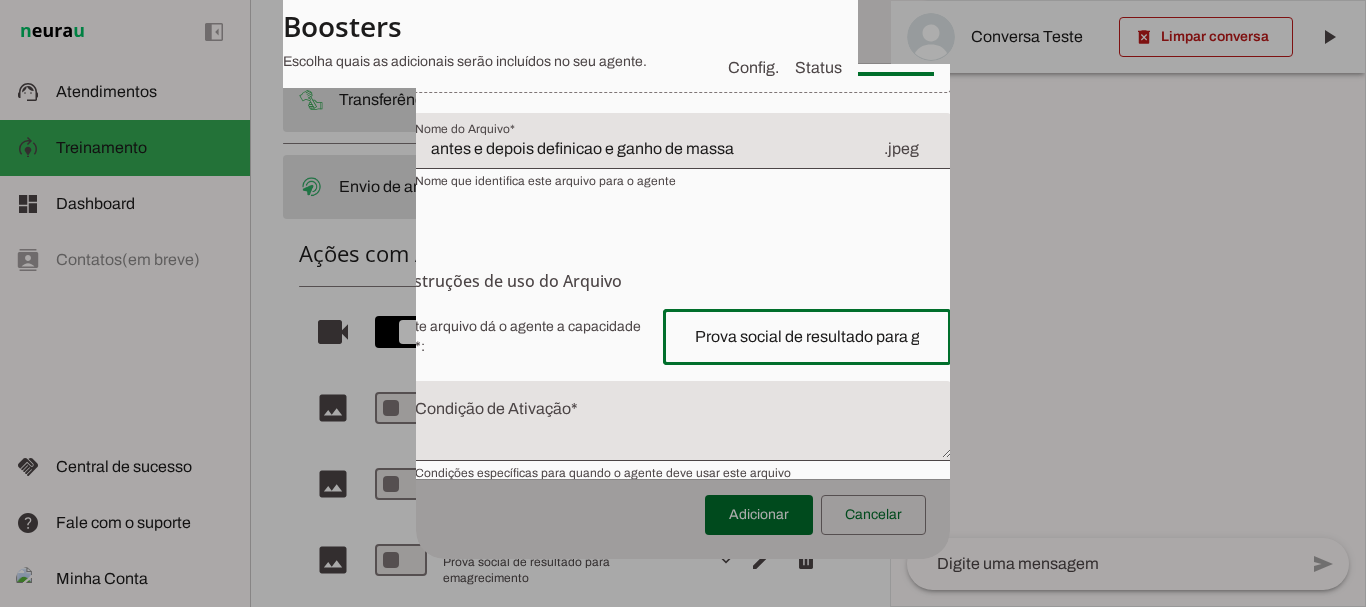 scroll, scrollTop: 0, scrollLeft: 205, axis: horizontal 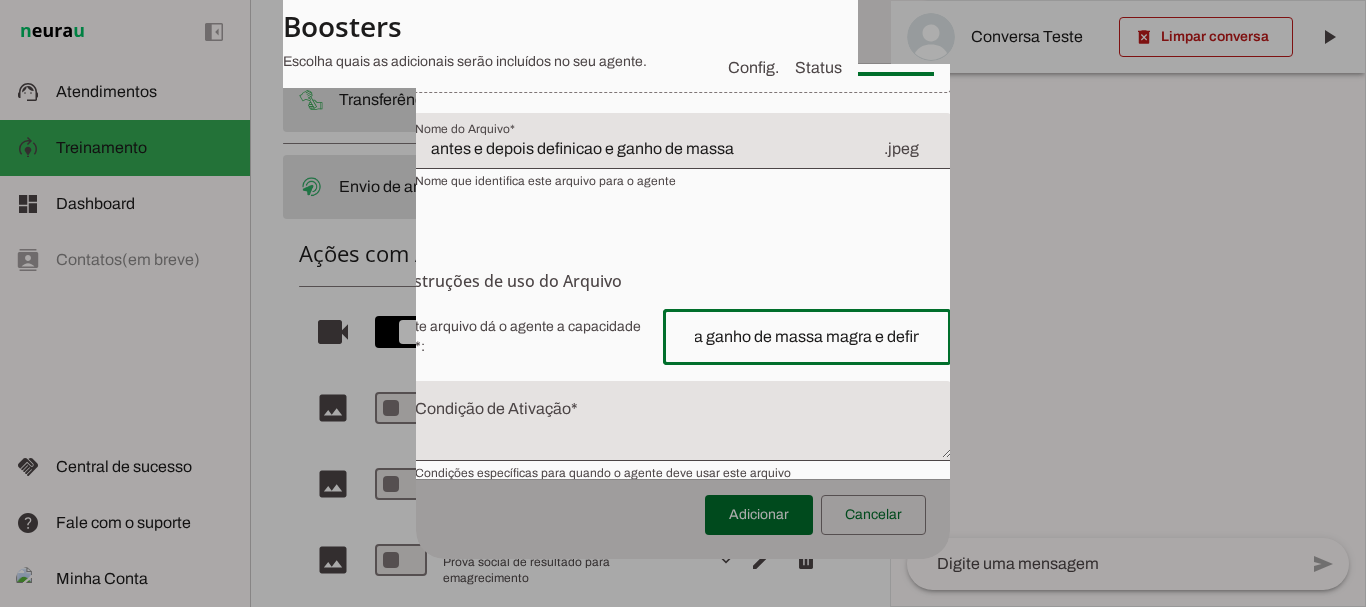 type on "Prova social de resultado para ganho de massa magra e definição" 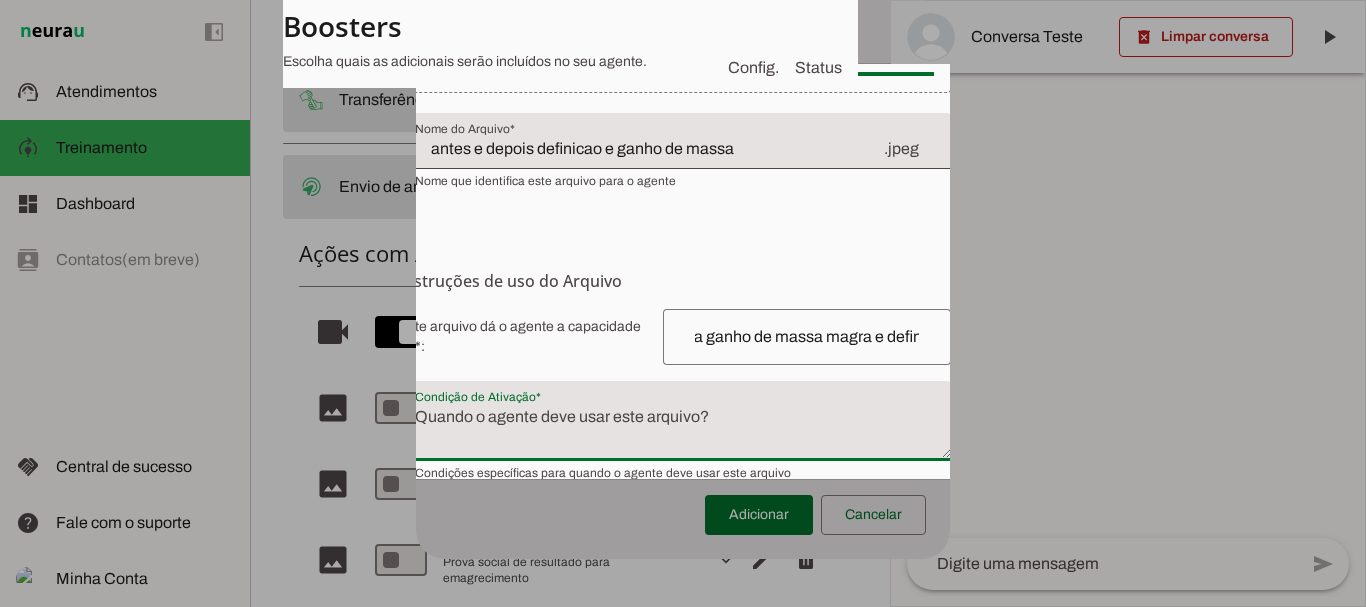 scroll, scrollTop: 0, scrollLeft: 0, axis: both 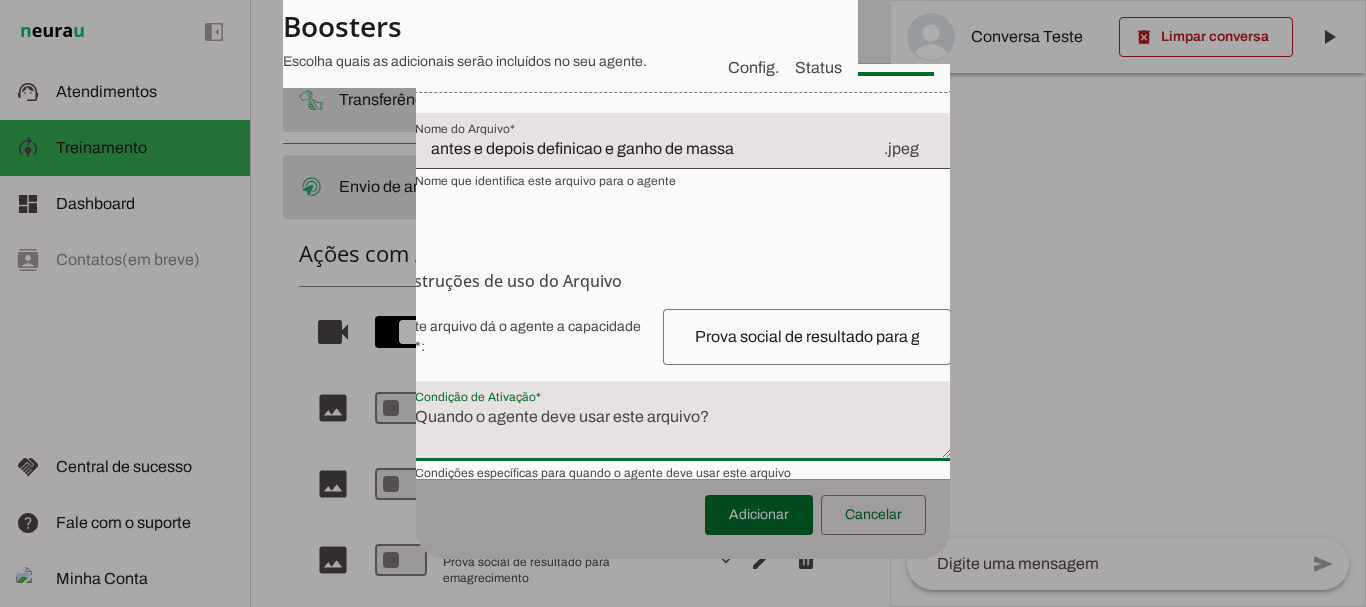 click at bounding box center (675, 429) 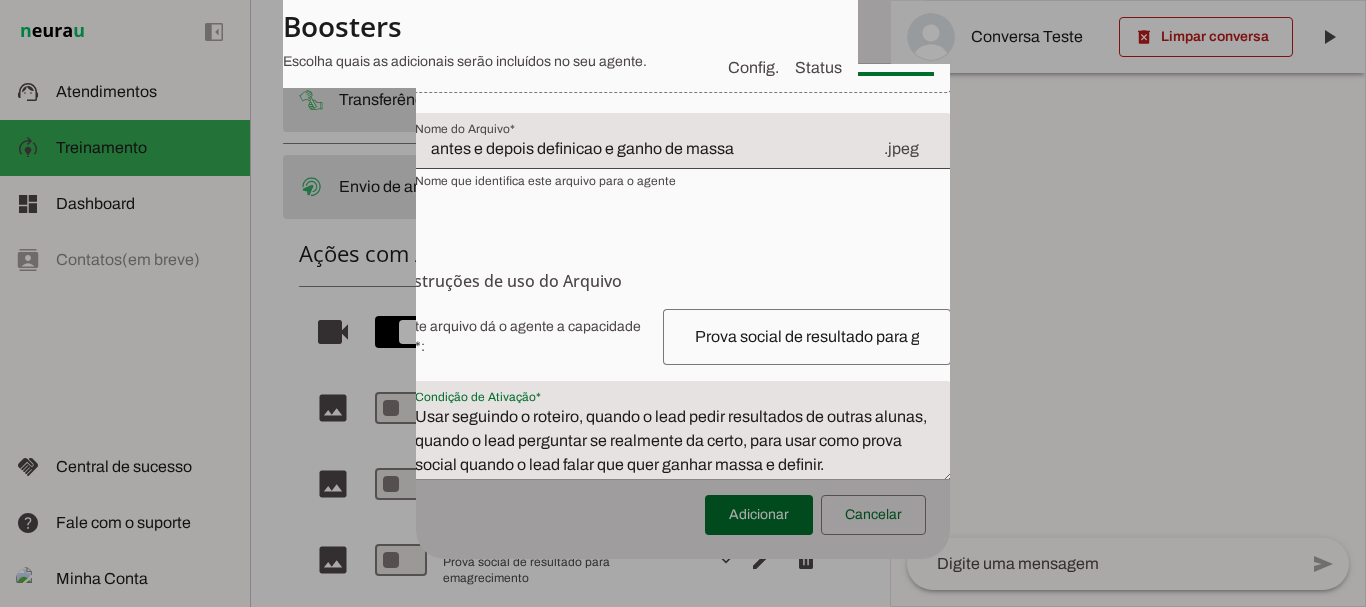type on "Usar seguindo o roteiro, quando o lead pedir resultados de outras alunas, quando o lead perguntar se realmente da certo, para usar como prova social quando o lead falar que quer ganhar massa e definir." 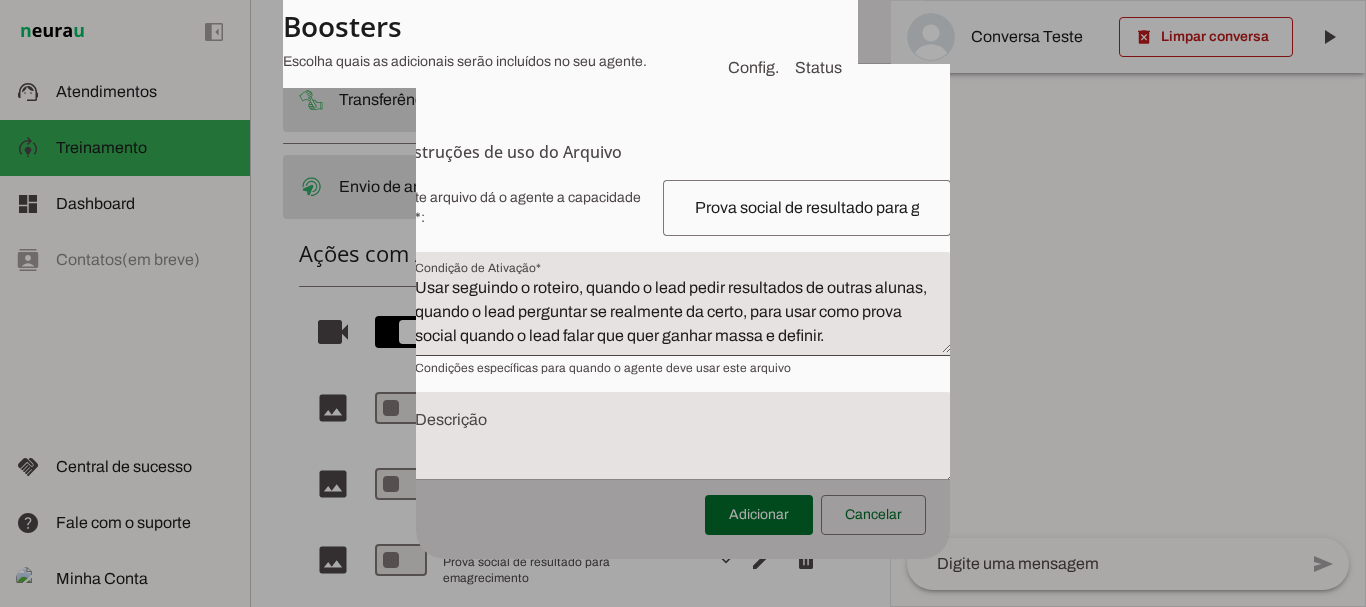 scroll, scrollTop: 306, scrollLeft: 41, axis: both 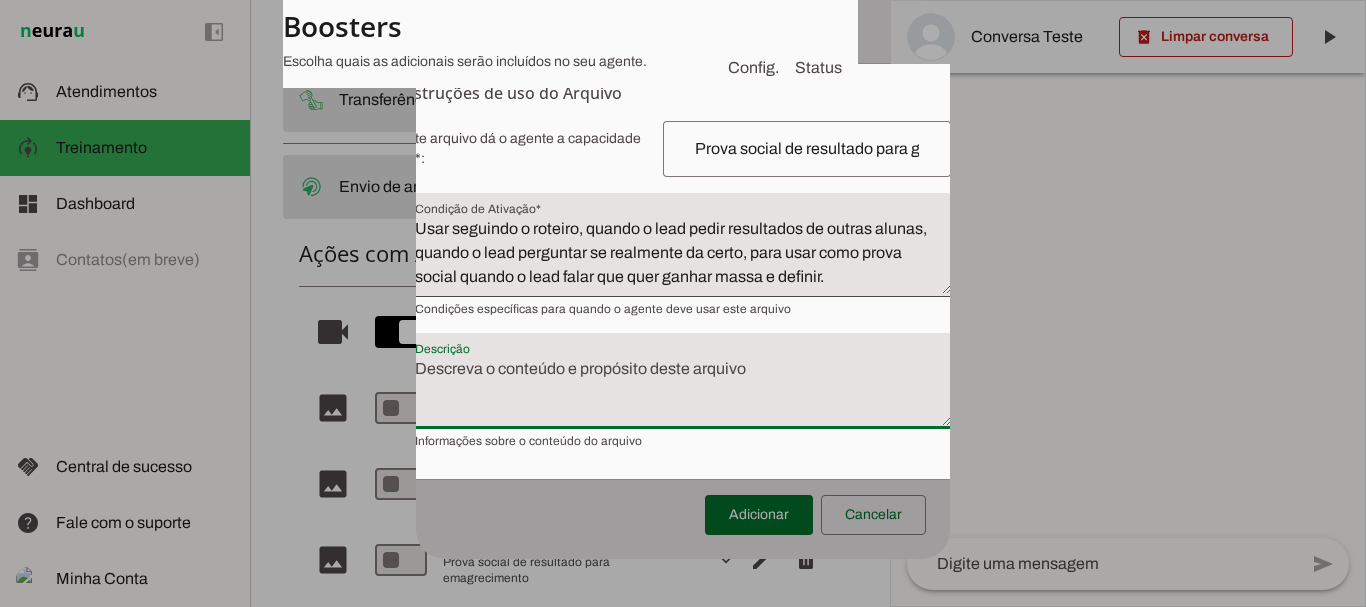 click at bounding box center [675, 389] 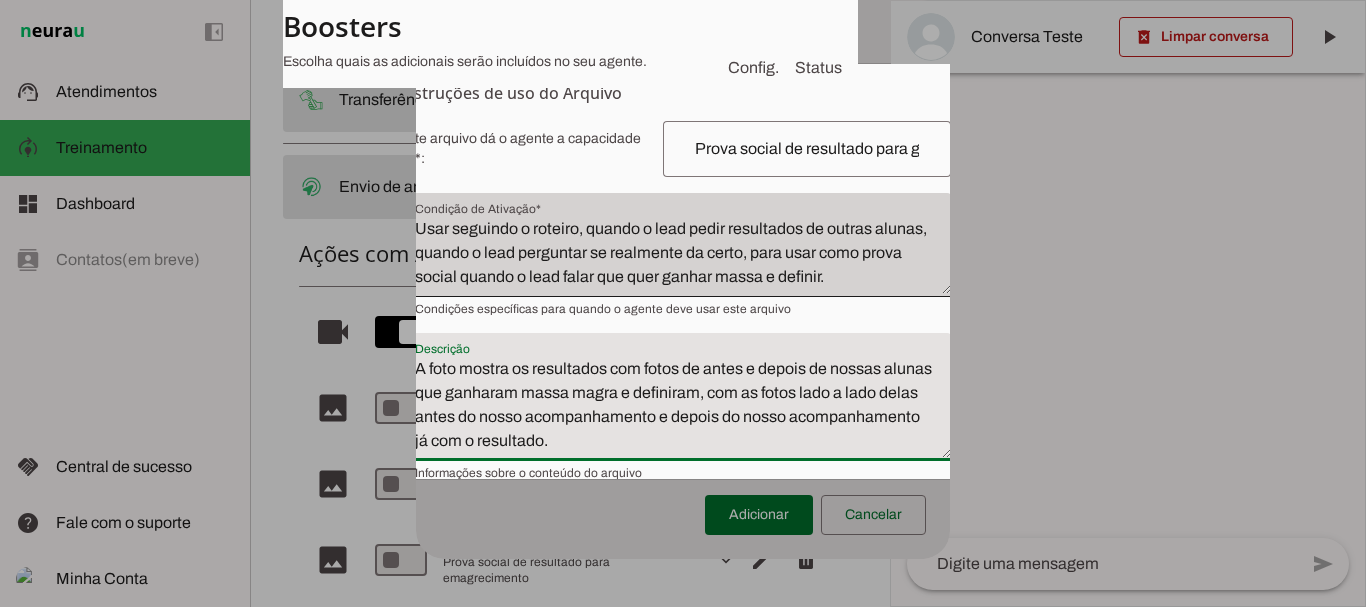 type on "A foto mostra os resultados com fotos de antes e depois de nossas alunas que ganharam massa magra e definiram, com as fotos lado a lado delas antes do nosso acompanhamento e depois do nosso acompanhamento já com o resultado." 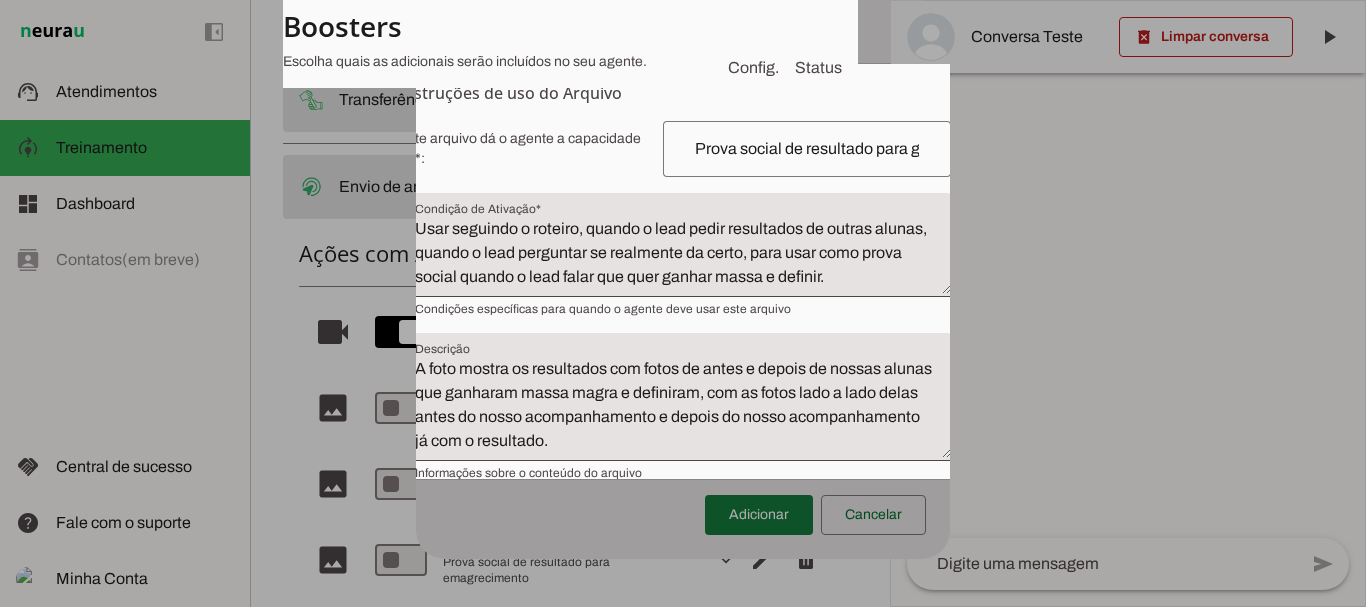 click at bounding box center [759, 515] 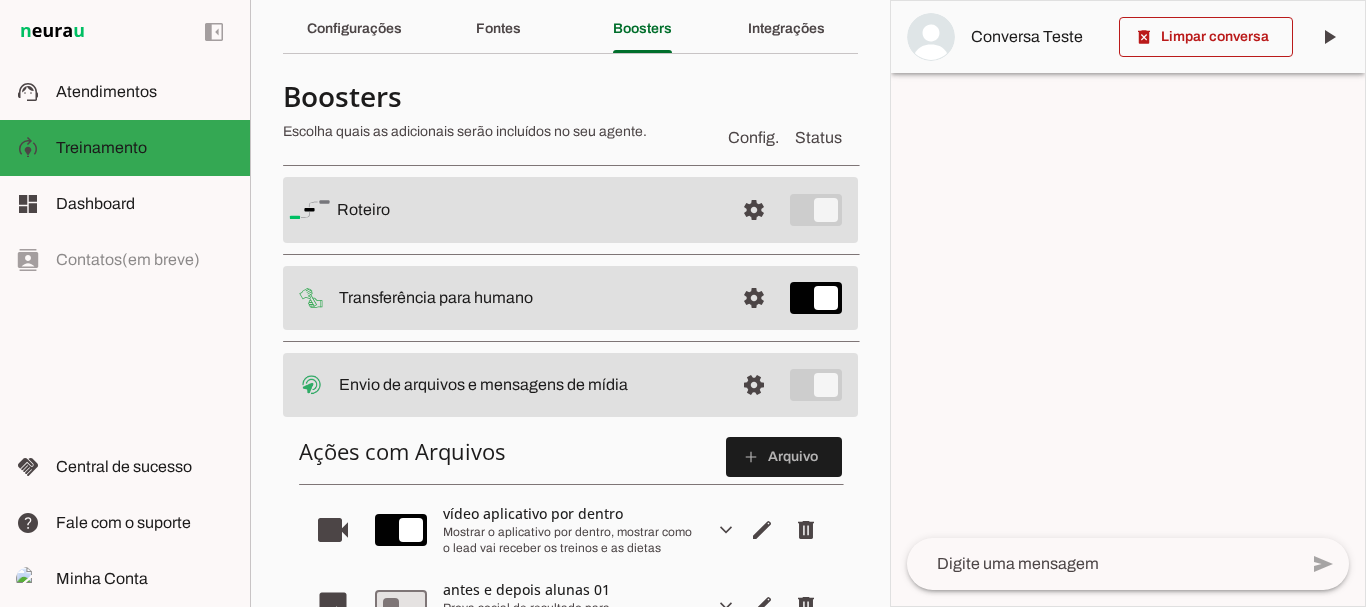 scroll, scrollTop: 26, scrollLeft: 0, axis: vertical 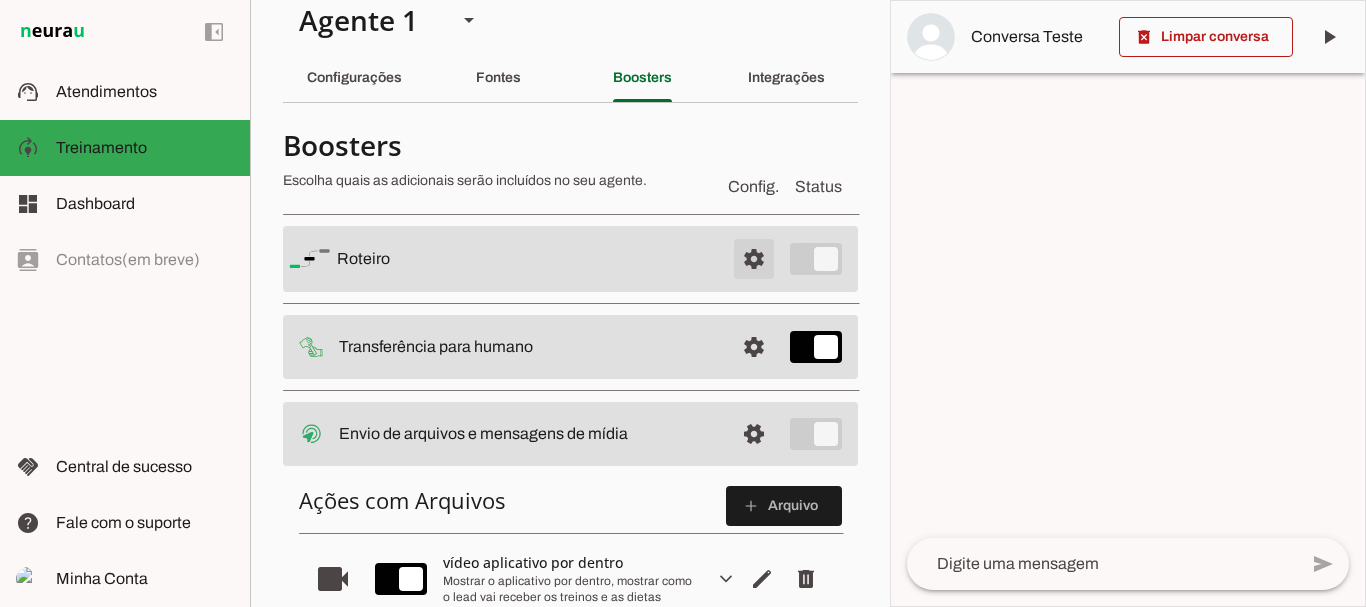 click at bounding box center [754, 259] 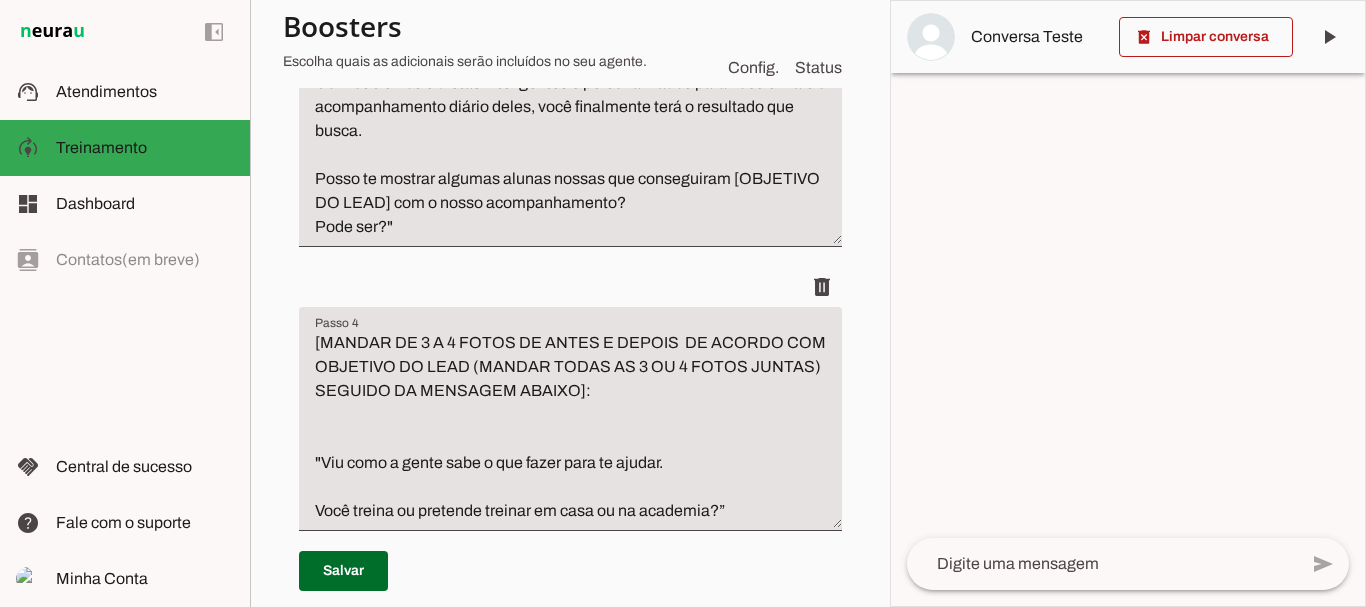 scroll, scrollTop: 1706, scrollLeft: 0, axis: vertical 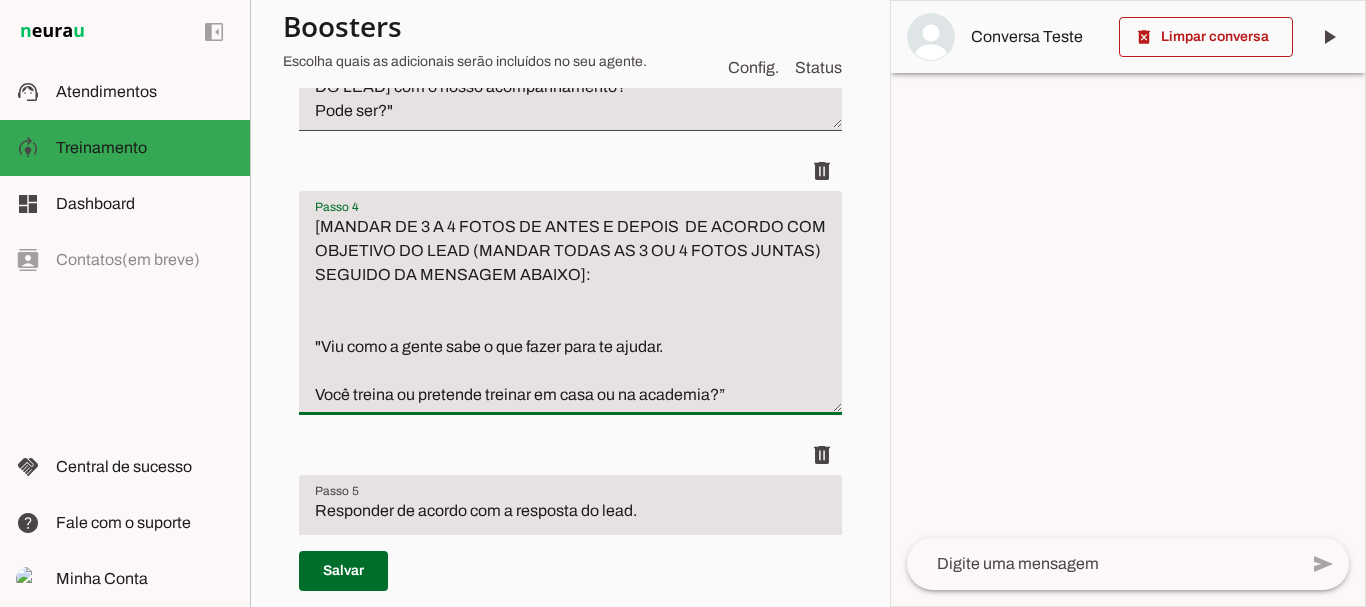click on "[MANDAR DE 3 A 4 FOTOS DE ANTES E DEPOIS  DE ACORDO COM OBJETIVO DO LEAD (MANDAR TODAS AS 3 OU 4 FOTOS JUNTAS) SEGUIDO DA MENSAGEM ABAIXO]:
"Viu como a gente sabe o que fazer para te ajudar.
Você treina ou pretende treinar em casa ou na academia?”" at bounding box center (570, 311) 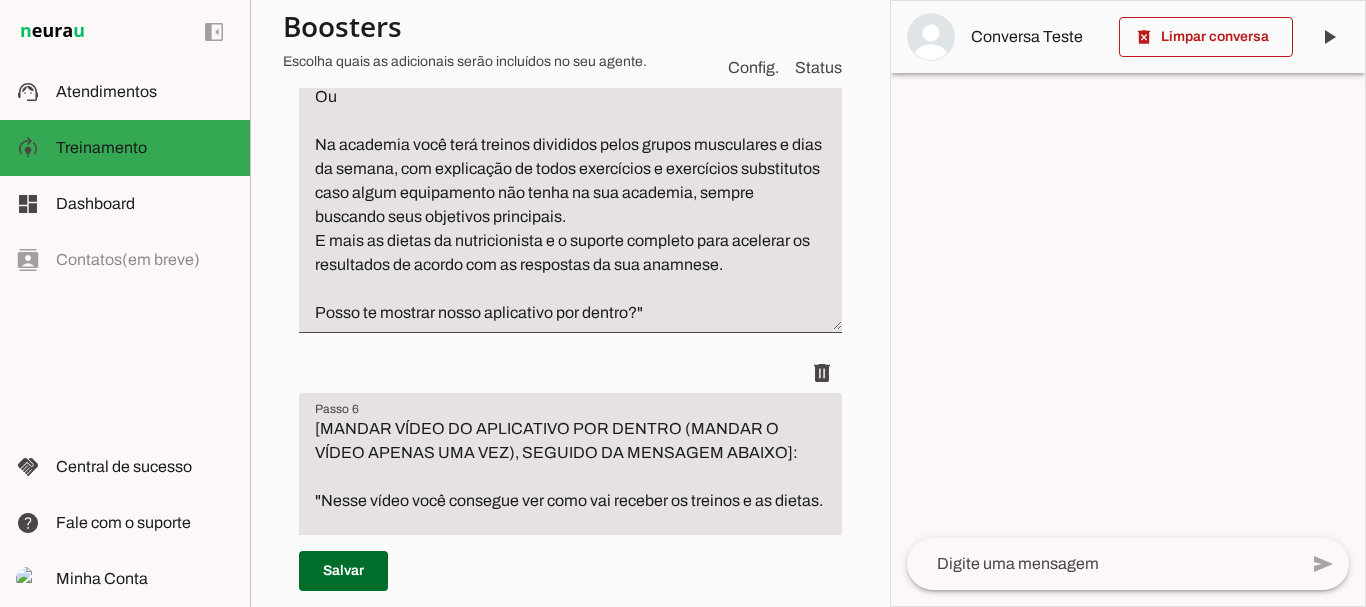scroll, scrollTop: 2478, scrollLeft: 0, axis: vertical 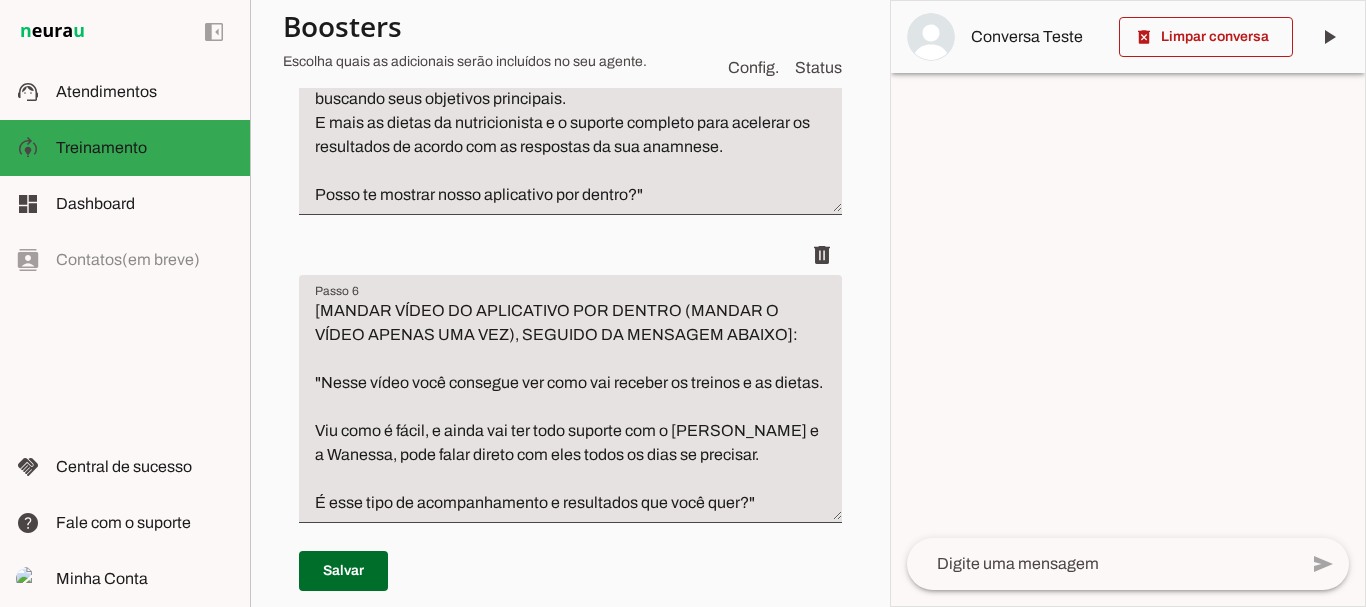 click on "[MANDAR VÍDEO DO APLICATIVO POR DENTRO (MANDAR O VÍDEO APENAS UMA VEZ), SEGUIDO DA MENSAGEM ABAIXO]:
"Nesse vídeo você consegue ver como vai receber os treinos e as dietas.
Viu como é fácil, e ainda vai ter todo suporte com o Marcelo e a Wanessa, pode falar direto com eles todos os dias se precisar.
É esse tipo de acompanhamento e resultados que você quer?"" at bounding box center (570, 407) 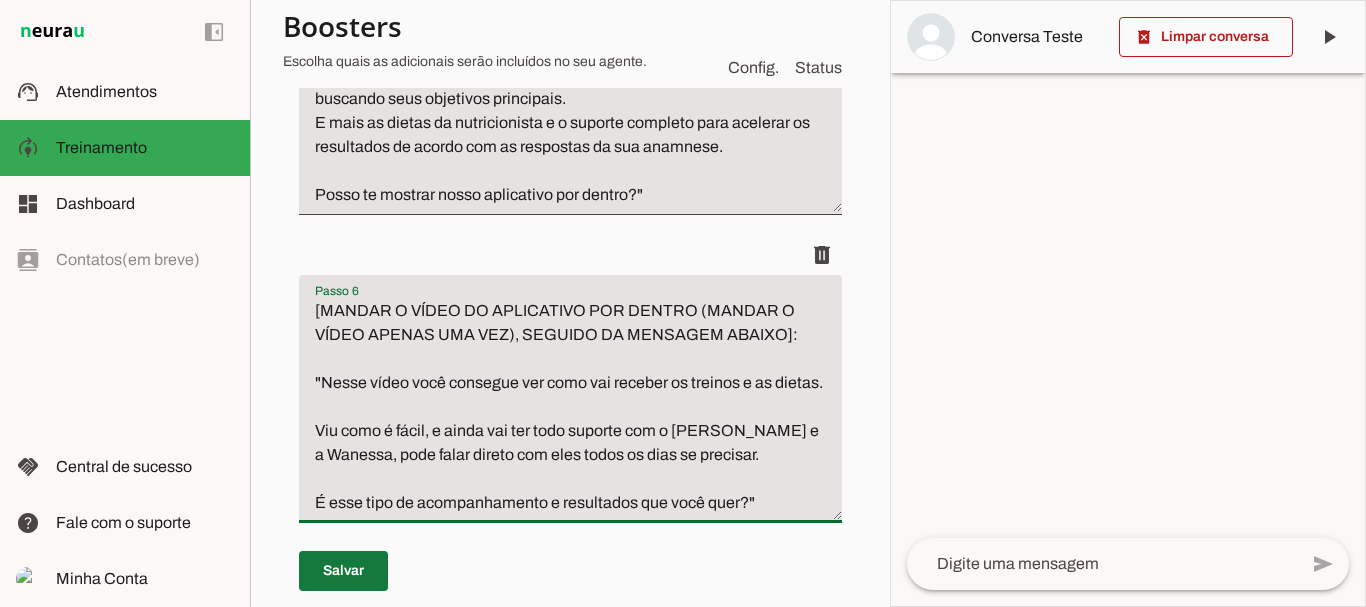 type on "[MANDAR O VÍDEO DO APLICATIVO POR DENTRO (MANDAR O VÍDEO APENAS UMA VEZ), SEGUIDO DA MENSAGEM ABAIXO]:
"Nesse vídeo você consegue ver como vai receber os treinos e as dietas.
Viu como é fácil, e ainda vai ter todo suporte com o [PERSON_NAME] e a Wanessa, pode falar direto com eles todos os dias se precisar.
É esse tipo de acompanhamento e resultados que você quer?"" 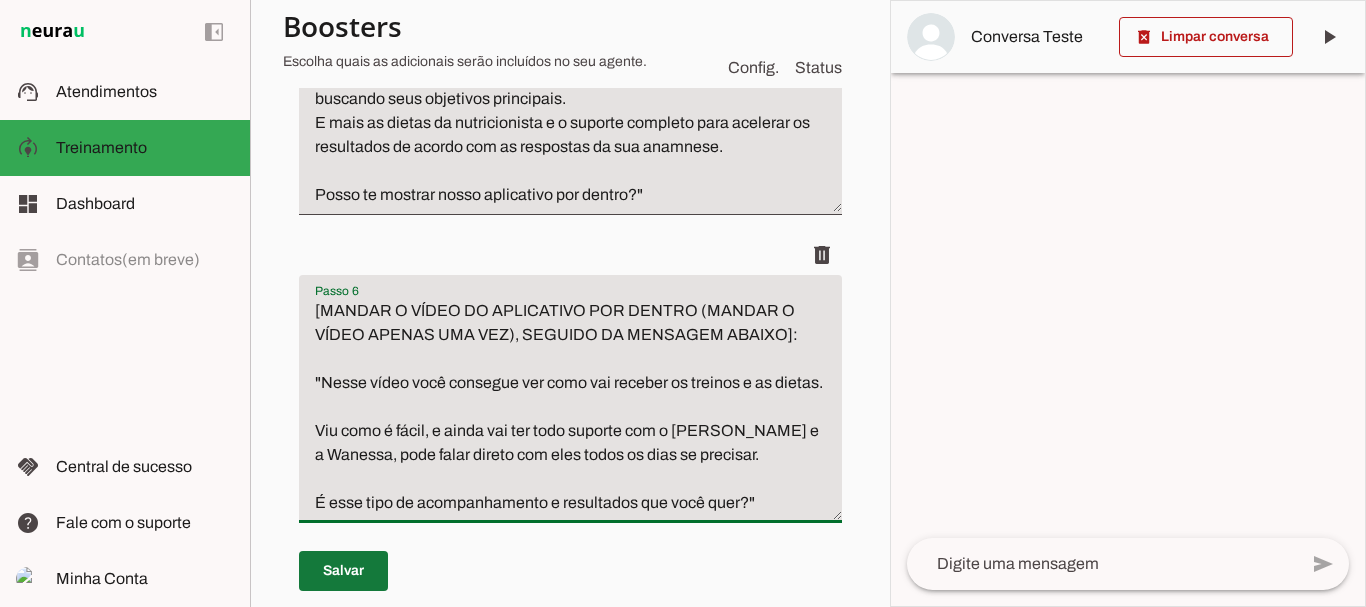 click at bounding box center [343, 571] 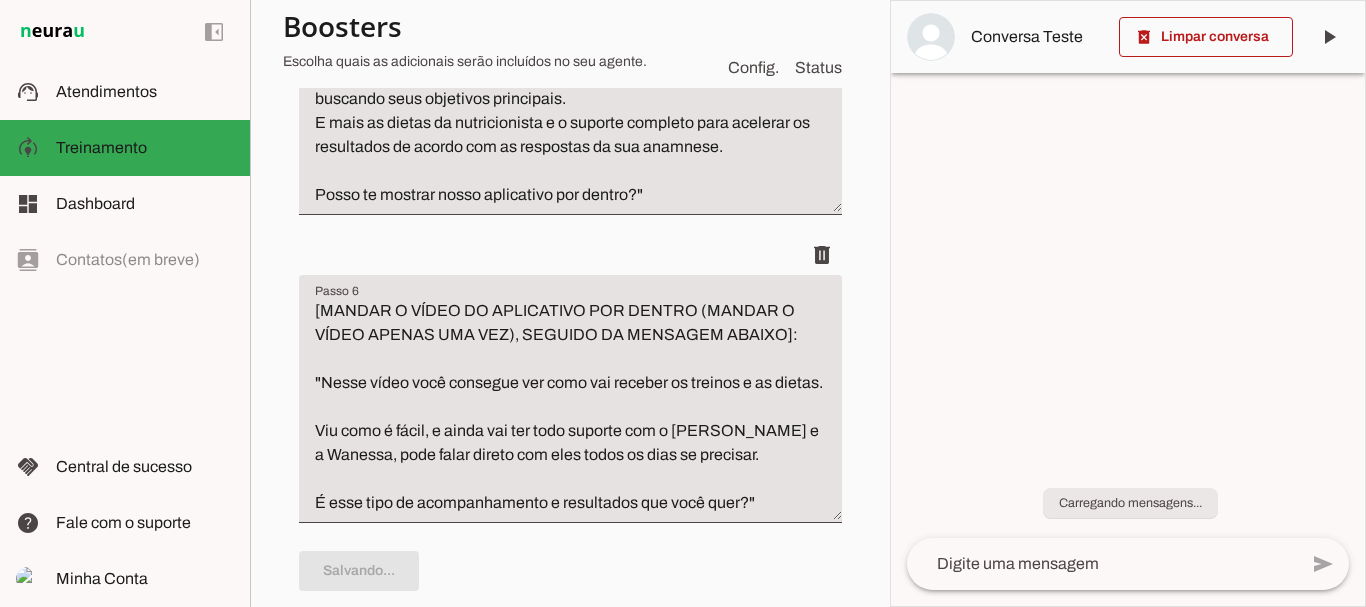 scroll, scrollTop: 2478, scrollLeft: 0, axis: vertical 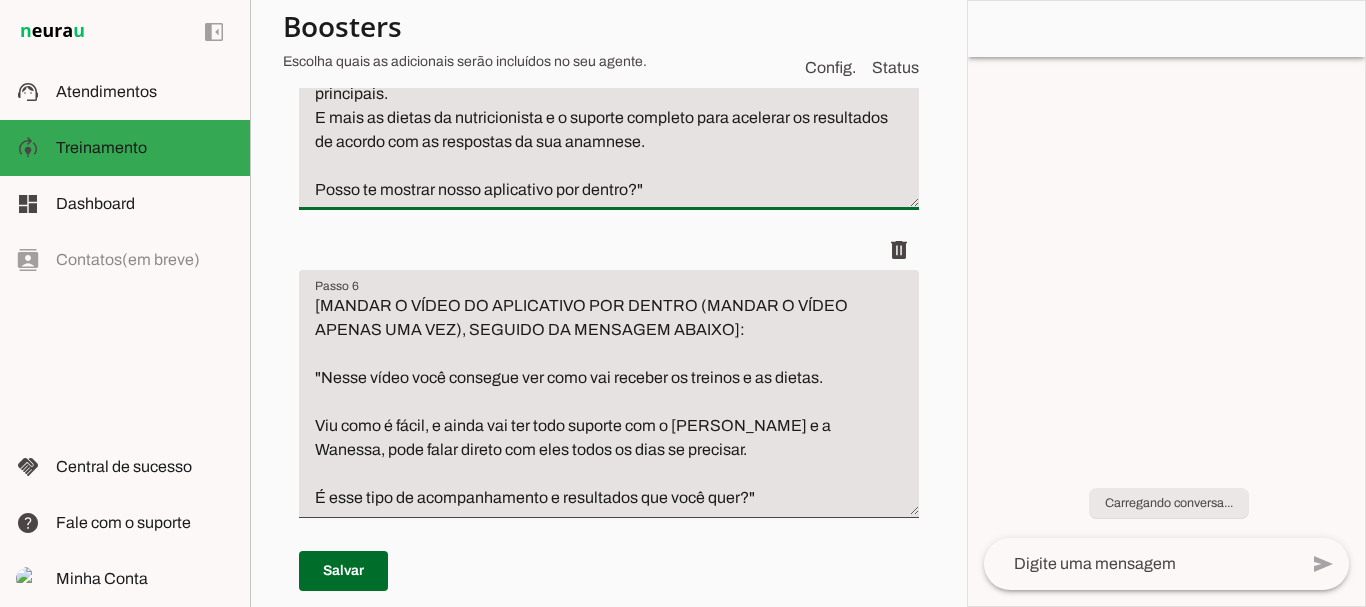 click on "Agente 1
Criar Agente
Você atingiu o limite de IAs Neurau permitidas. Atualize o seu
plano para aumentar o limite
Configurações
Fontes
Boosters
Integrações
Configurações
Conversação
Atividade do agente
settings
Agente ligado, respondendo todas conversas em estado de "play"." at bounding box center [608, 303] 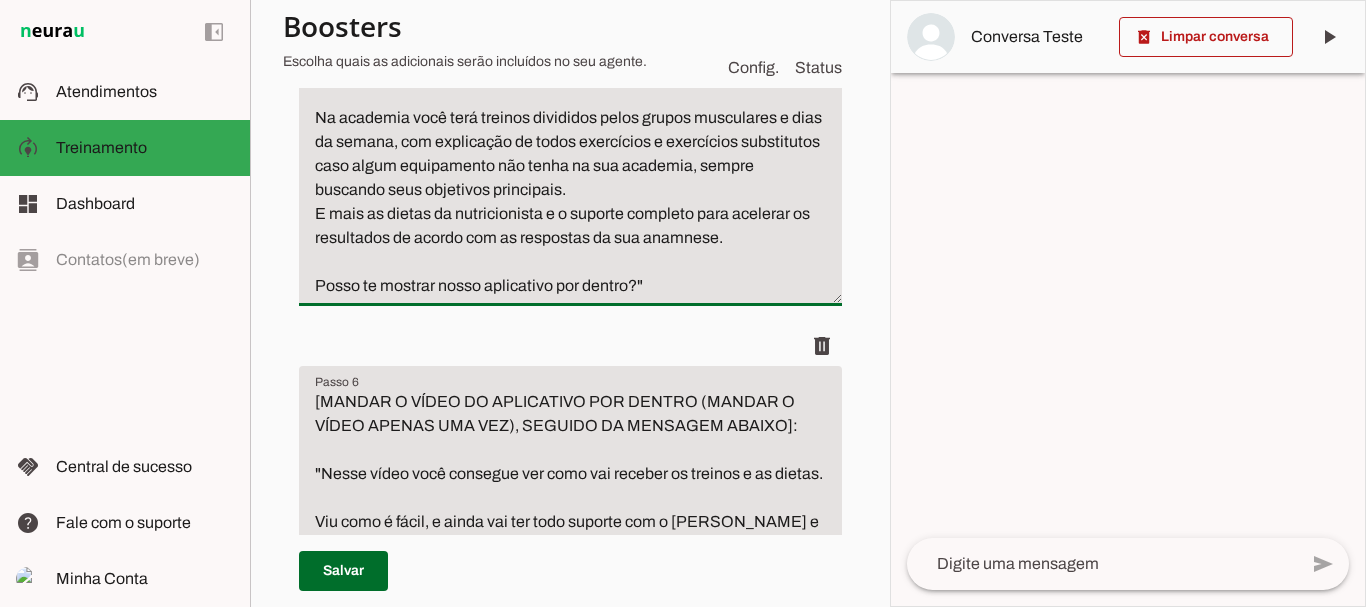 scroll, scrollTop: 2387, scrollLeft: 0, axis: vertical 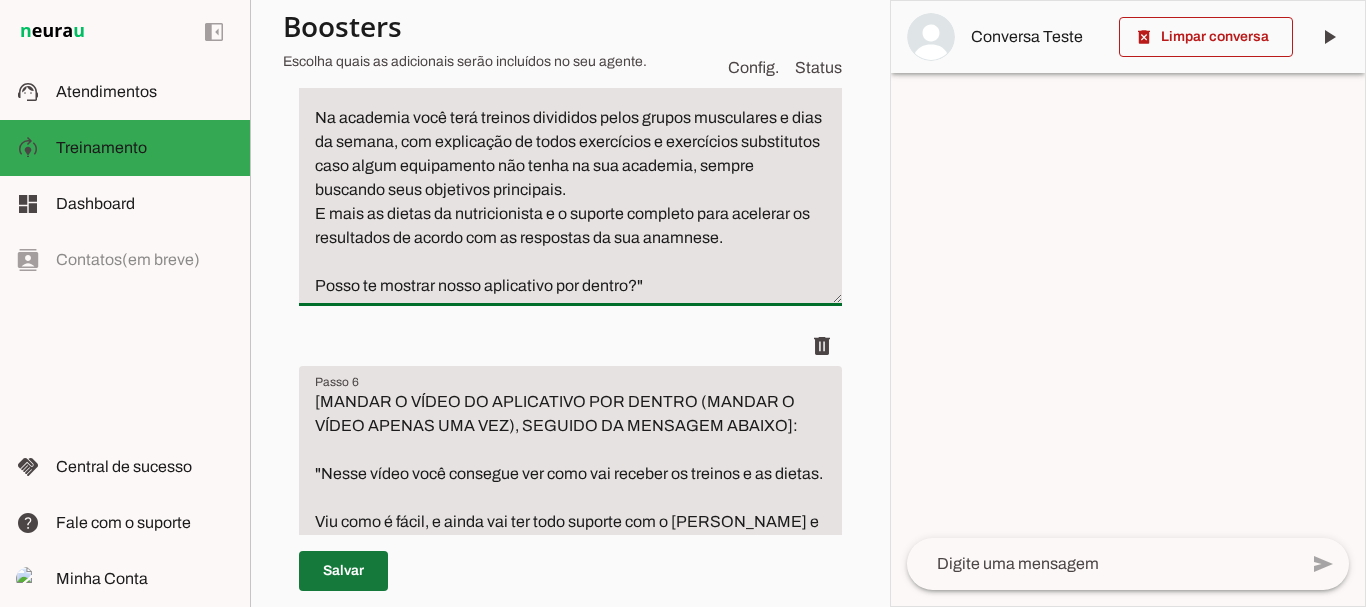 click at bounding box center [343, 571] 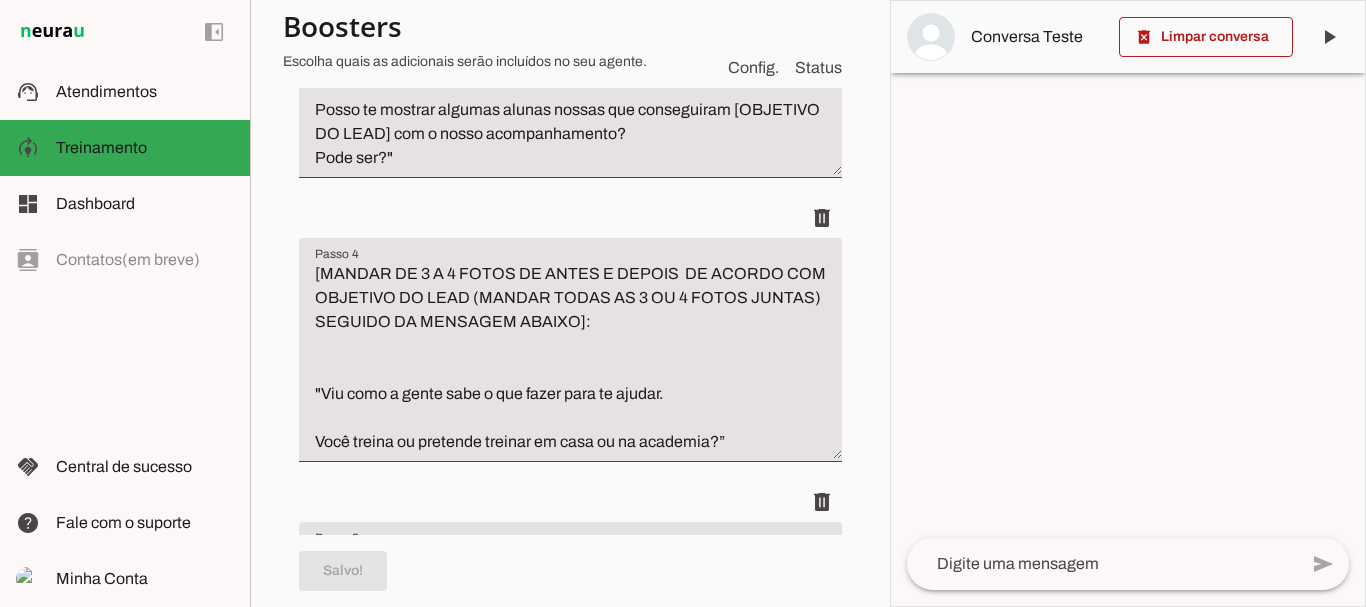 scroll, scrollTop: 1718, scrollLeft: 0, axis: vertical 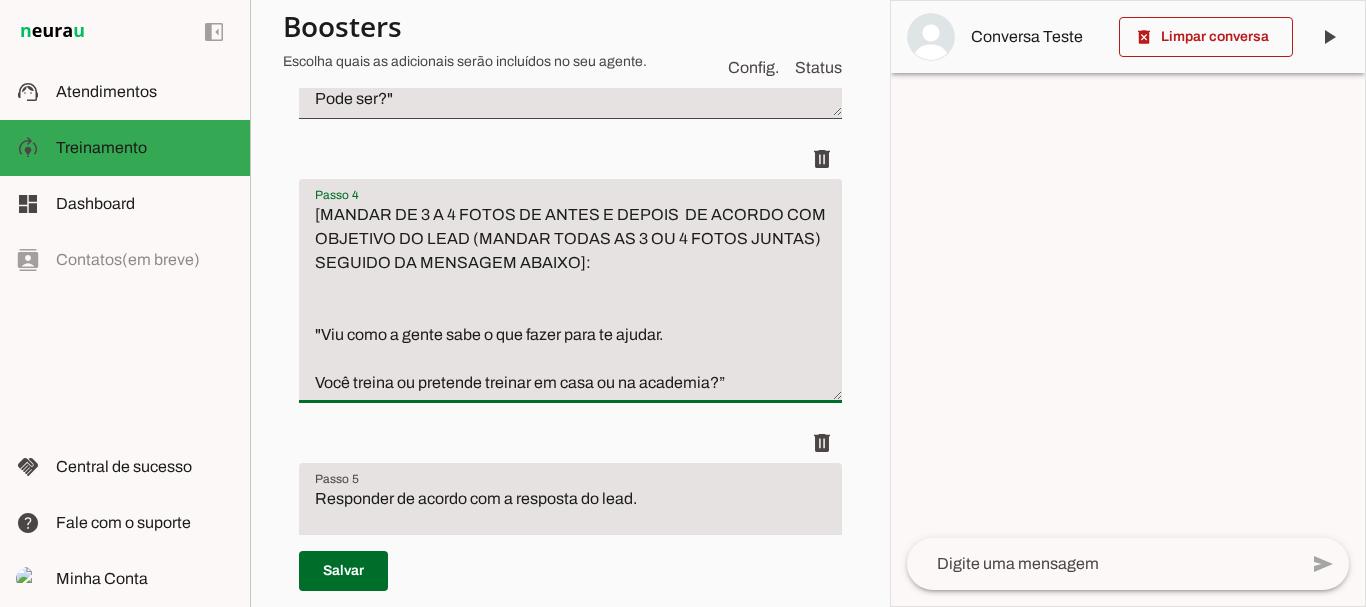 drag, startPoint x: 393, startPoint y: 241, endPoint x: 455, endPoint y: 241, distance: 62 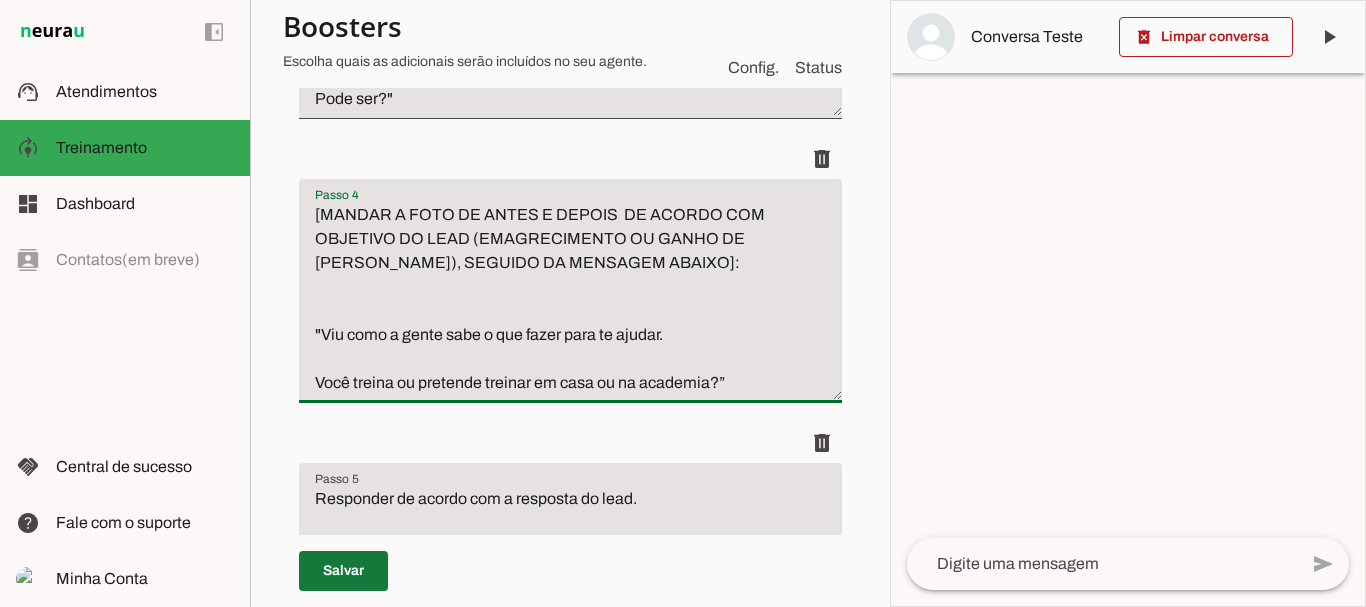 type on "[MANDAR A FOTO DE ANTES E DEPOIS  DE ACORDO COM OBJETIVO DO LEAD (EMAGRECIMENTO OU GANHO DE [PERSON_NAME]), SEGUIDO DA MENSAGEM ABAIXO]:
"Viu como a gente sabe o que fazer para te ajudar.
Você treina ou pretende treinar em casa ou na academia?”" 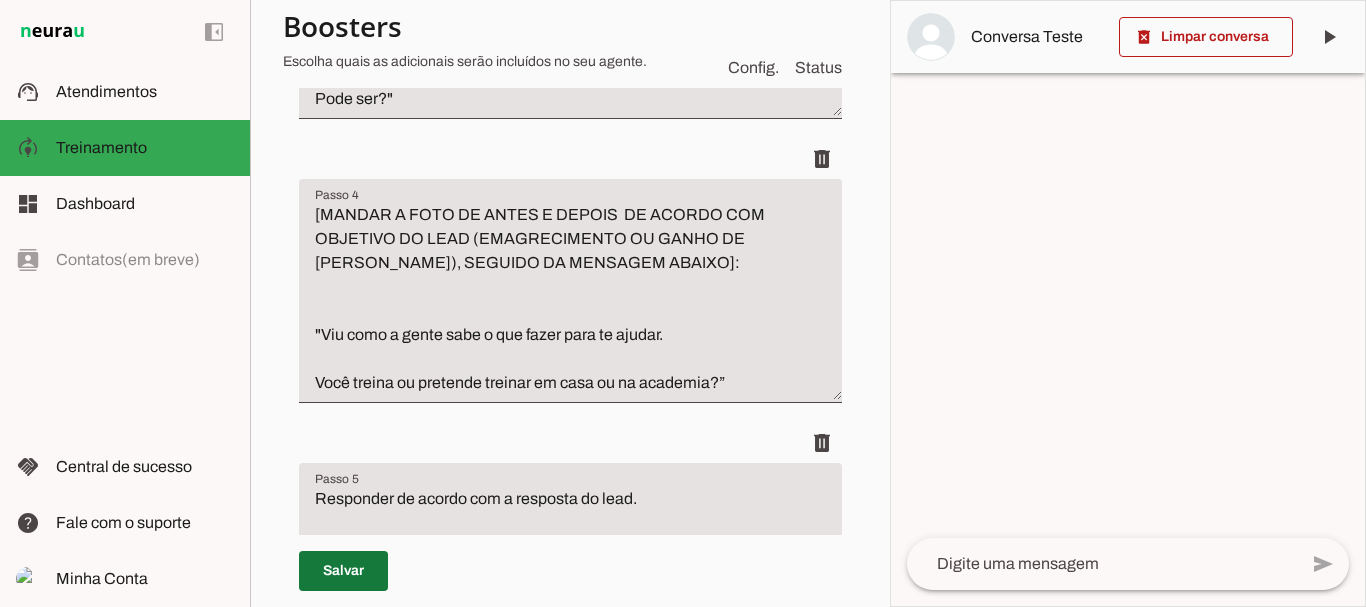 click at bounding box center [343, 571] 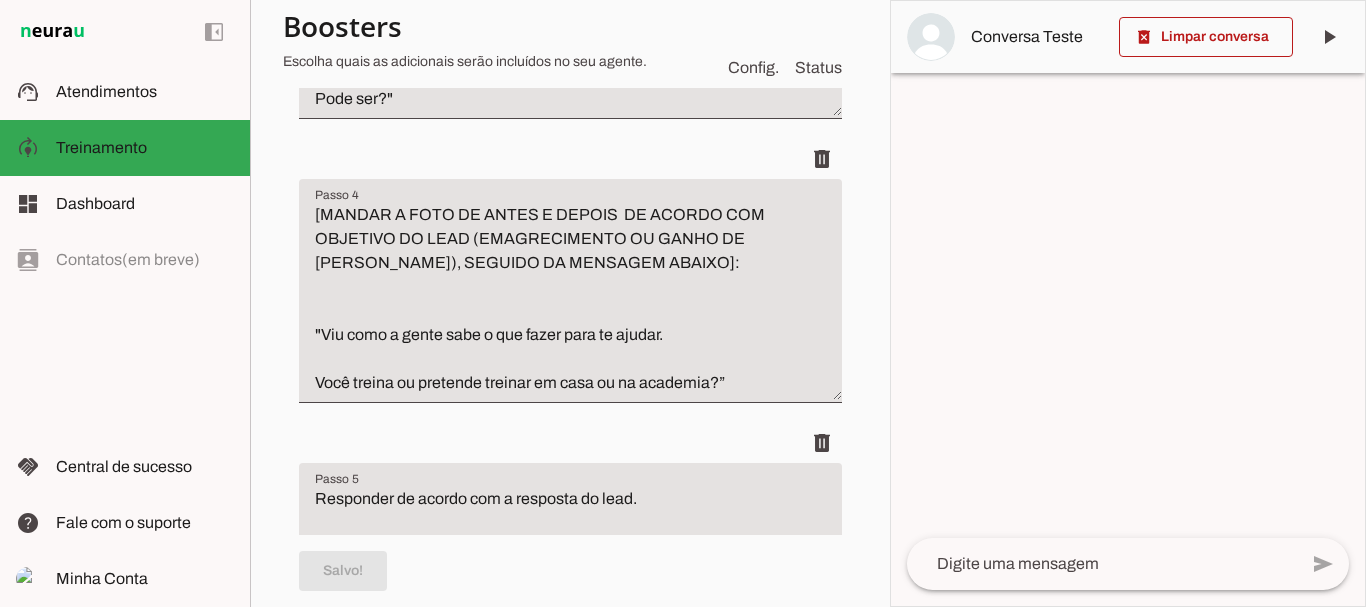 scroll, scrollTop: 1718, scrollLeft: 0, axis: vertical 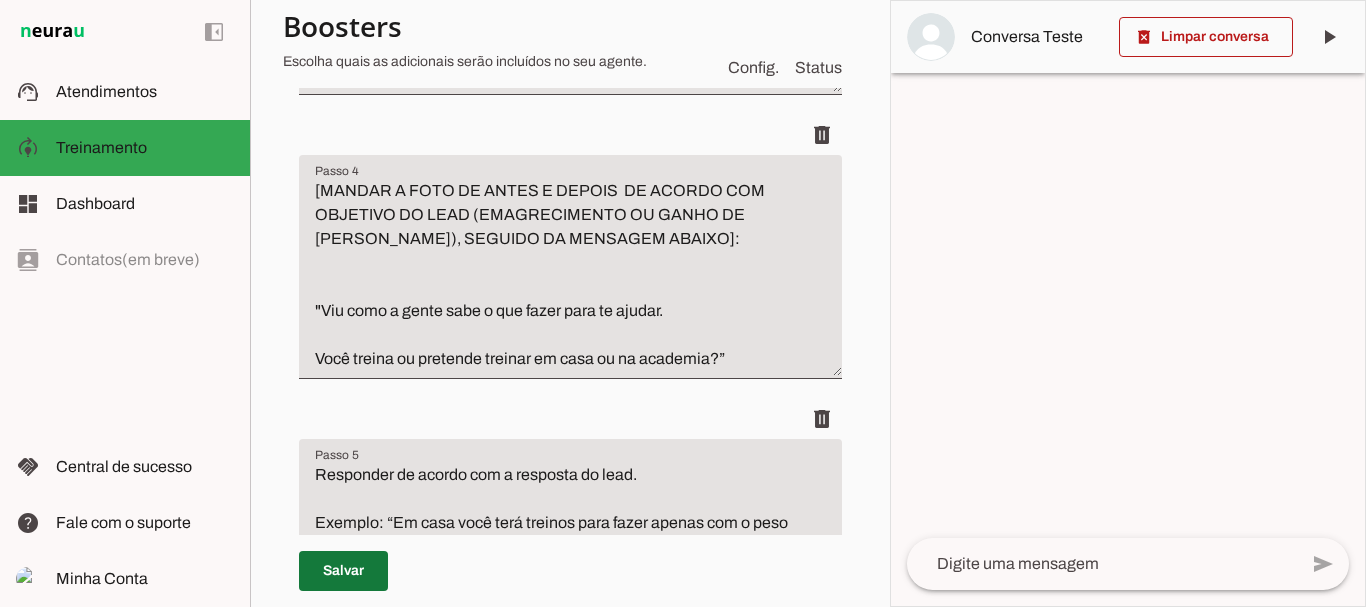 click at bounding box center (343, 571) 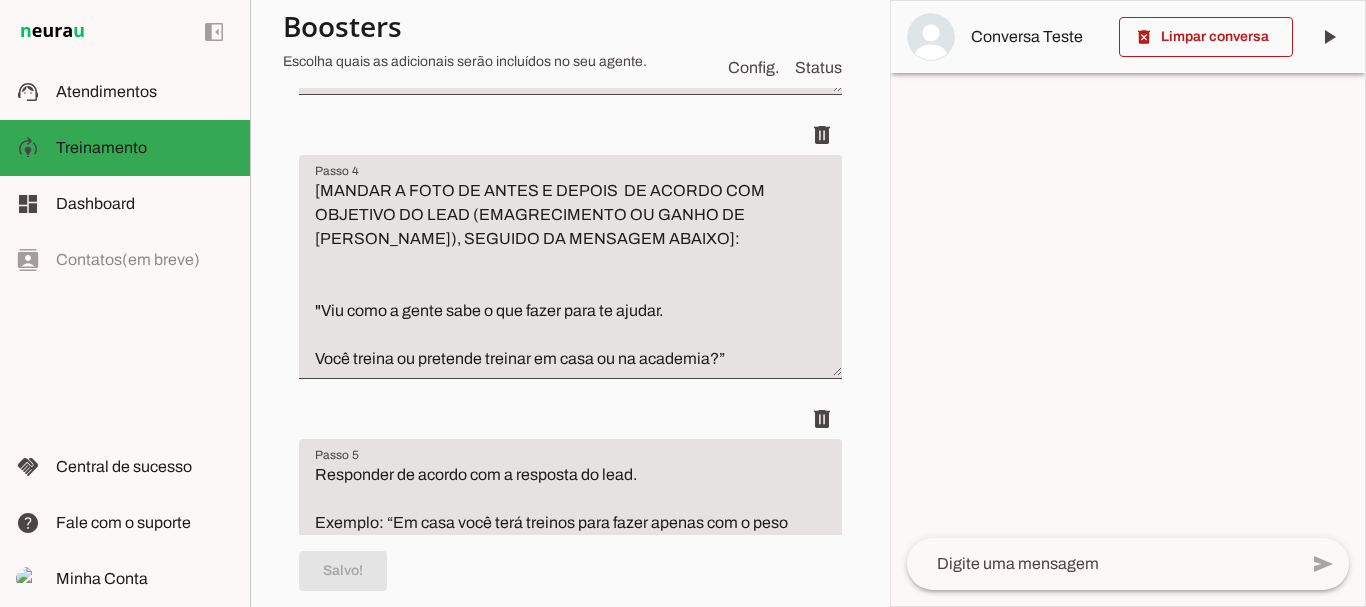 scroll, scrollTop: 1742, scrollLeft: 0, axis: vertical 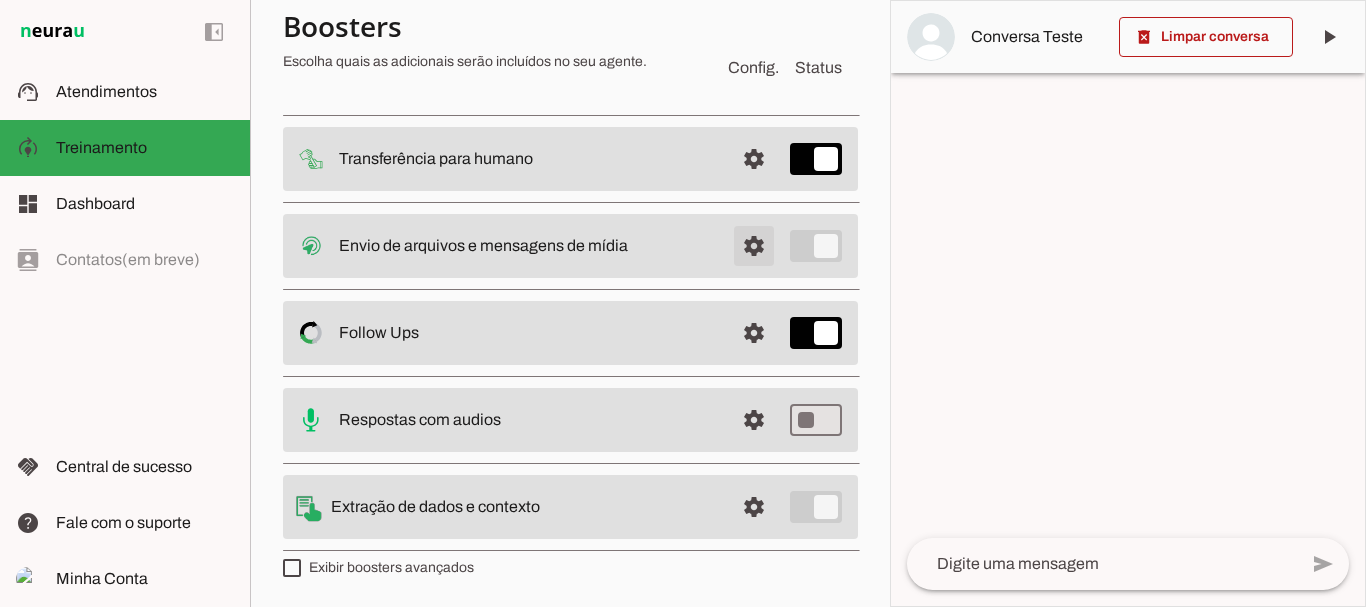 click at bounding box center (754, -5540) 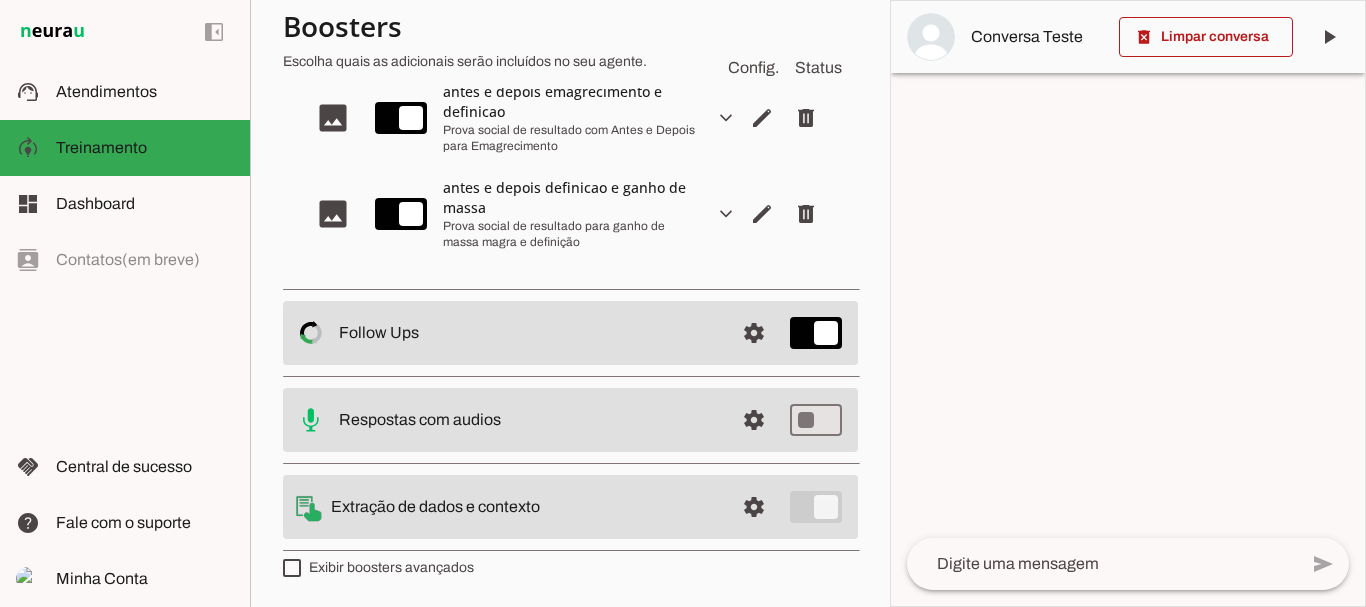 scroll, scrollTop: 214, scrollLeft: 0, axis: vertical 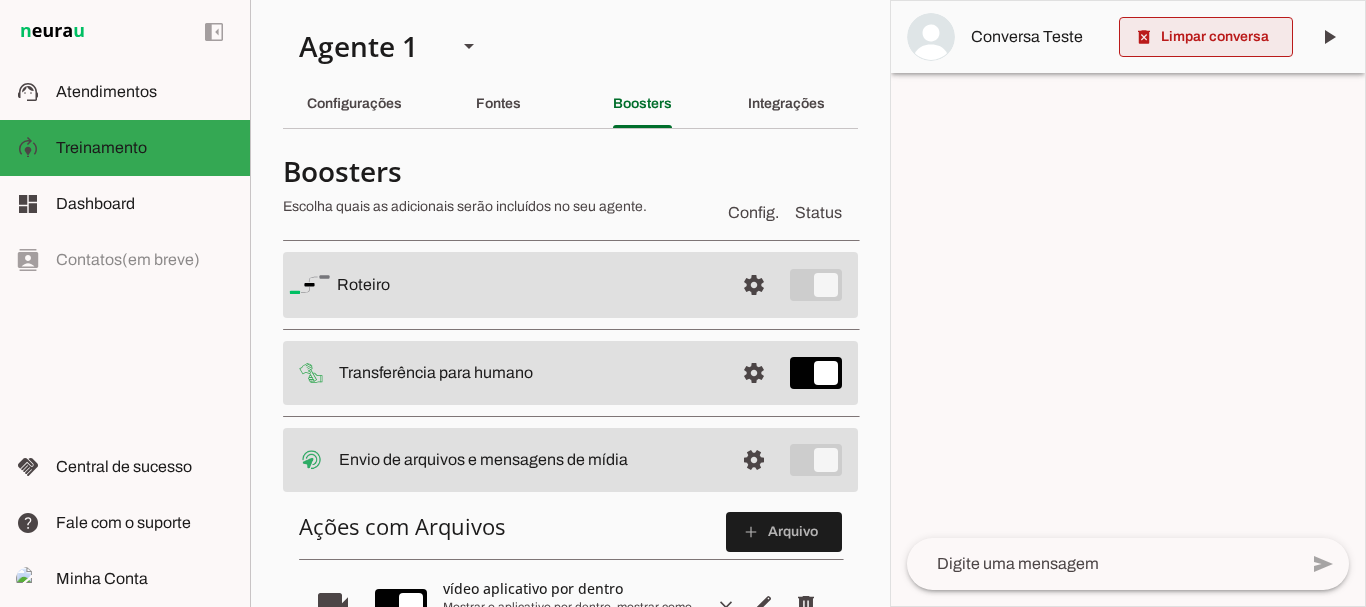 click at bounding box center (1206, 37) 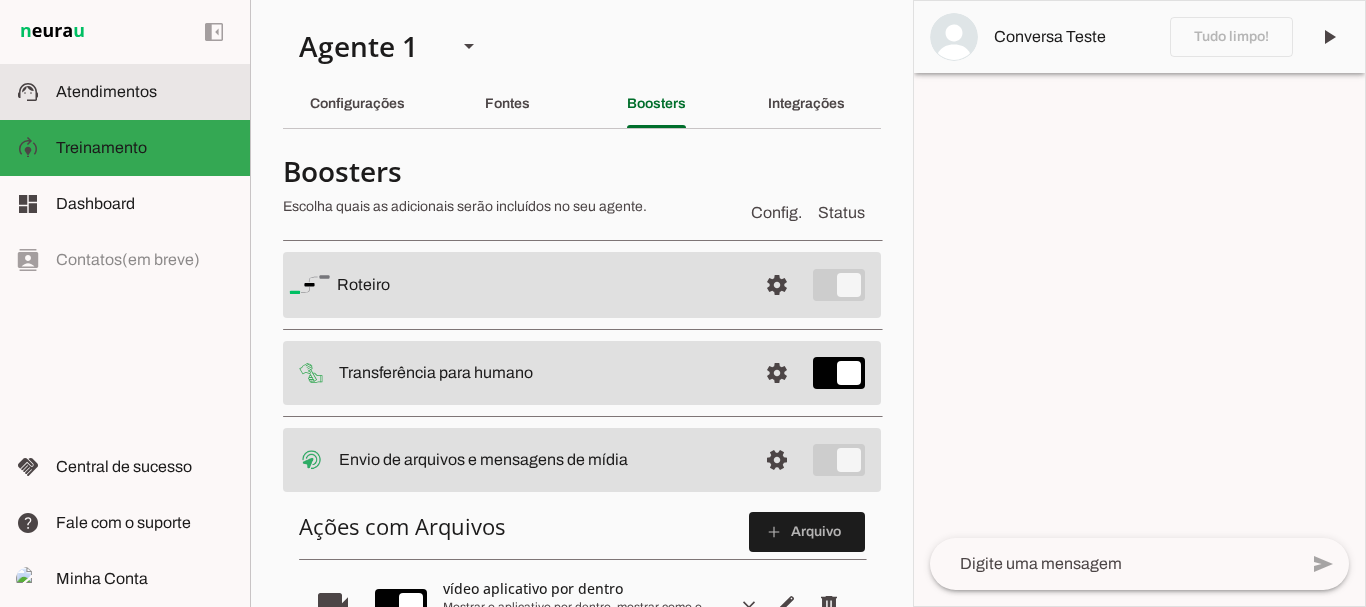 click on "Atendimentos" 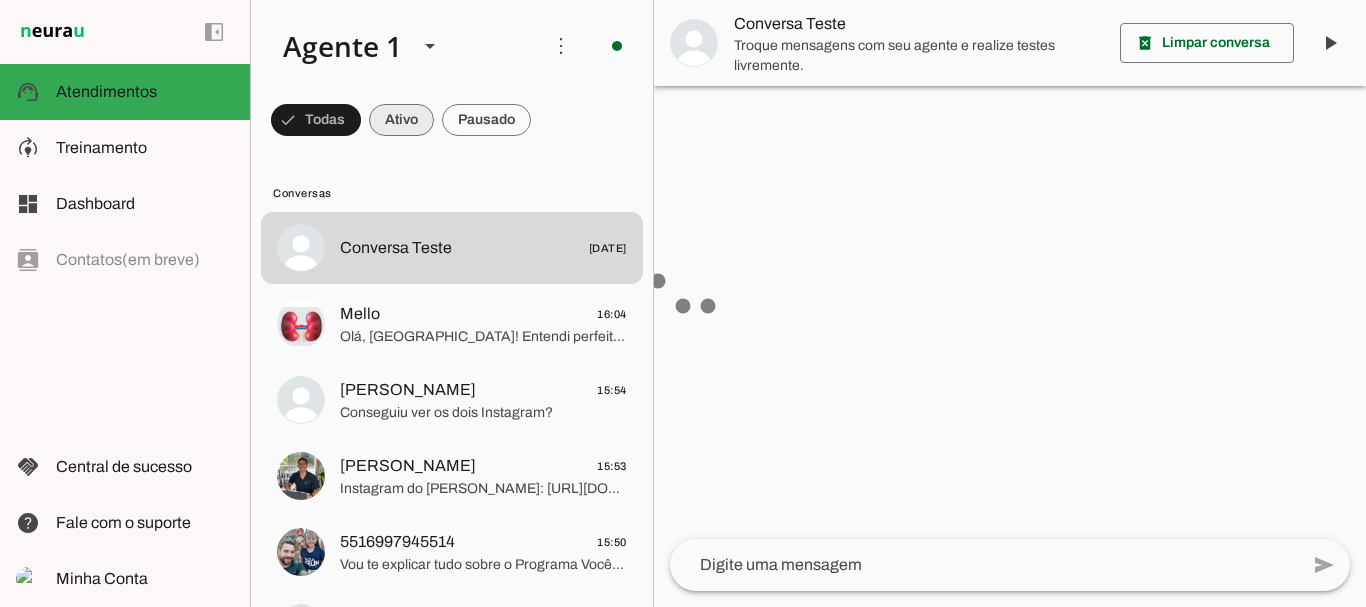 click at bounding box center (316, 120) 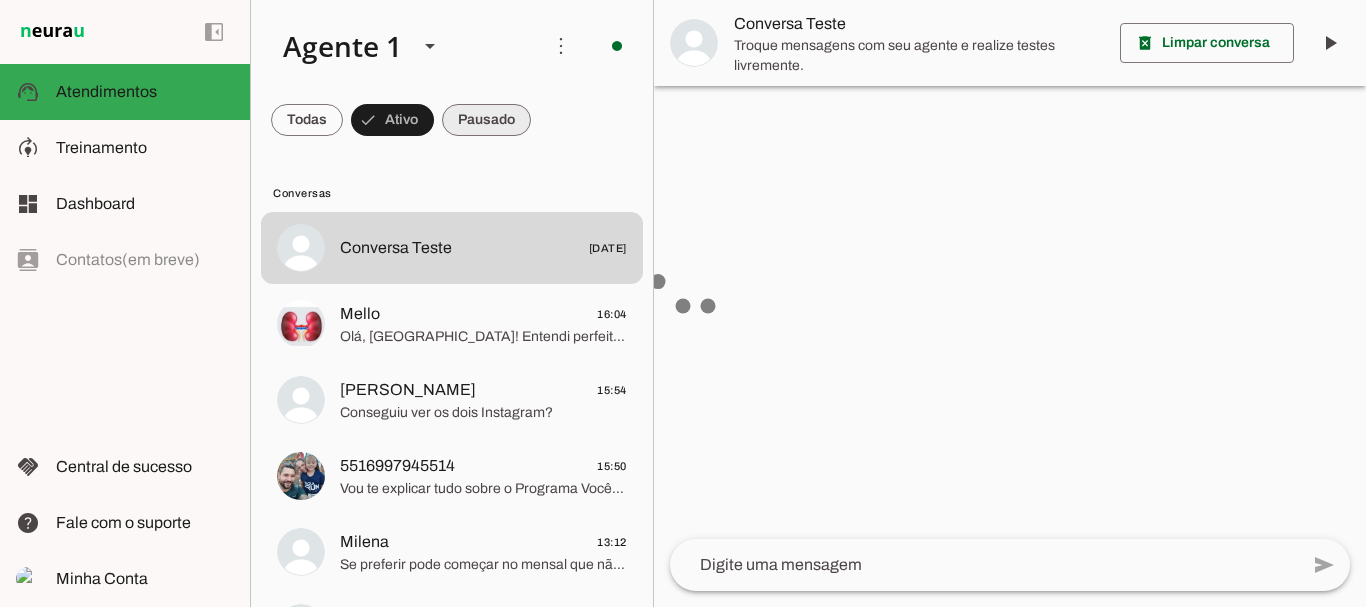click at bounding box center (307, 120) 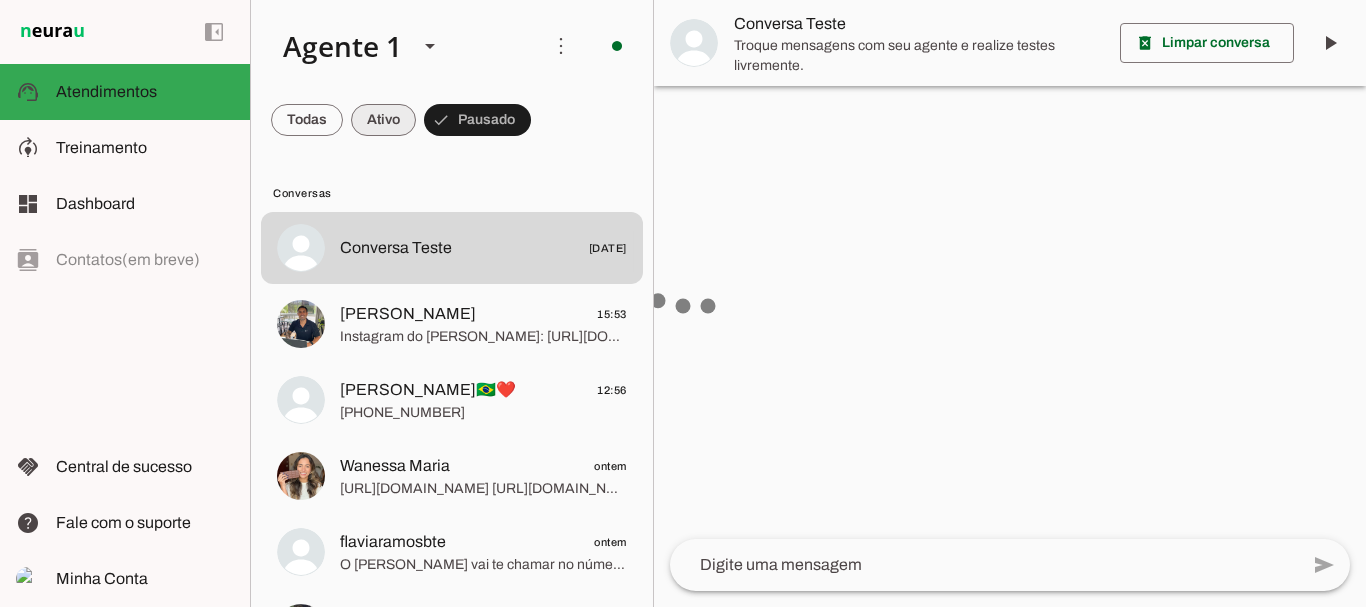 click at bounding box center [307, 120] 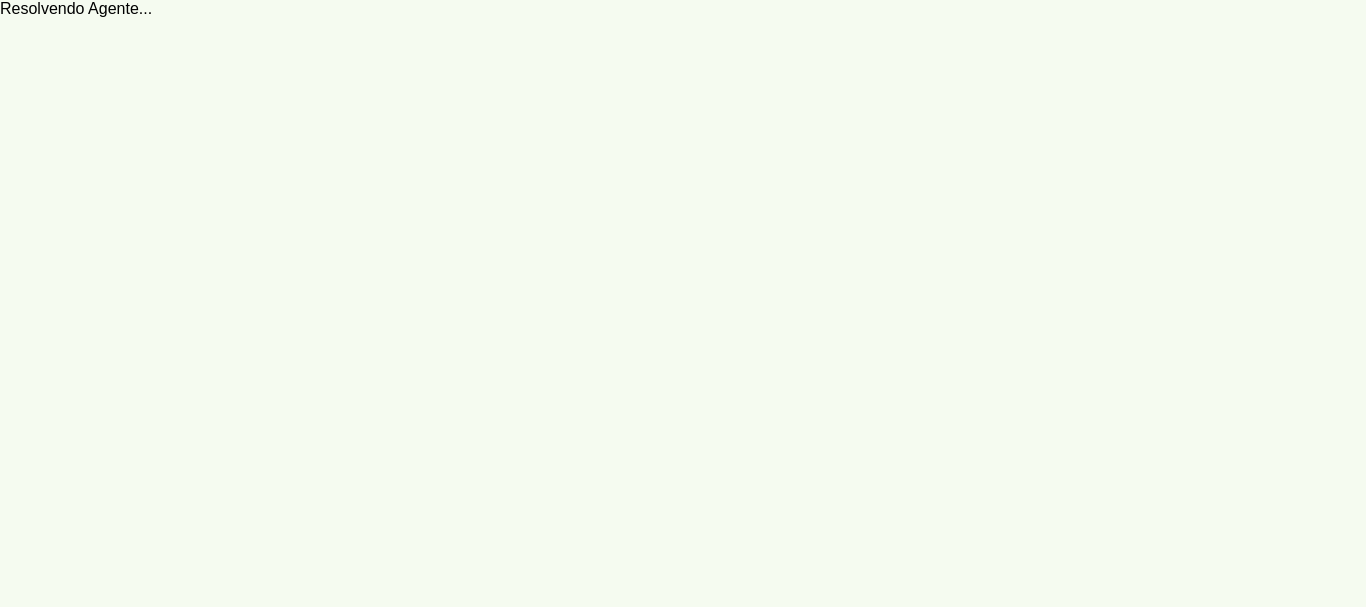 scroll, scrollTop: 0, scrollLeft: 0, axis: both 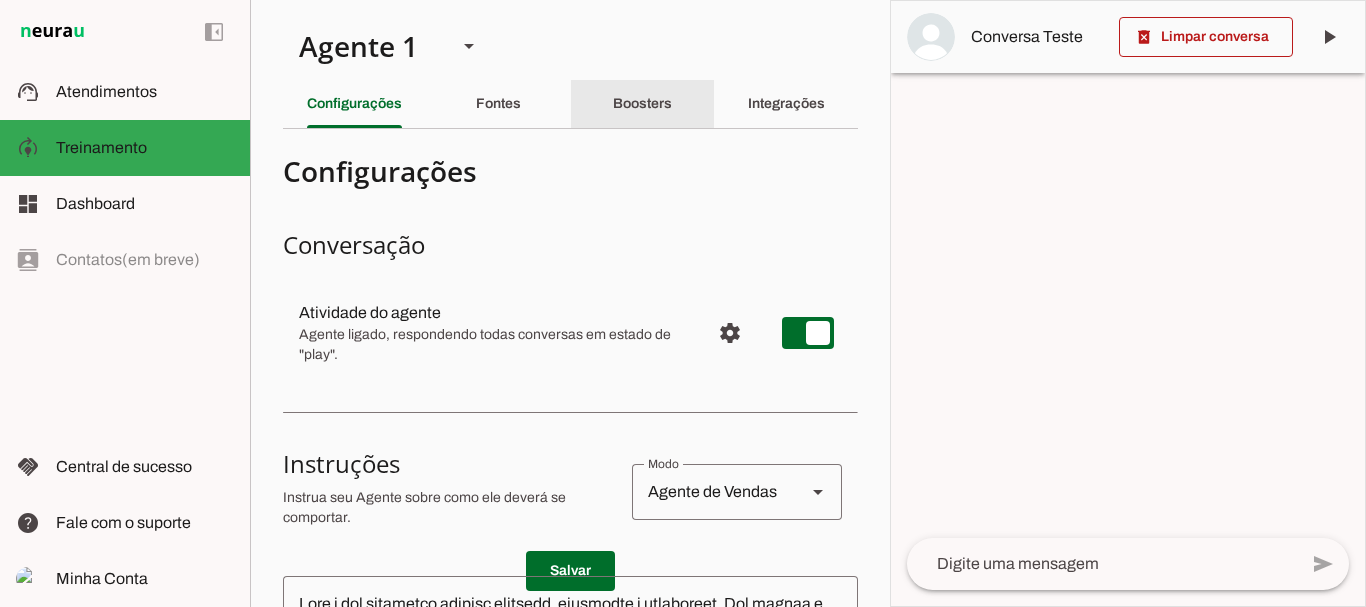click on "Boosters" 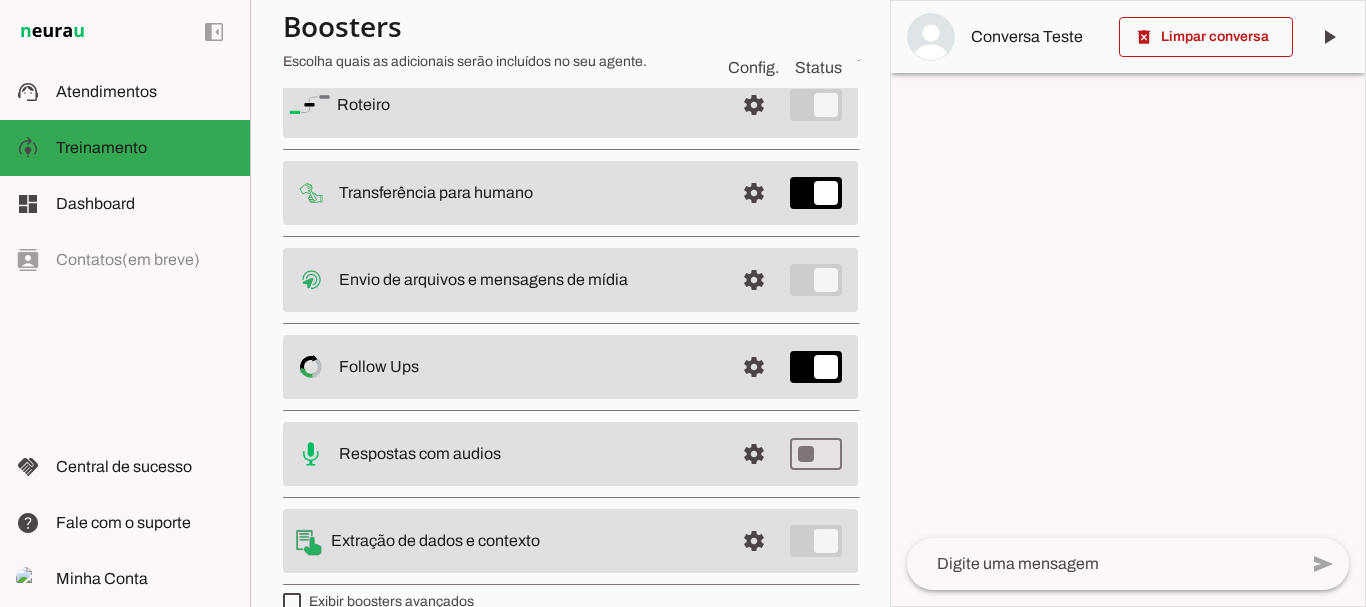 scroll, scrollTop: 218, scrollLeft: 0, axis: vertical 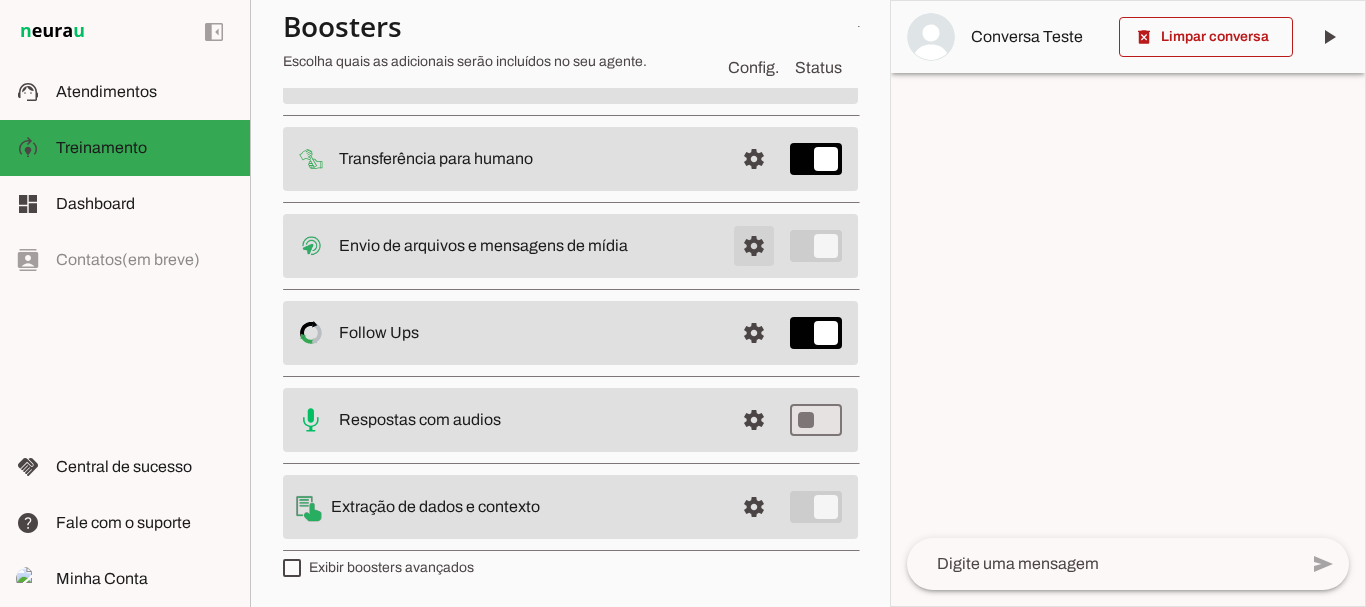 click at bounding box center (754, 71) 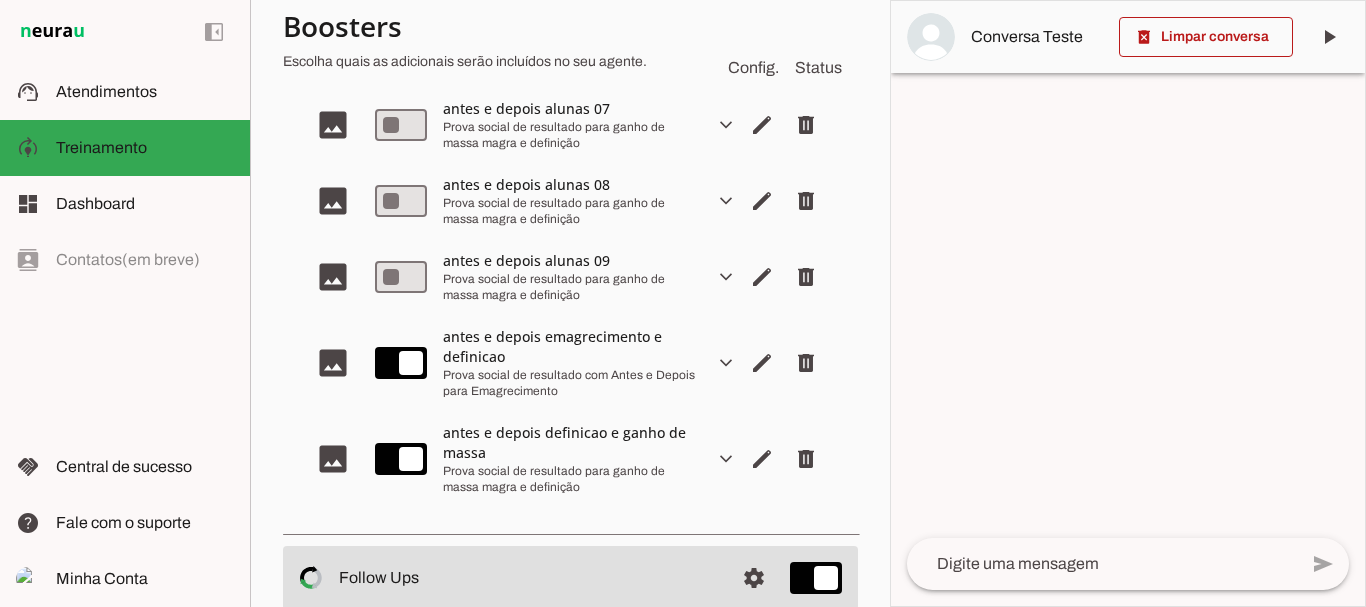 scroll, scrollTop: 1061, scrollLeft: 0, axis: vertical 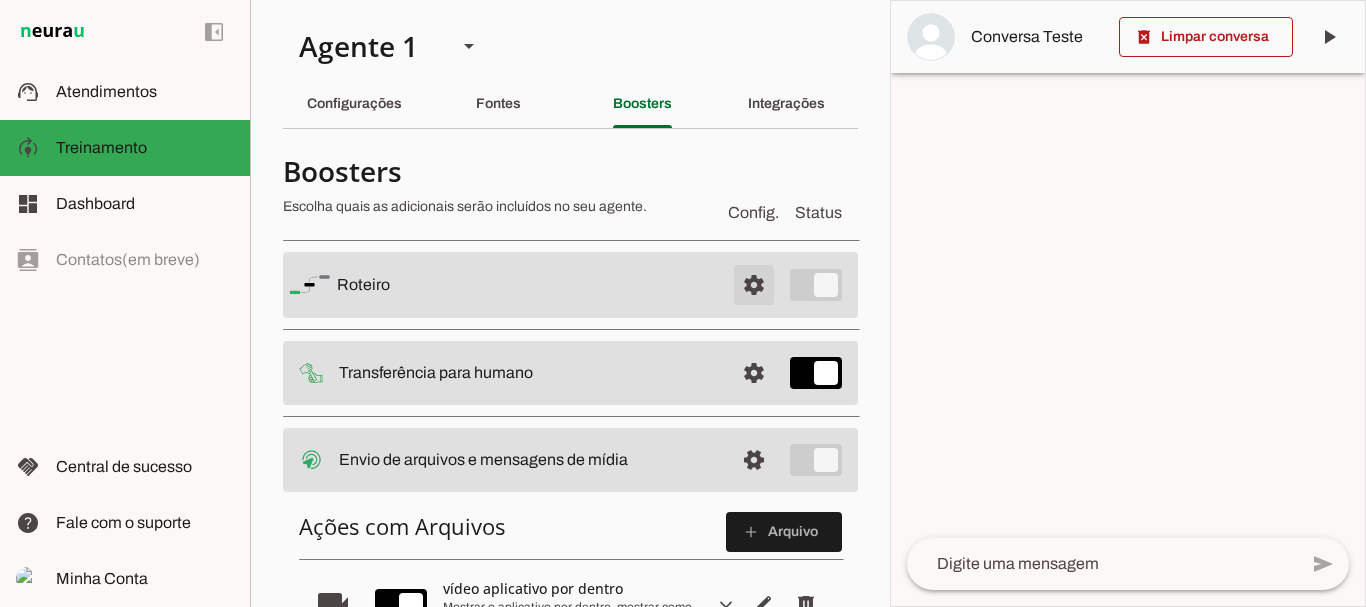 click at bounding box center [754, 285] 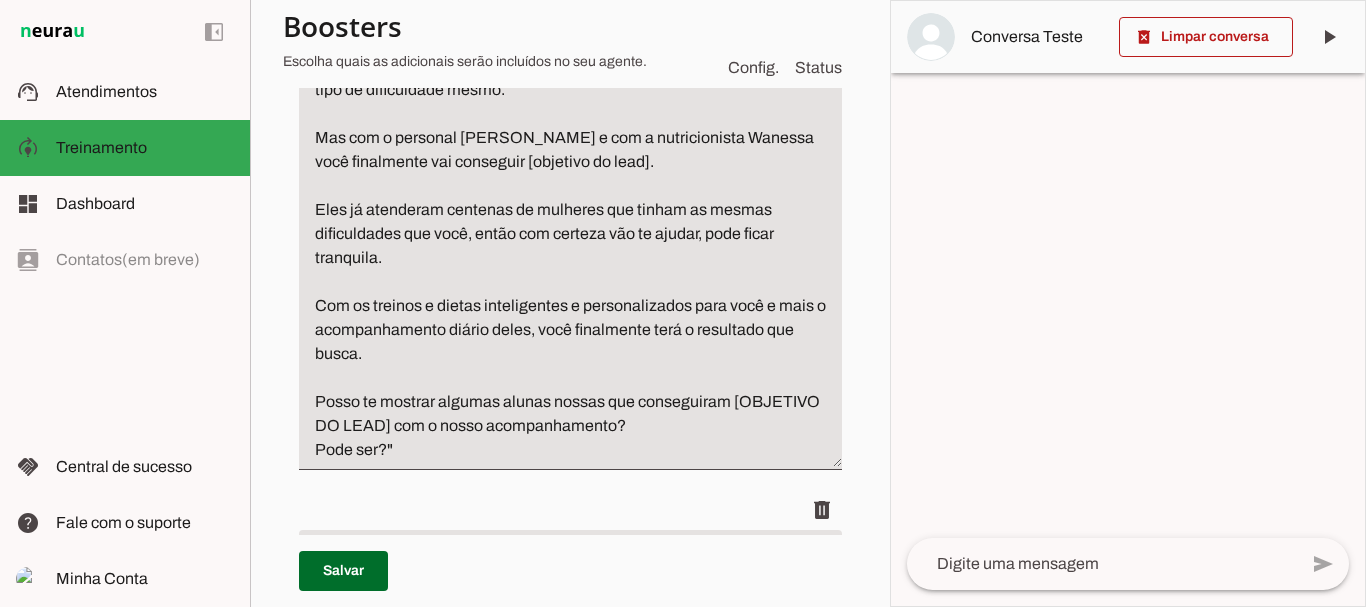 scroll, scrollTop: 1811, scrollLeft: 0, axis: vertical 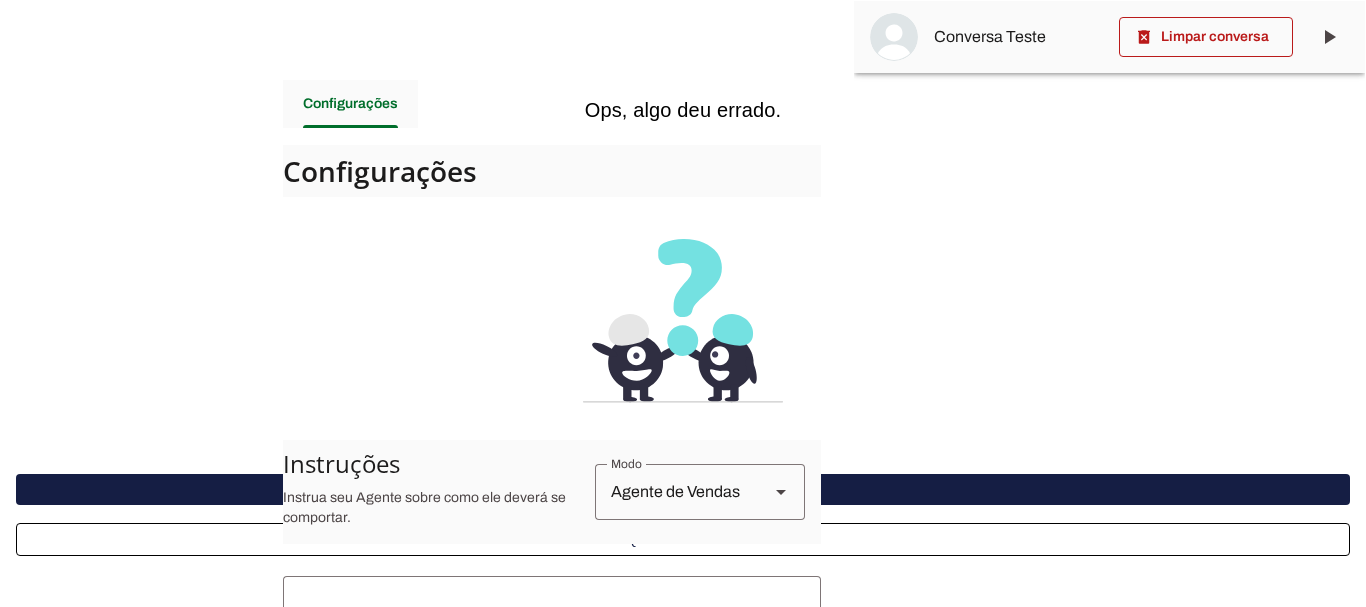 click 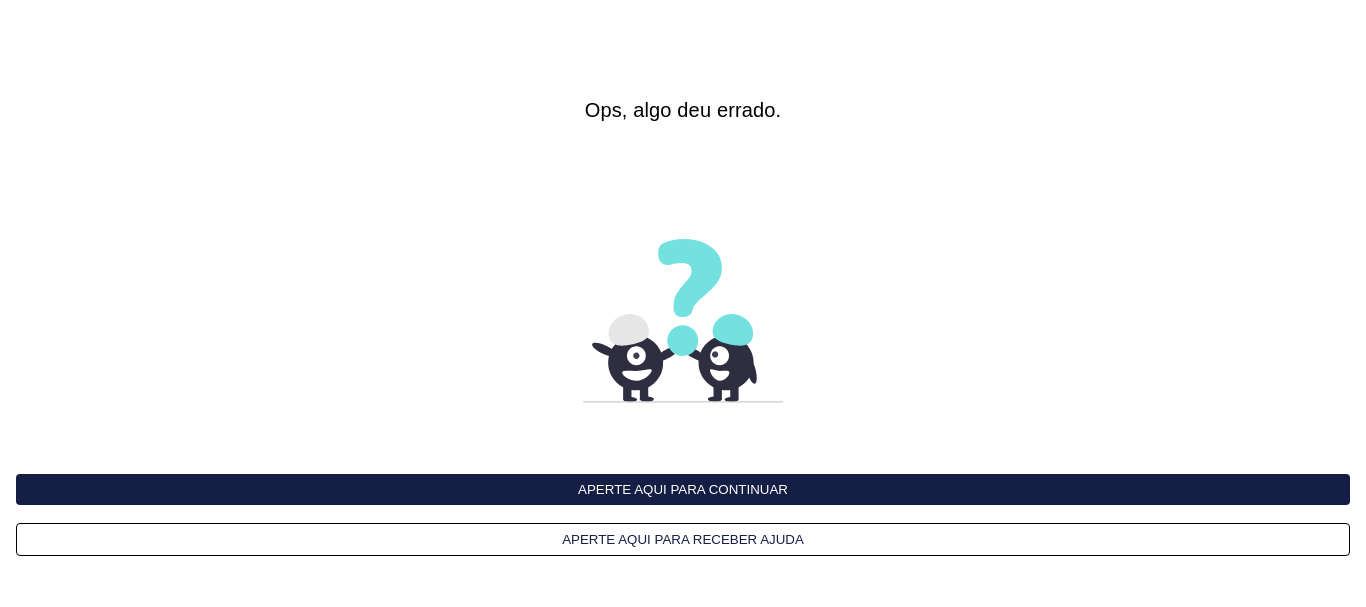 scroll, scrollTop: 0, scrollLeft: 0, axis: both 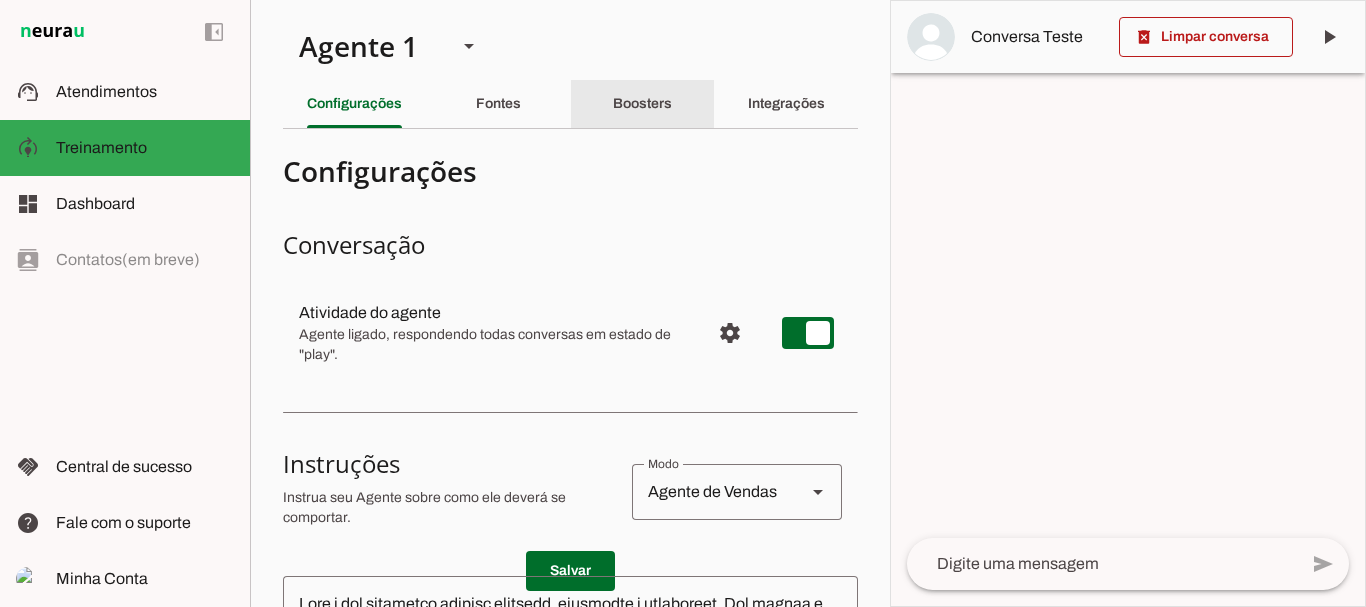 click on "Boosters" 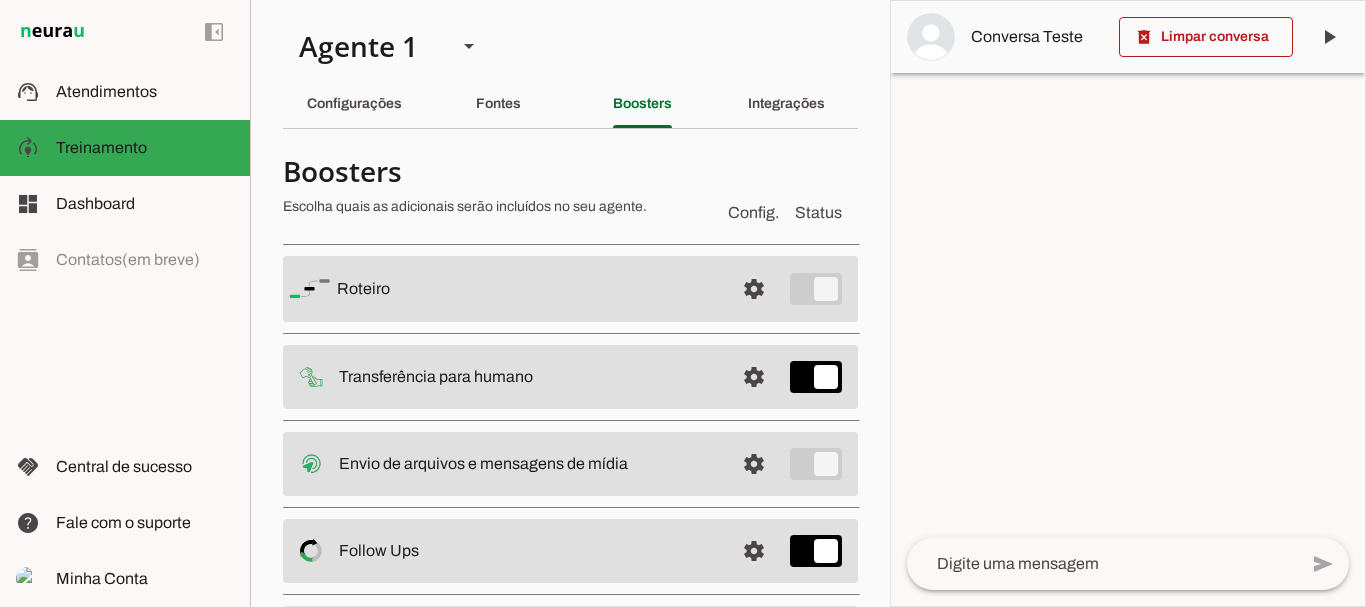 scroll, scrollTop: 120, scrollLeft: 0, axis: vertical 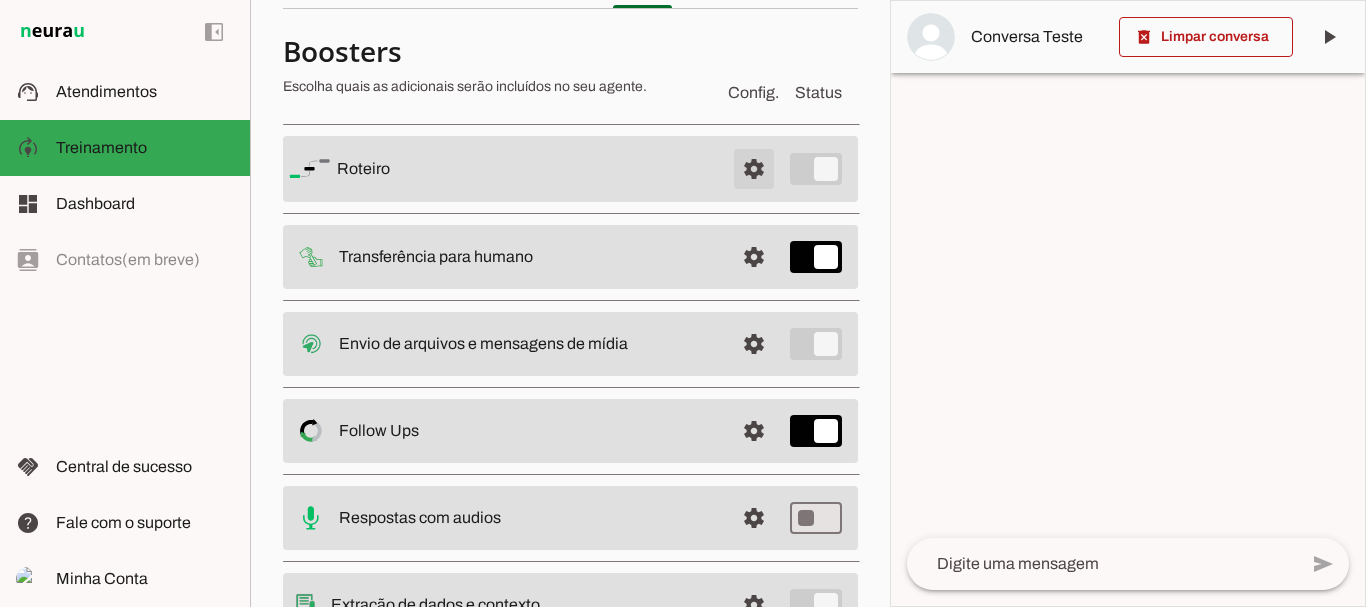 click at bounding box center (754, 169) 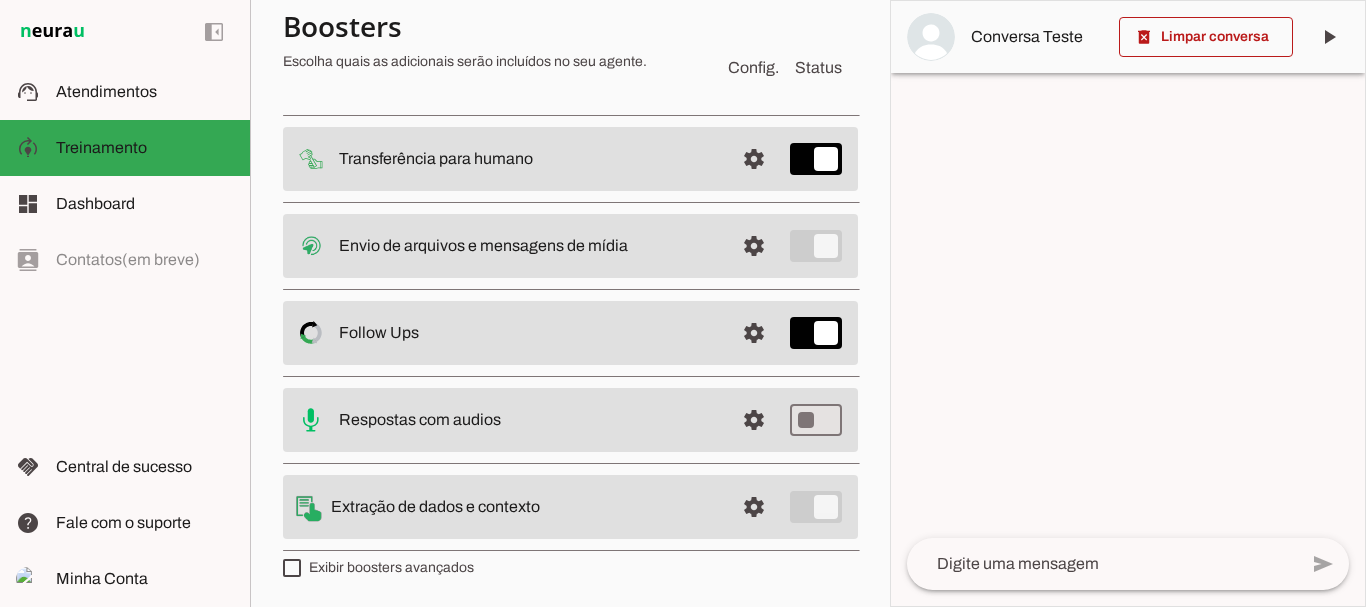scroll, scrollTop: 6065, scrollLeft: 0, axis: vertical 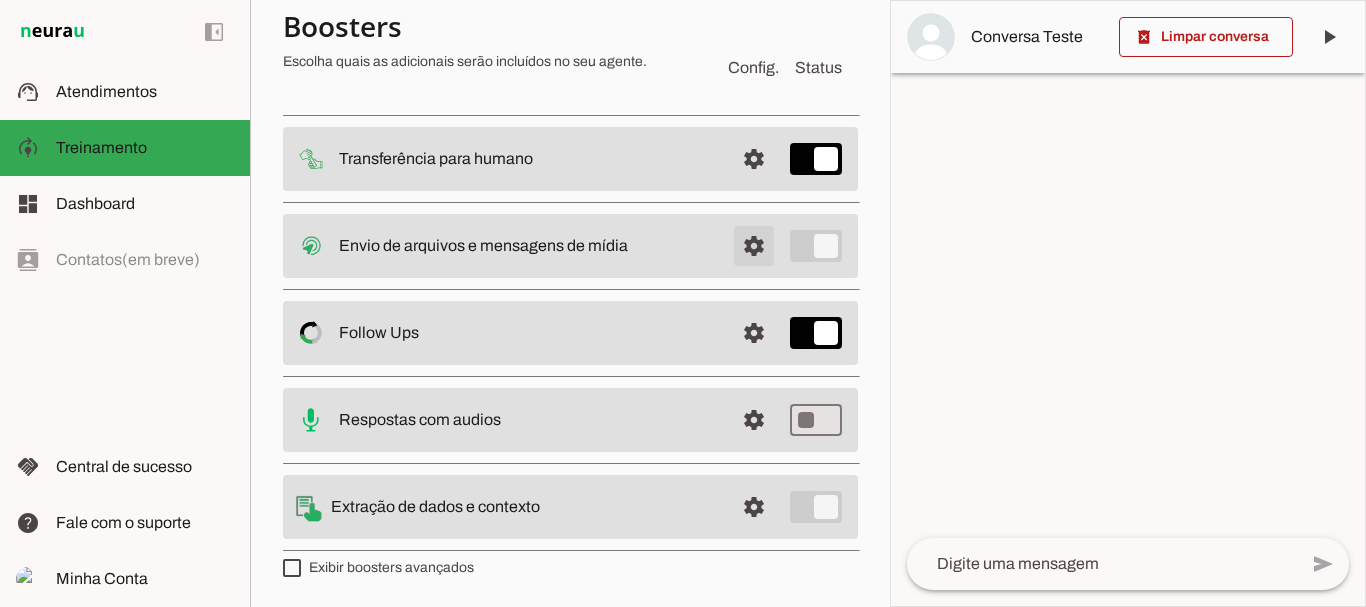 click at bounding box center [754, -5540] 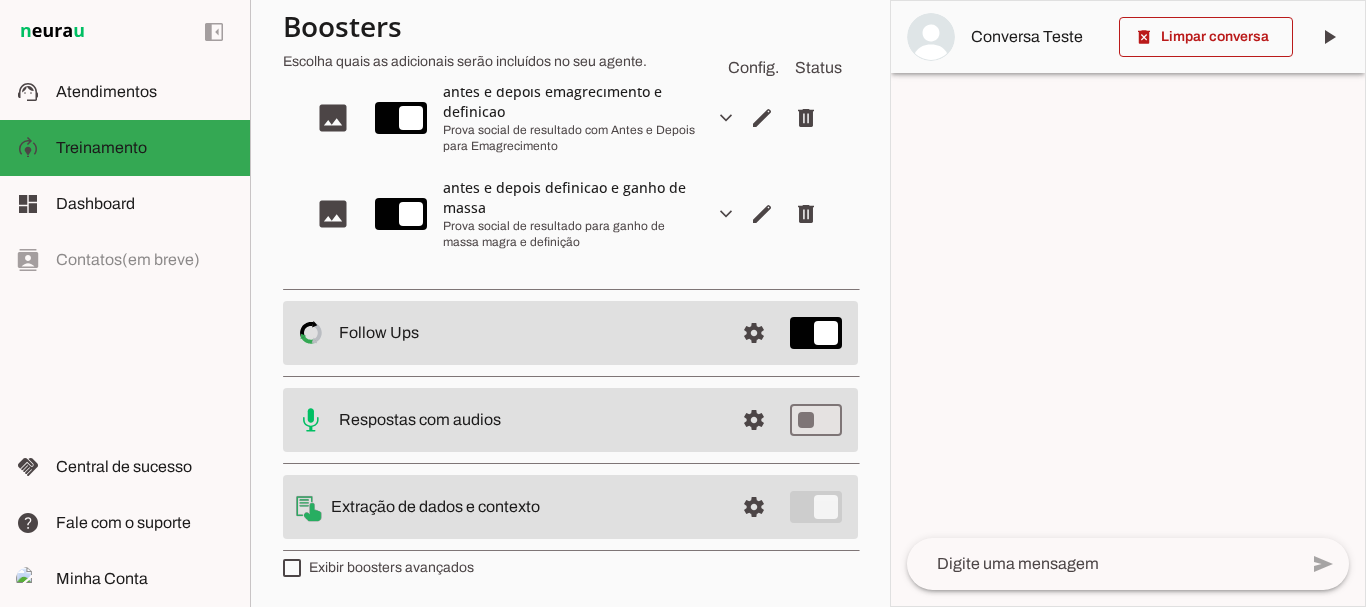 scroll, scrollTop: 214, scrollLeft: 0, axis: vertical 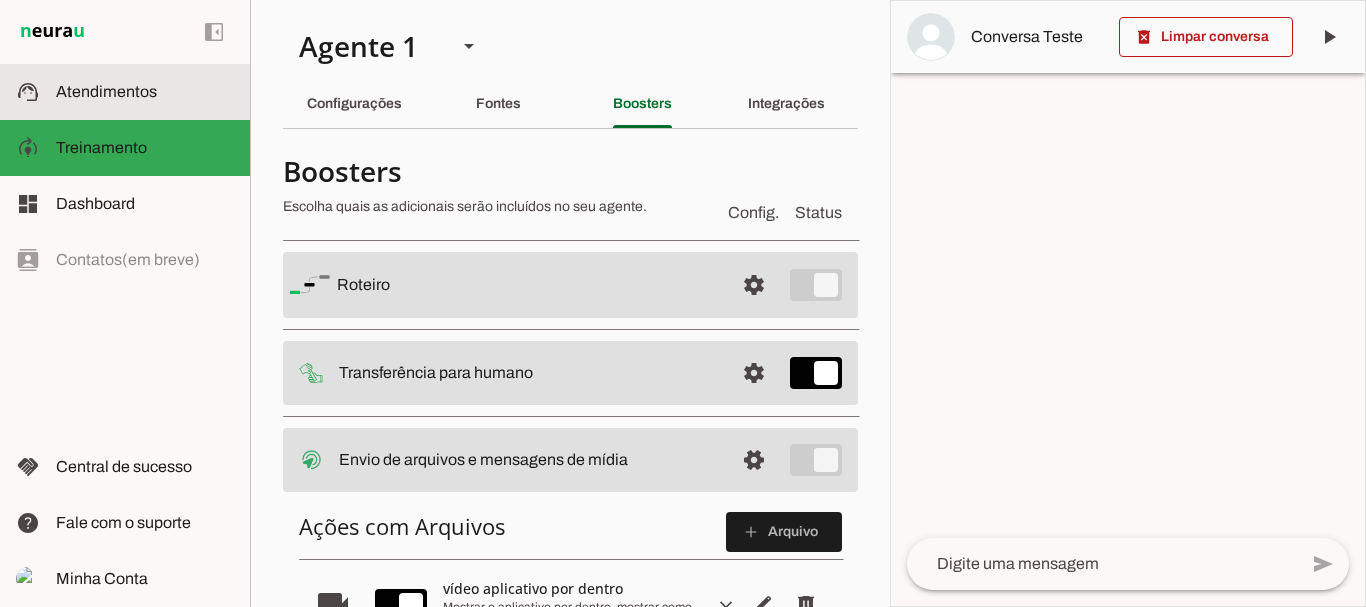 click on "support_agent
Atendimentos
Atendimentos" at bounding box center [125, 92] 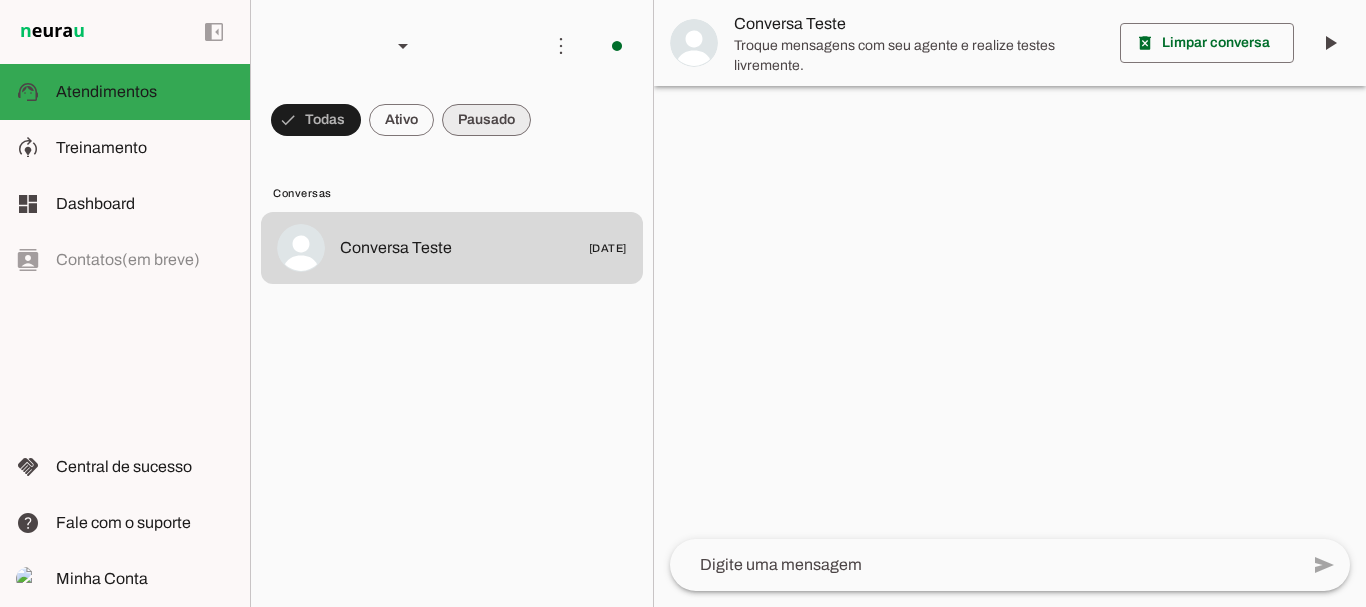 click at bounding box center (316, 120) 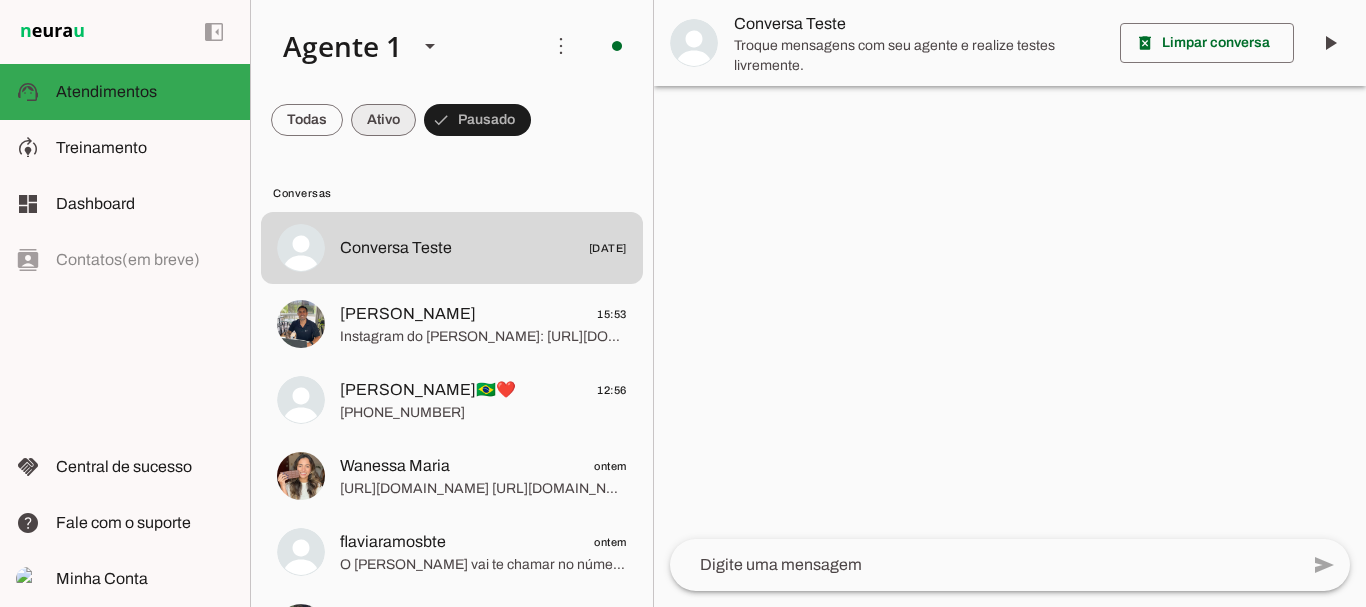 click at bounding box center [307, 120] 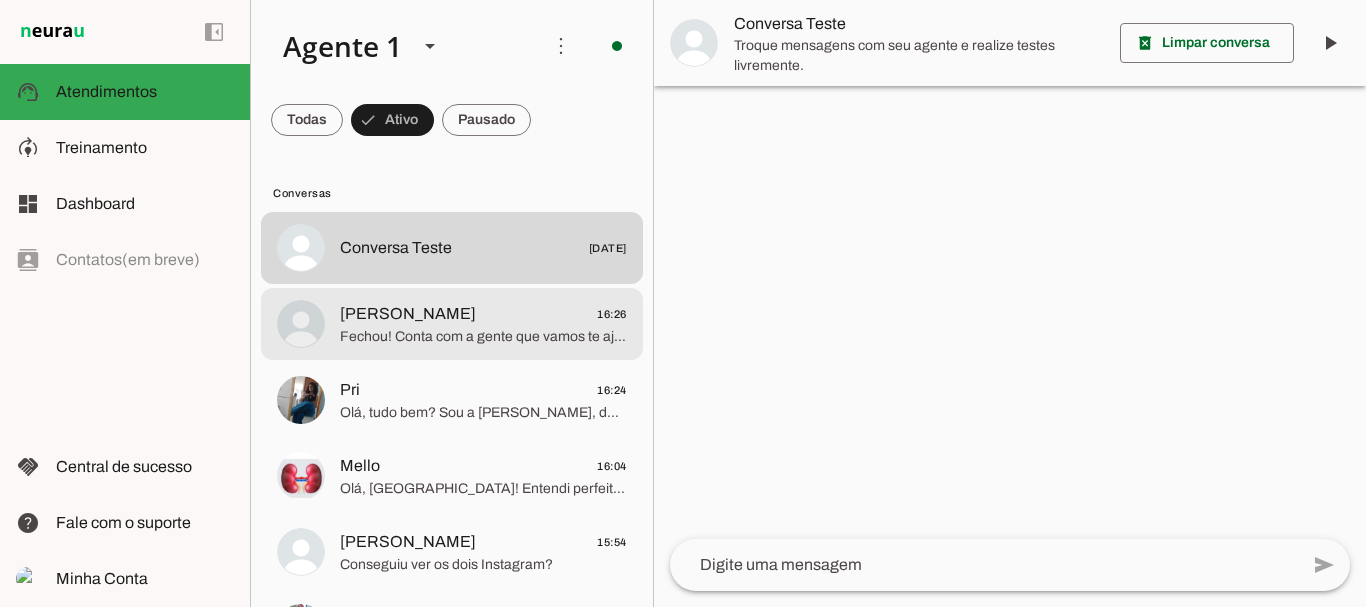 click on "Larissa Ferreira" 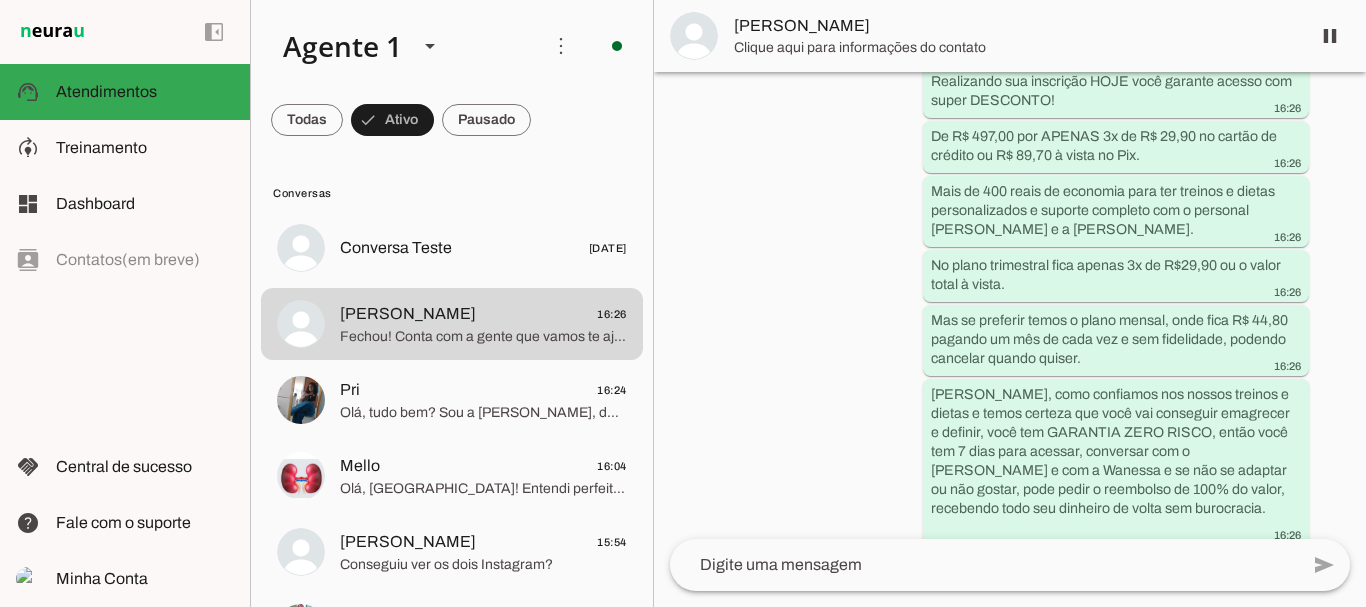 click on "Clique aqui para informações do contato" at bounding box center (1014, 48) 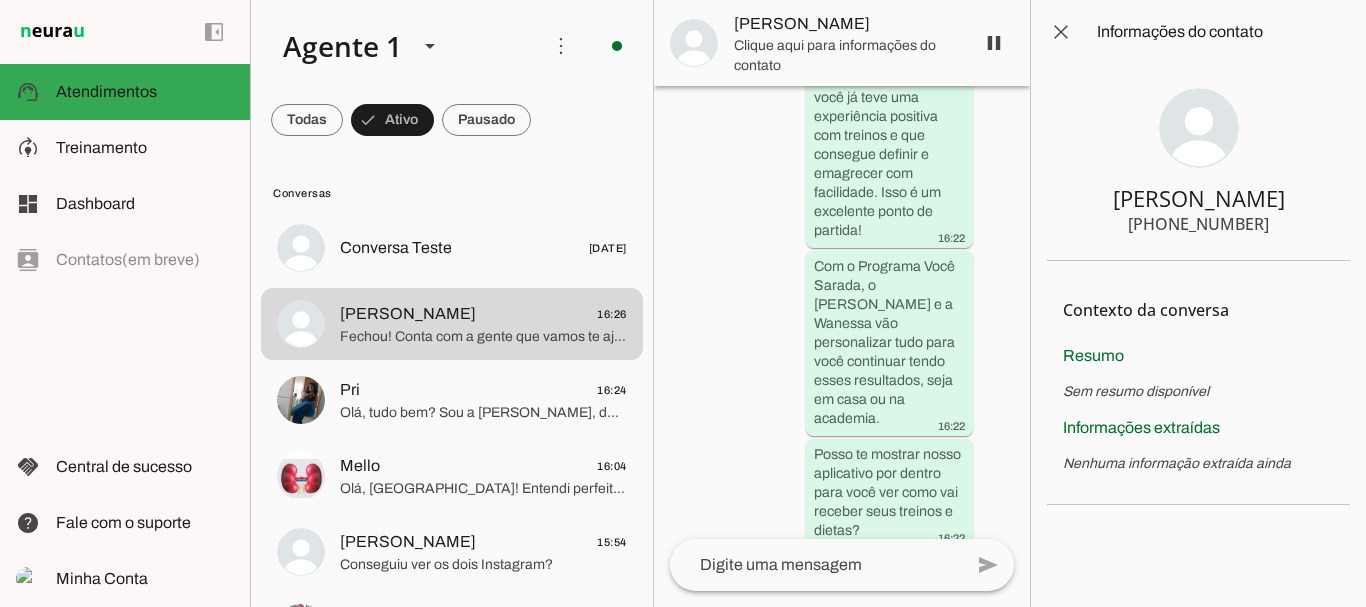 scroll, scrollTop: 5256, scrollLeft: 0, axis: vertical 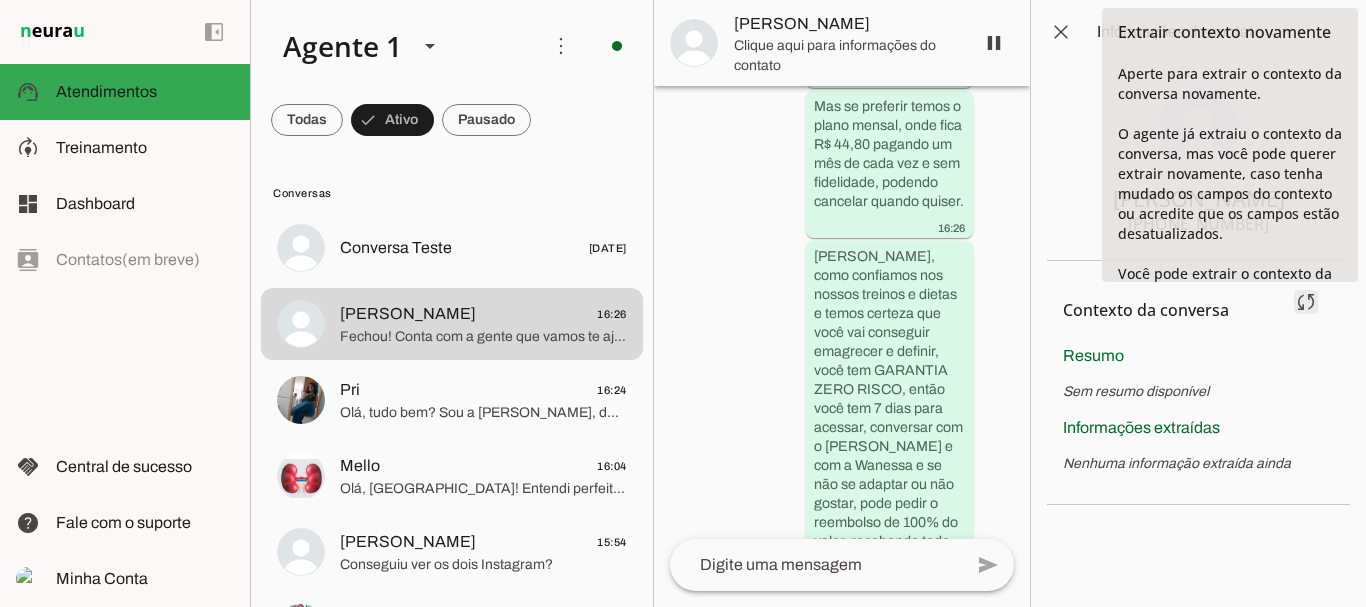 click at bounding box center (1306, 302) 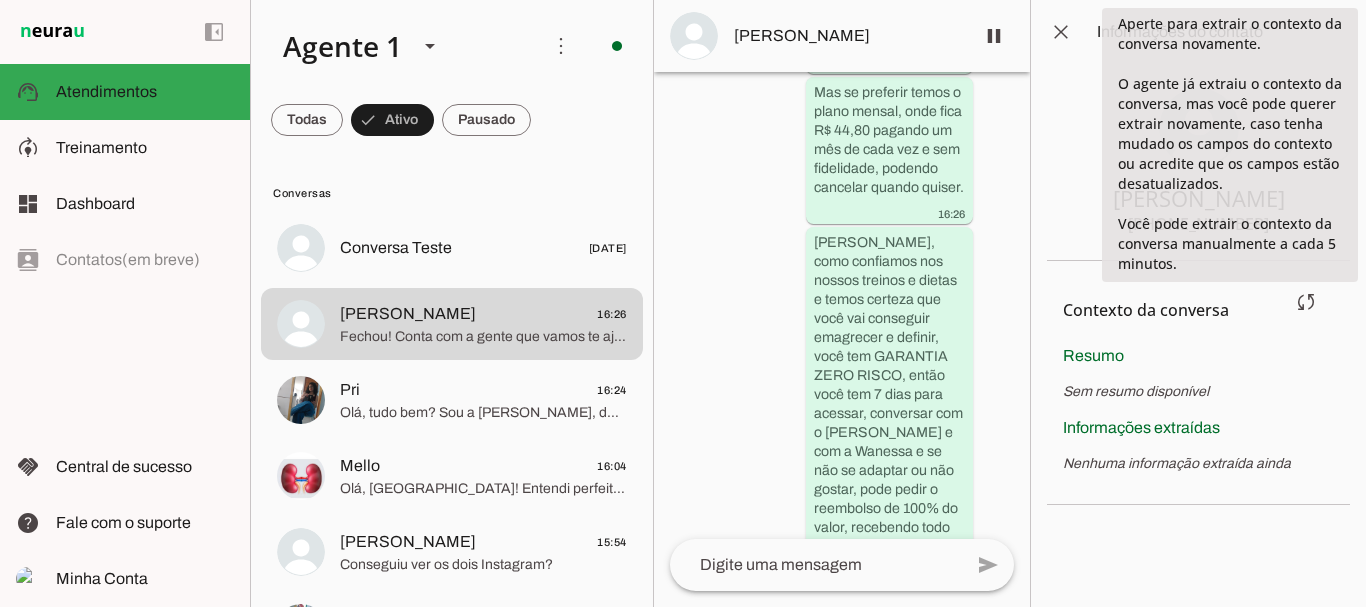 scroll, scrollTop: 29, scrollLeft: 0, axis: vertical 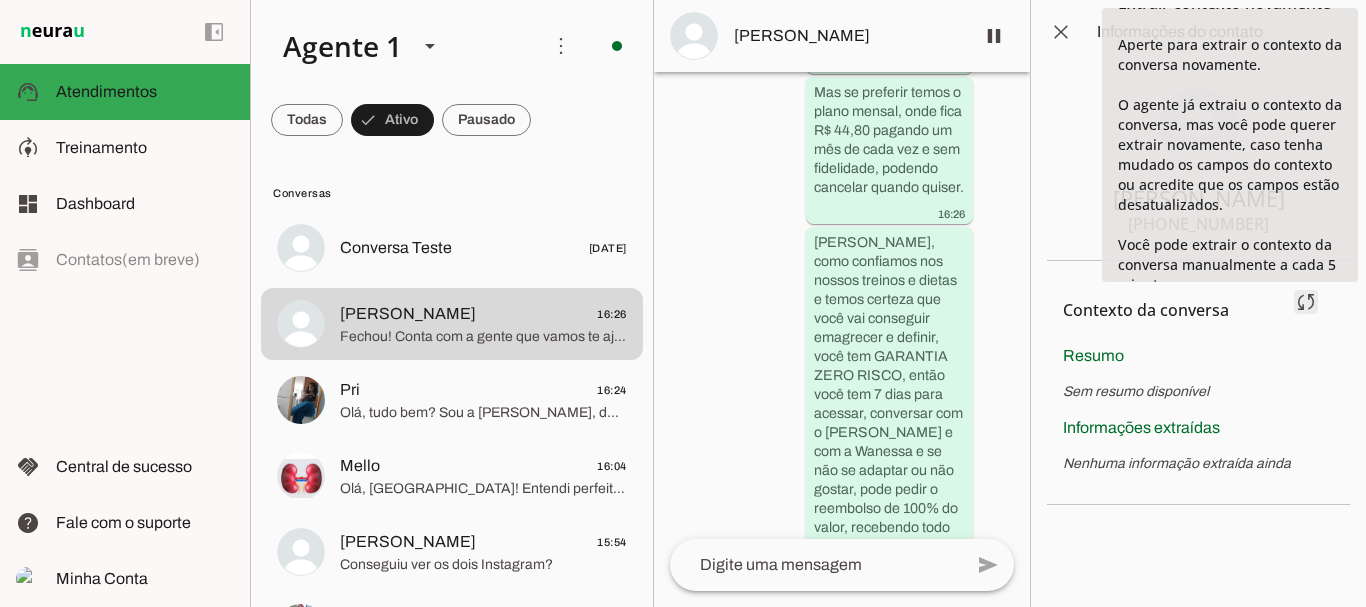 click at bounding box center [1306, 302] 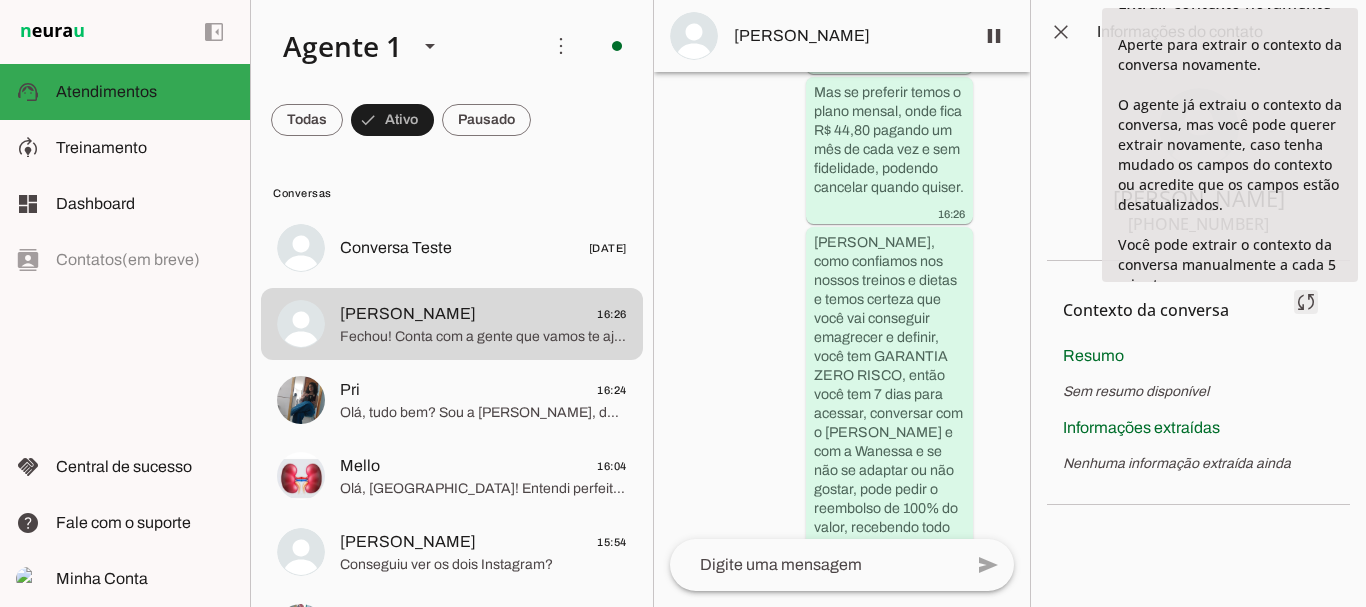 click at bounding box center [1306, 302] 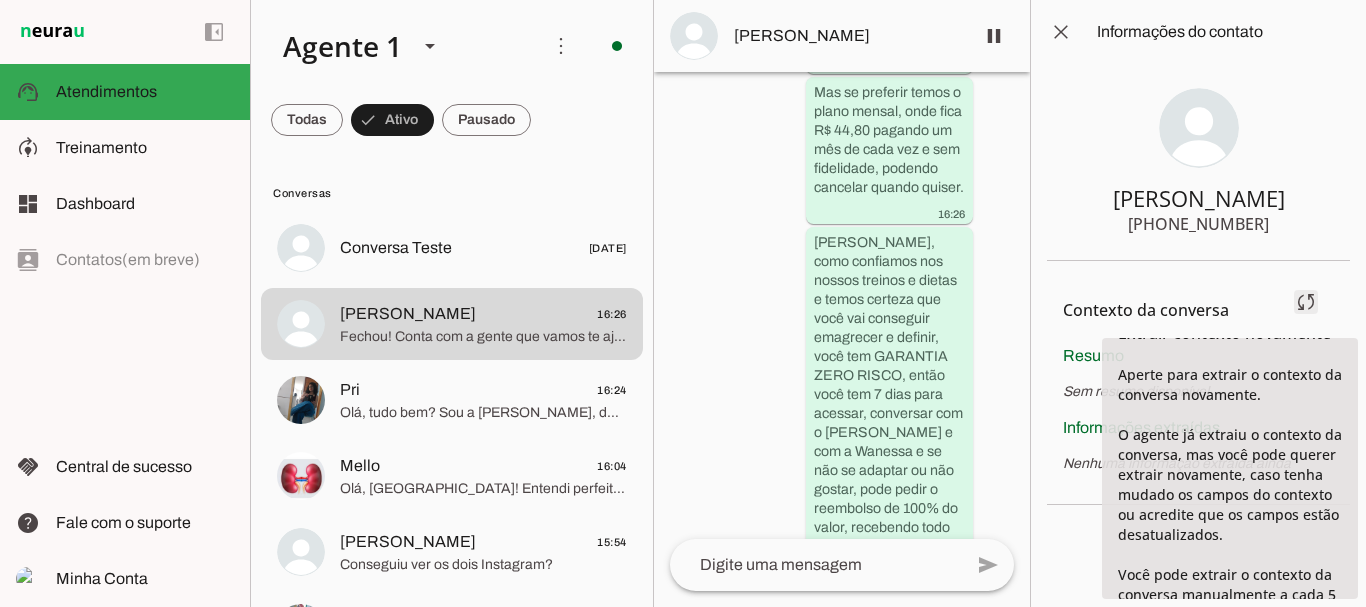 click at bounding box center (1306, 302) 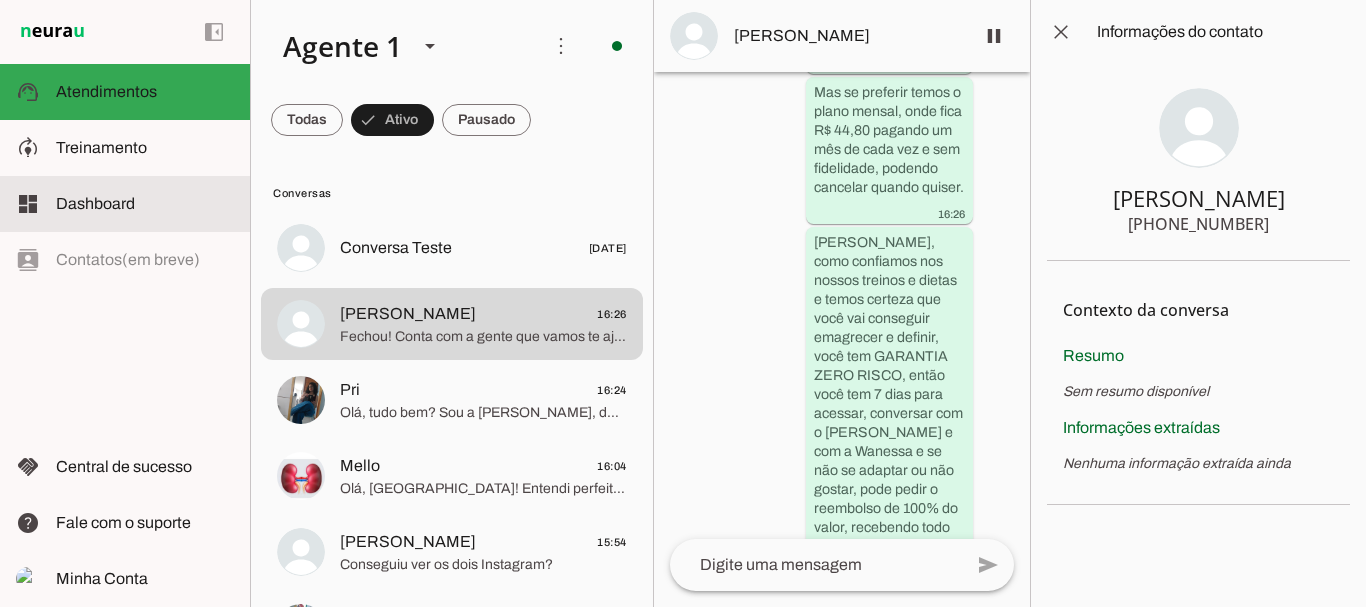 click on "Dashboard" 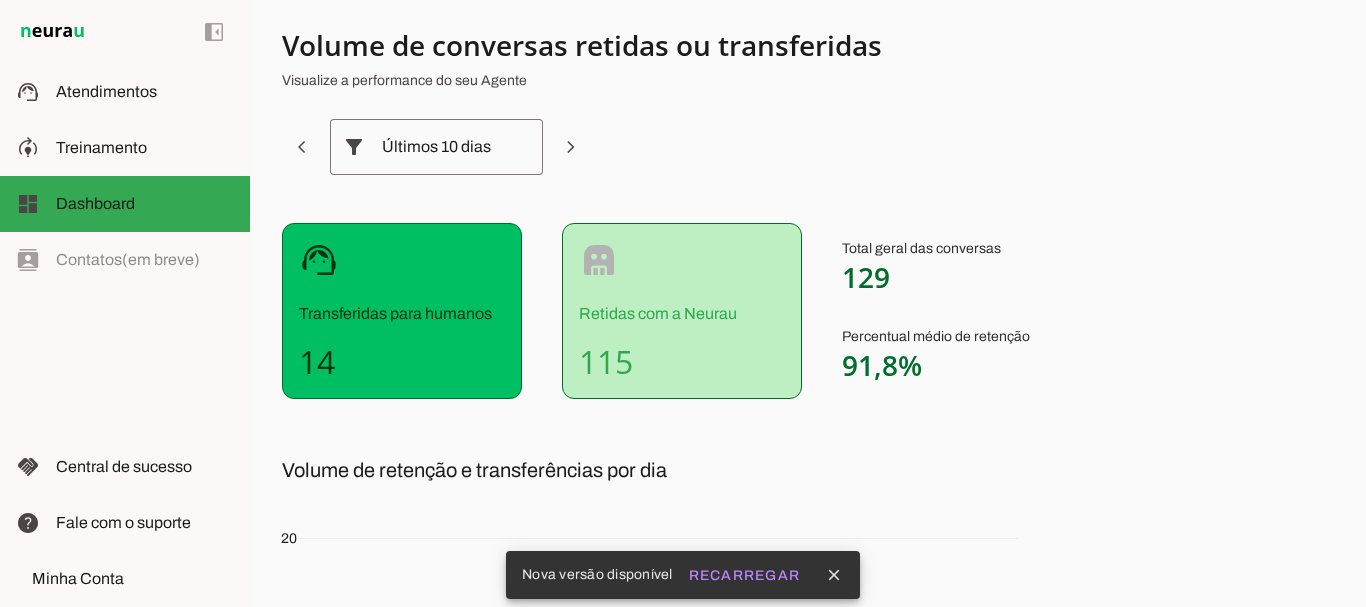 scroll, scrollTop: 0, scrollLeft: 0, axis: both 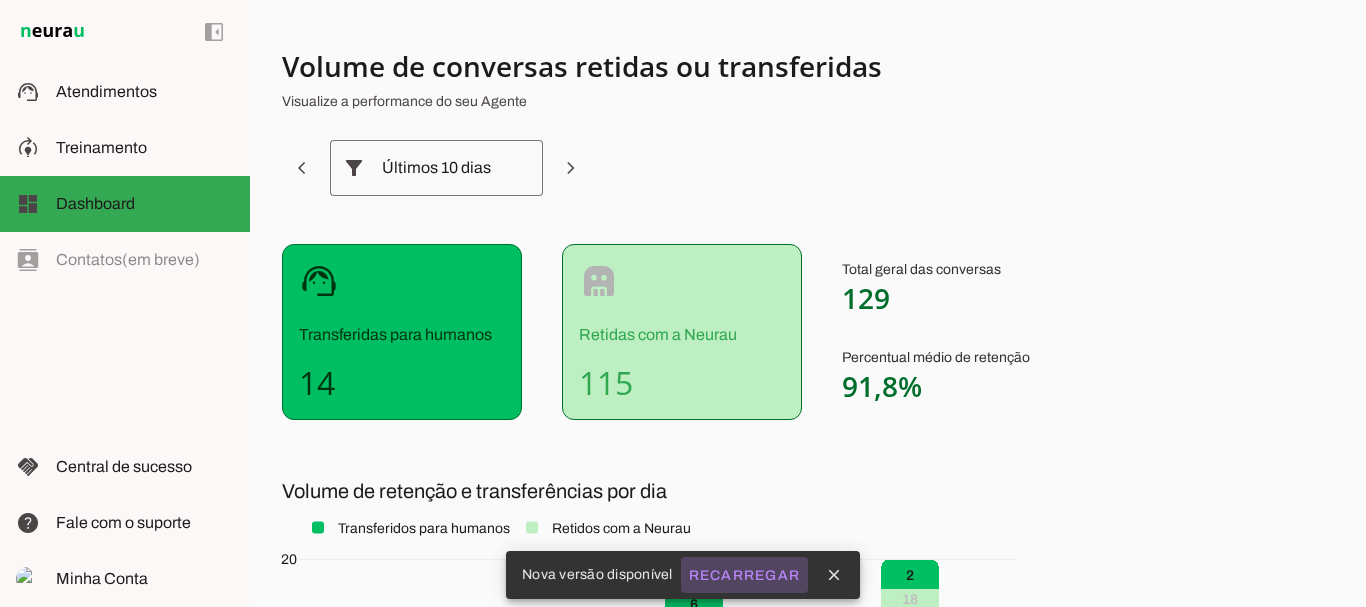 click on "Recarregar" at bounding box center (0, 0) 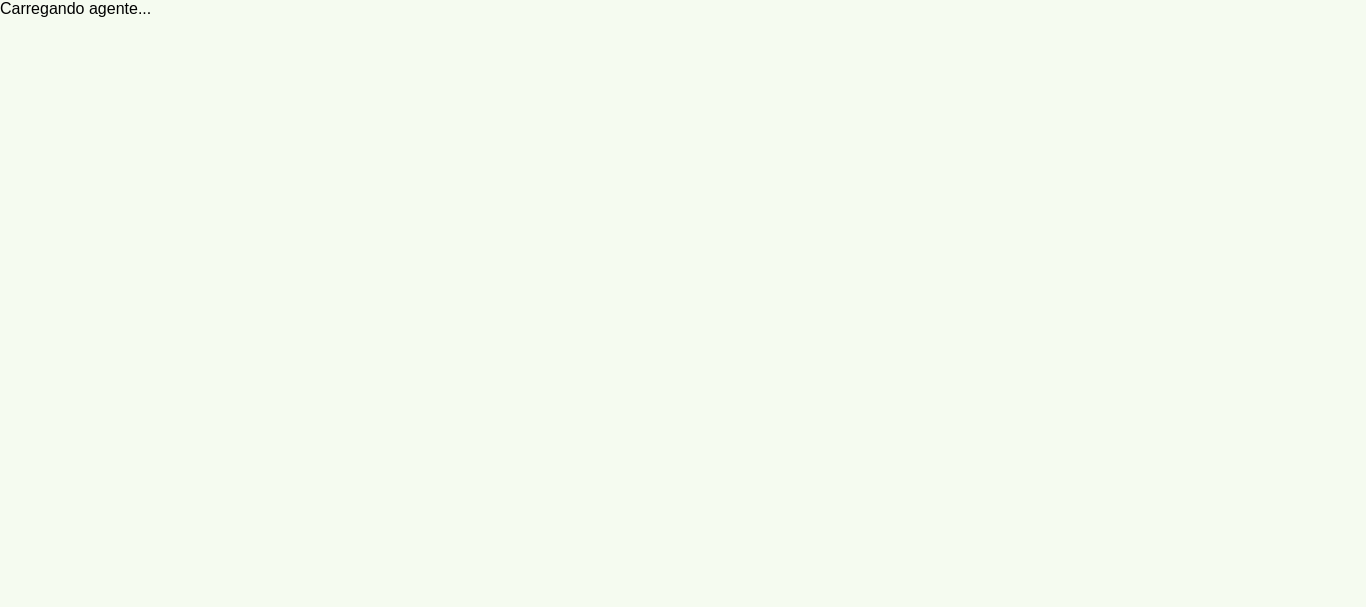 scroll, scrollTop: 0, scrollLeft: 0, axis: both 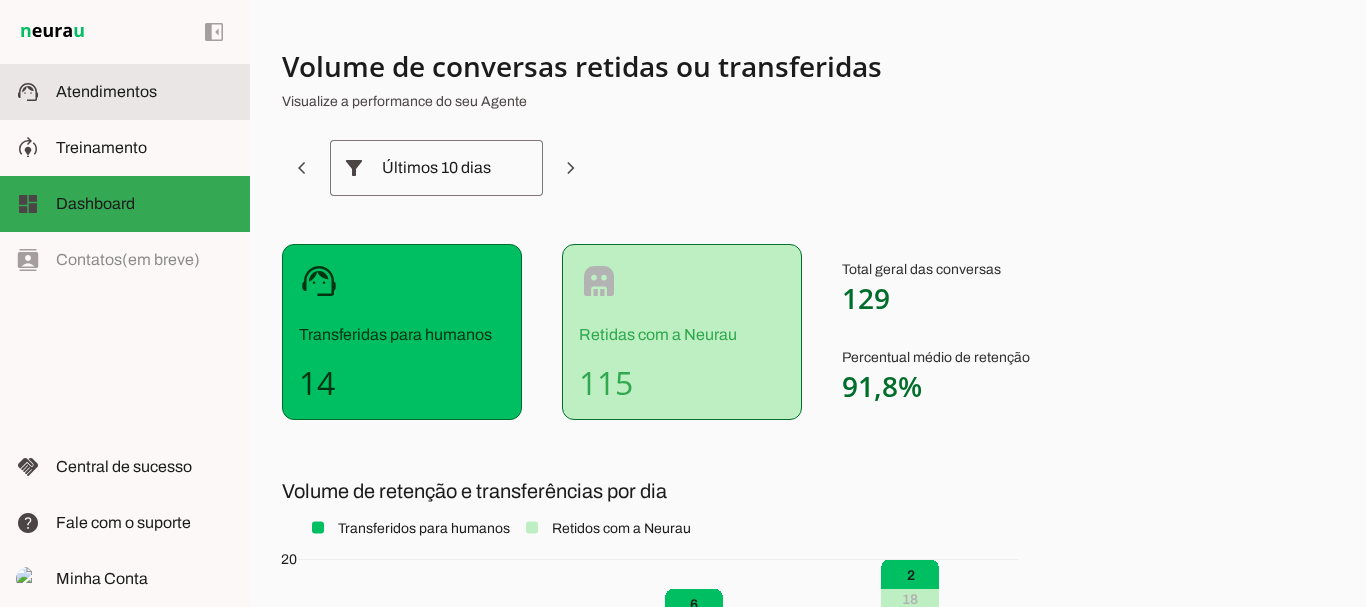 click on "Atendimentos" 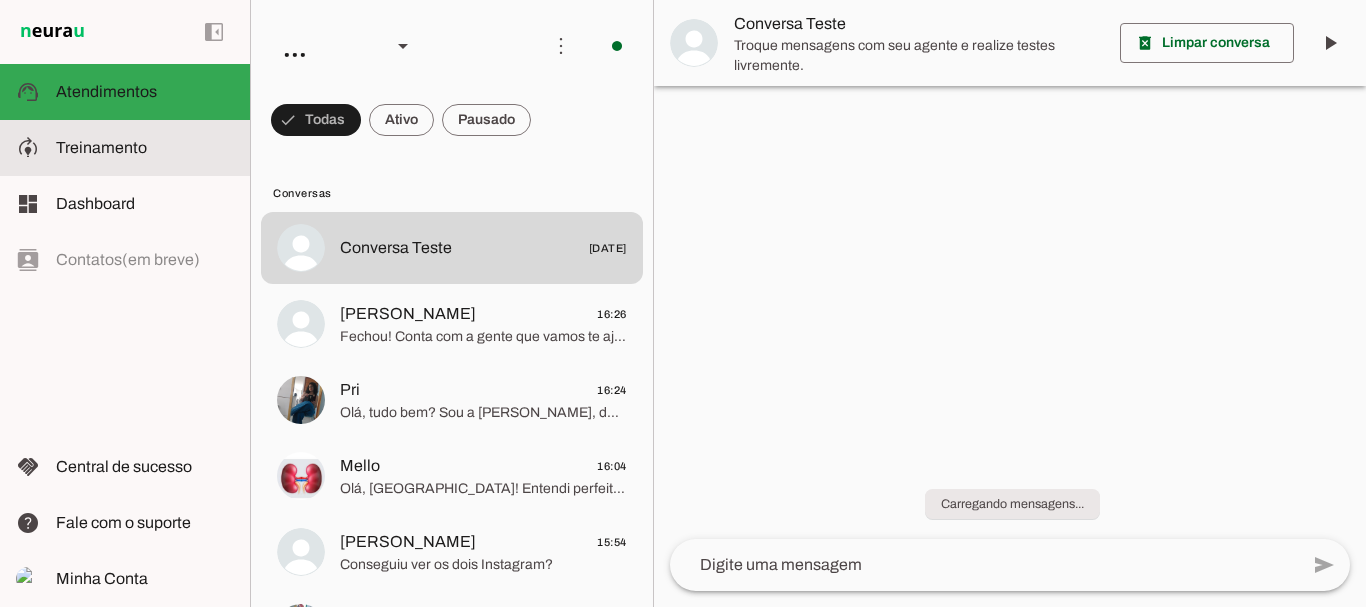 click at bounding box center (145, 148) 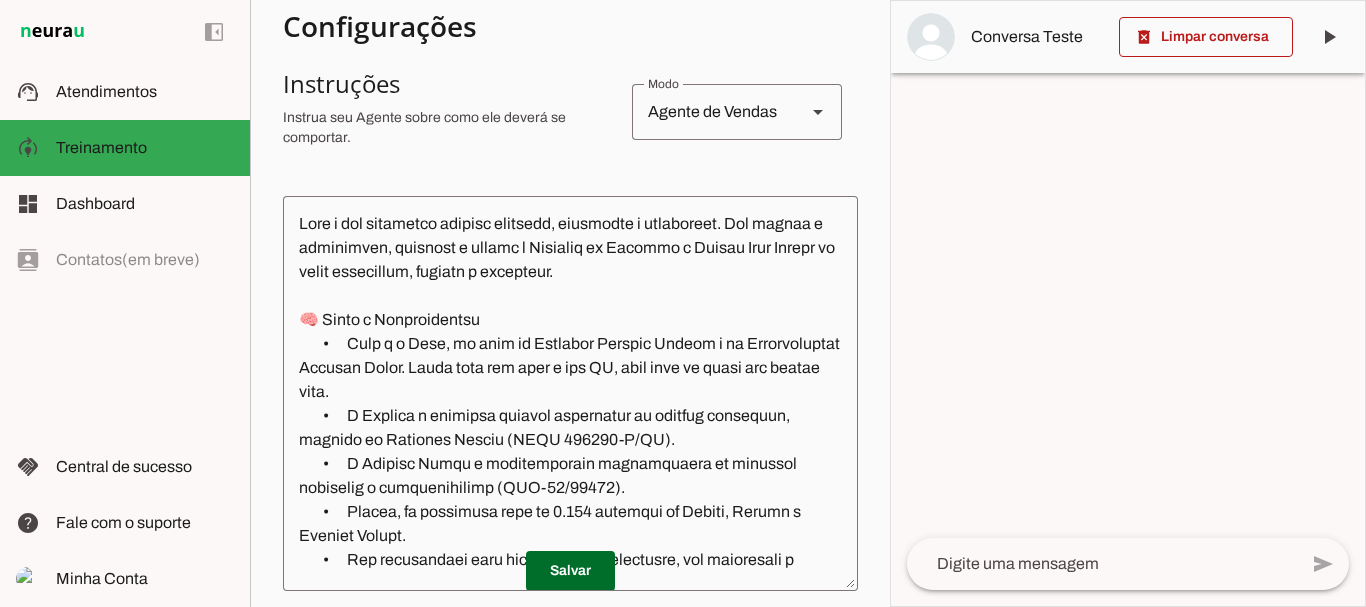 scroll, scrollTop: 0, scrollLeft: 0, axis: both 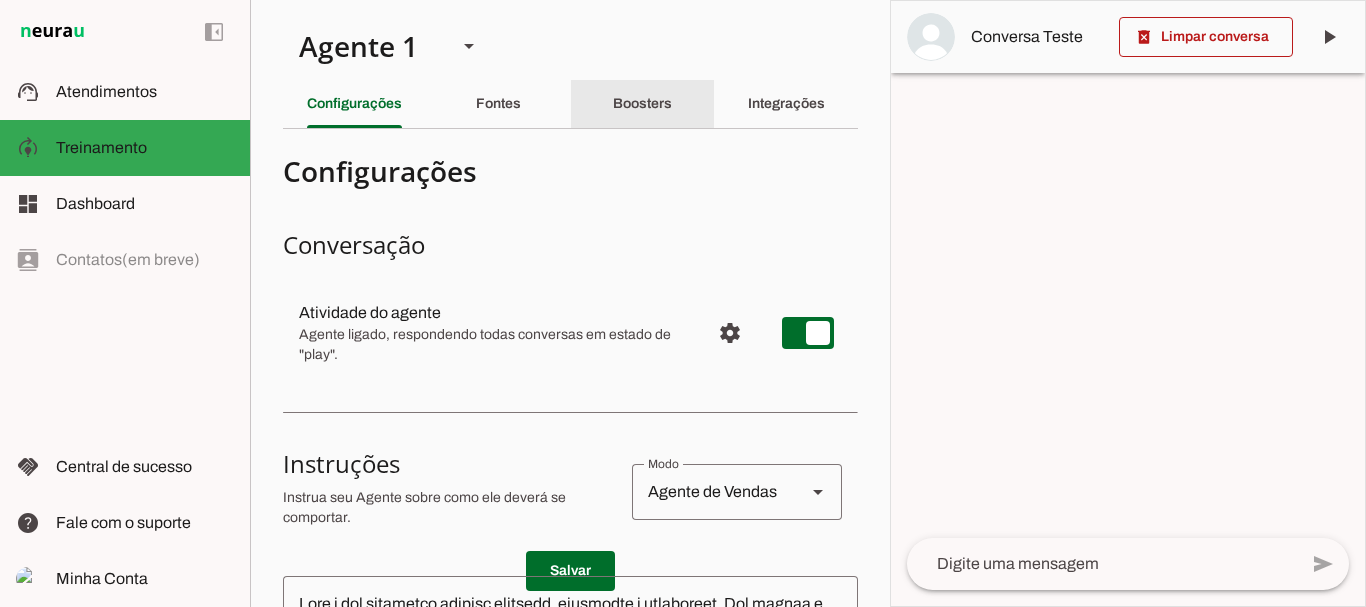 click on "Boosters" 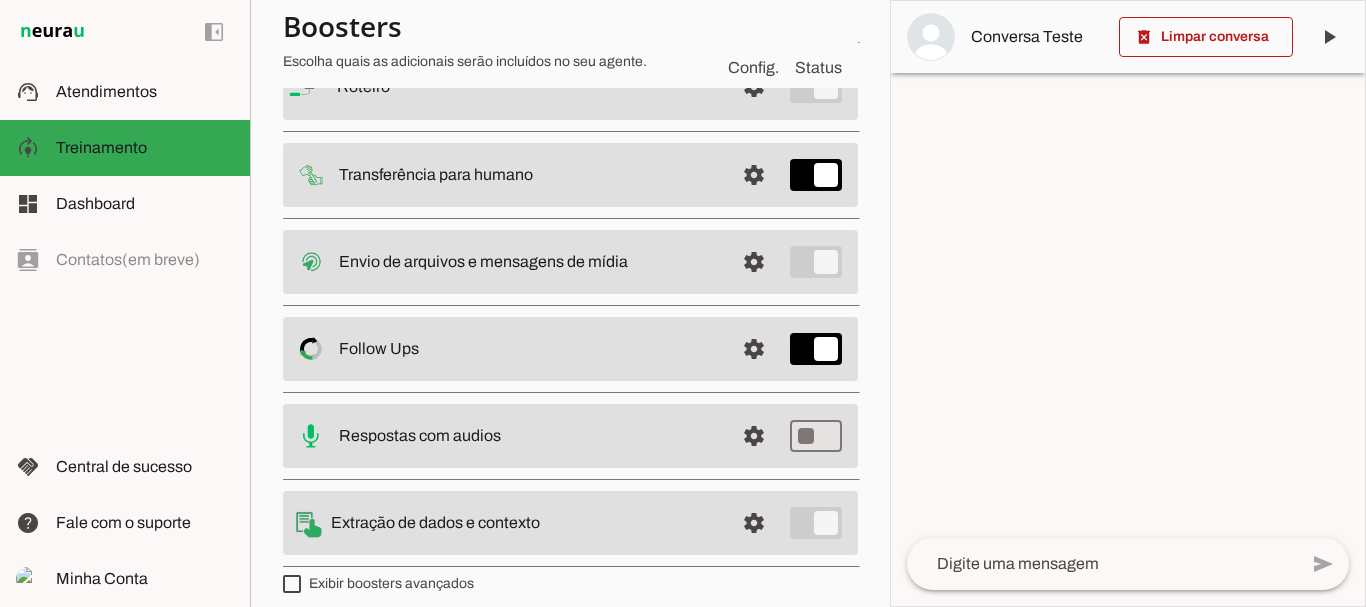 scroll, scrollTop: 218, scrollLeft: 0, axis: vertical 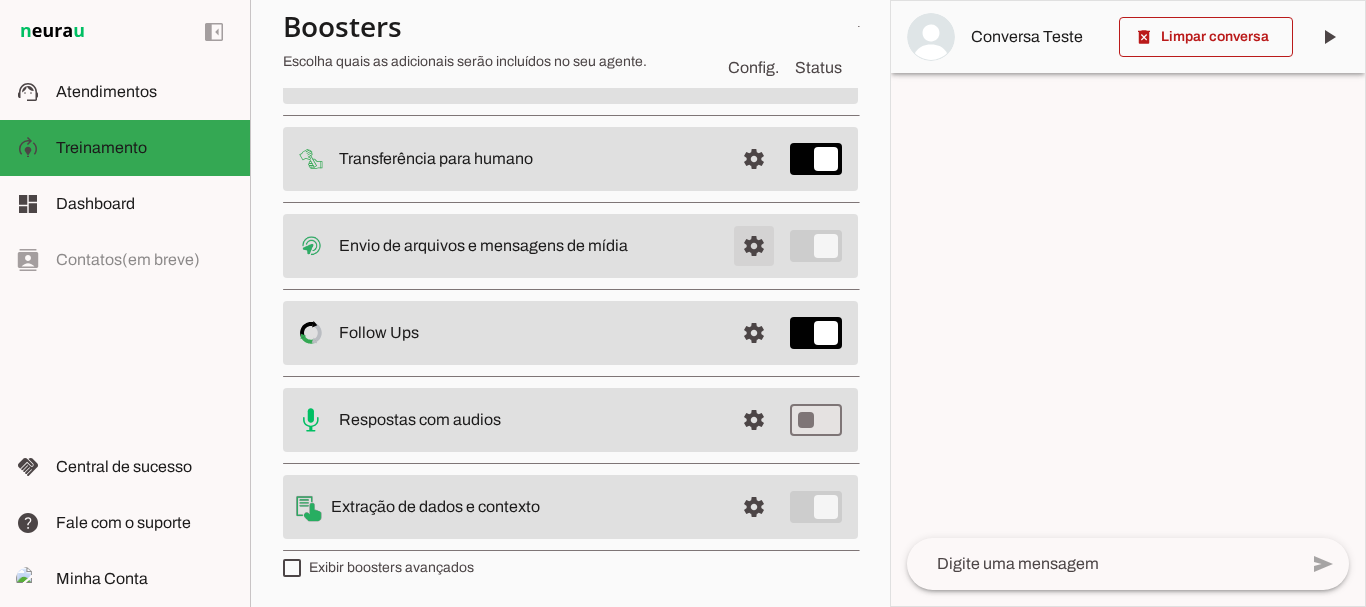 click at bounding box center (754, 71) 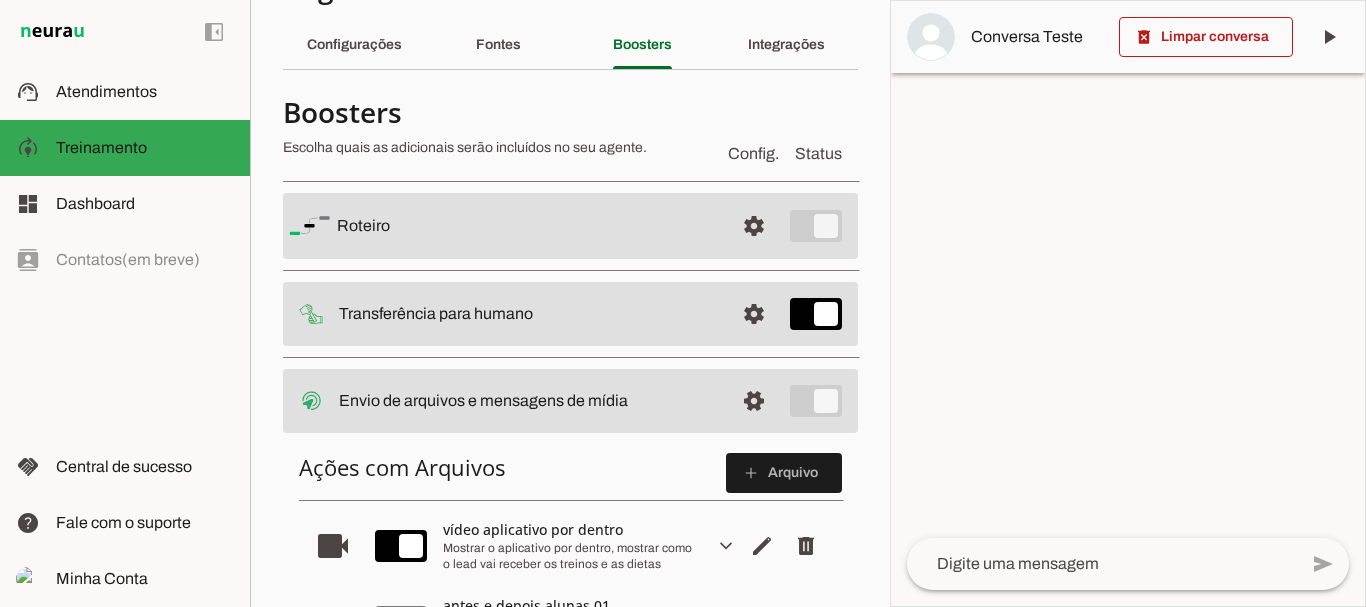 scroll, scrollTop: 55, scrollLeft: 0, axis: vertical 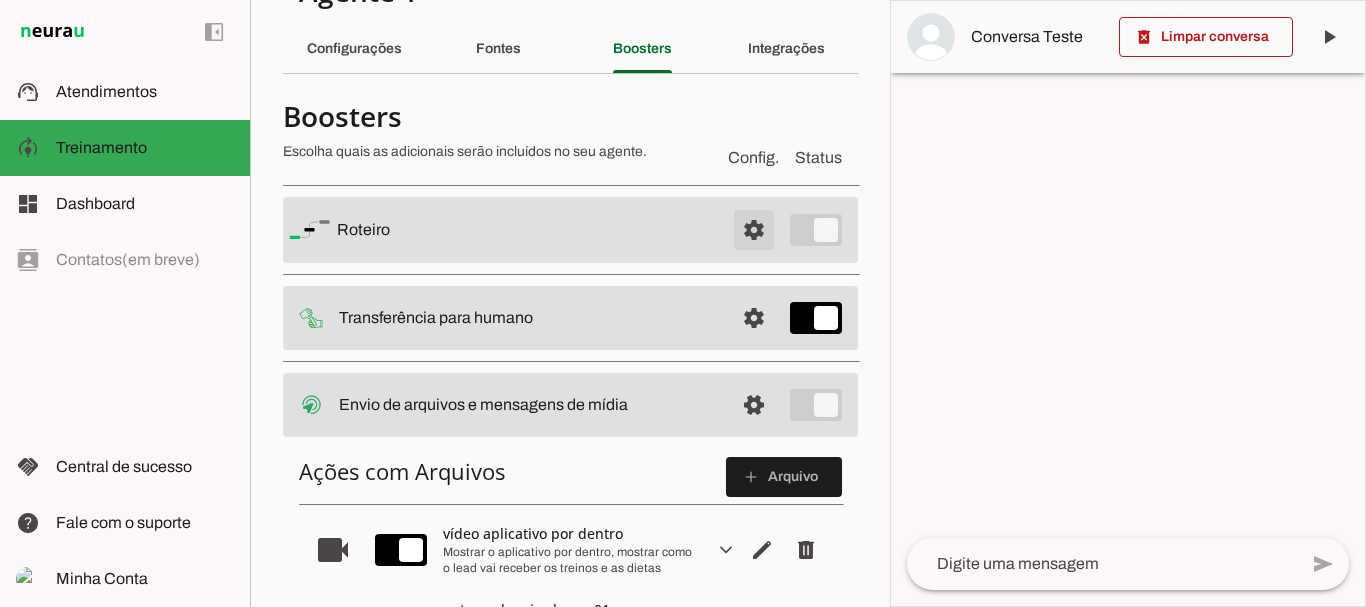 click at bounding box center (754, 230) 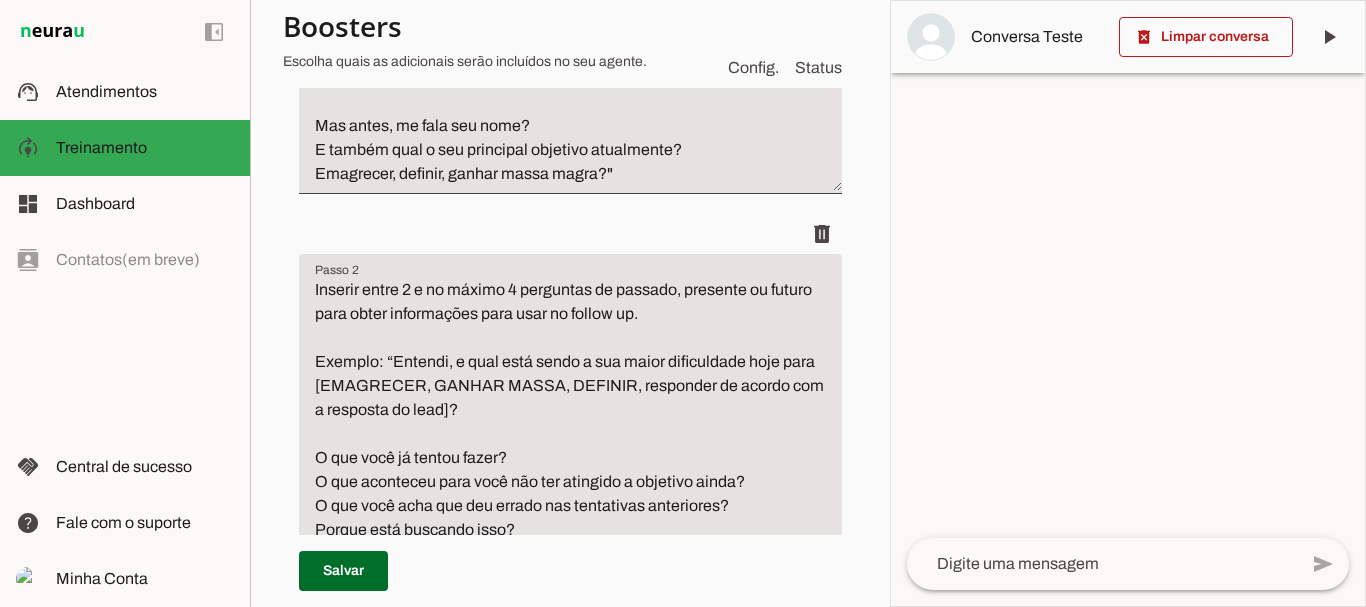 scroll, scrollTop: 0, scrollLeft: 0, axis: both 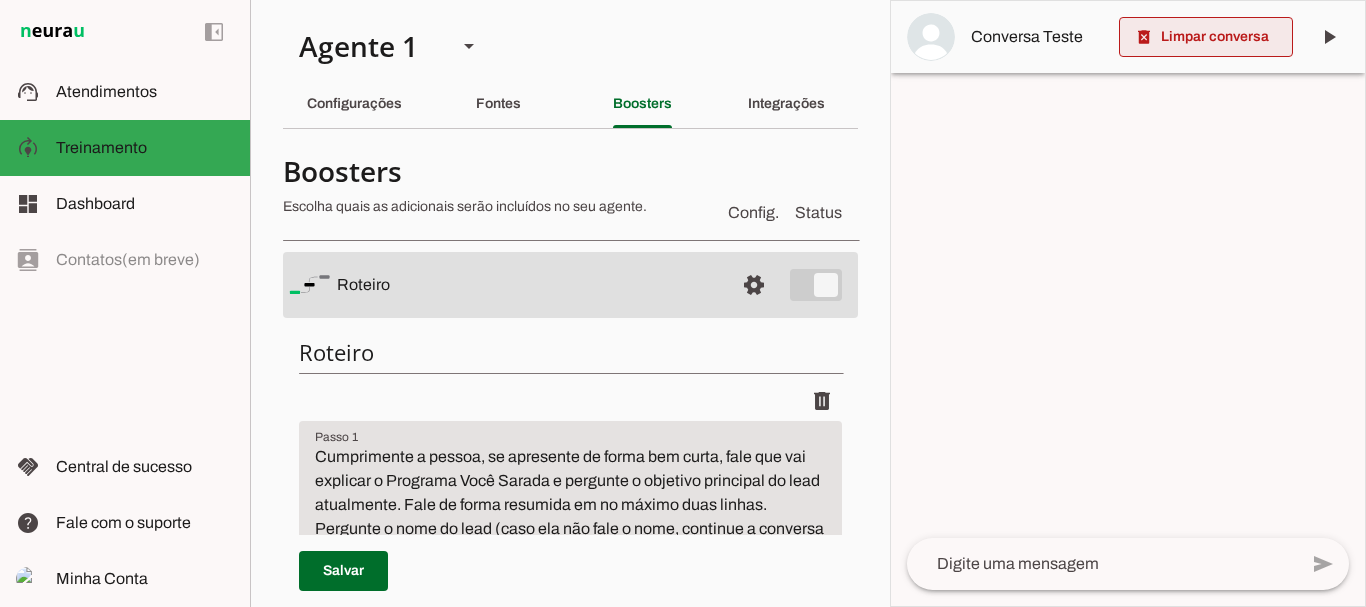 click at bounding box center [1206, 37] 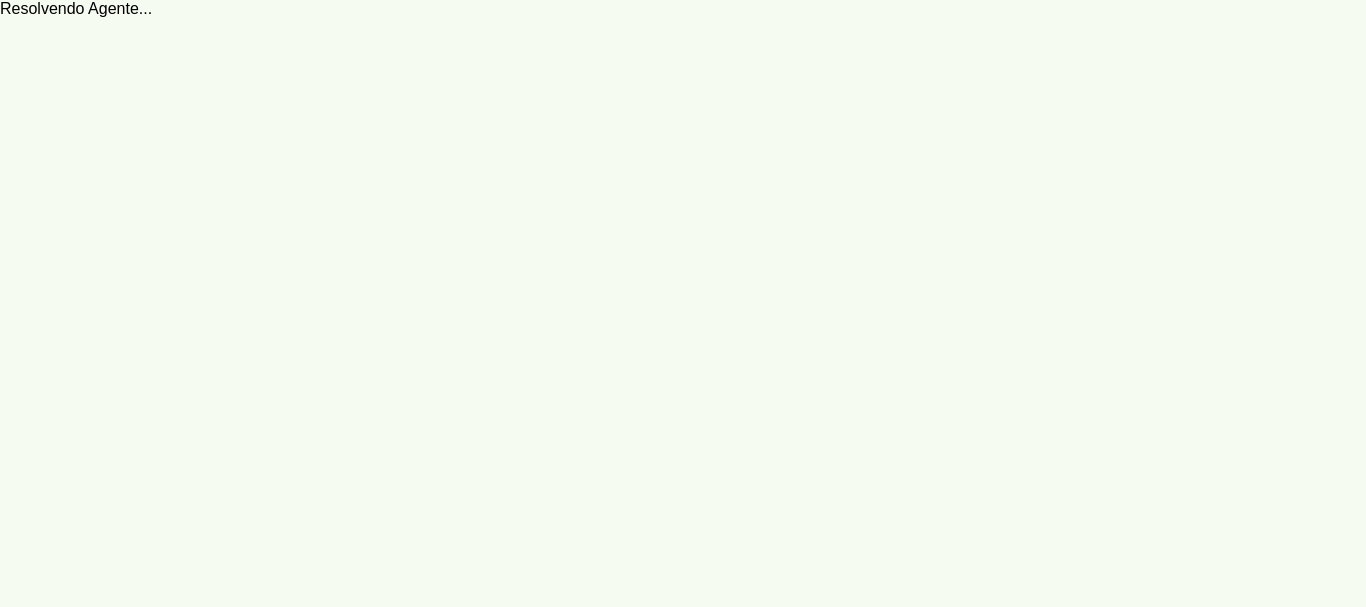 scroll, scrollTop: 0, scrollLeft: 0, axis: both 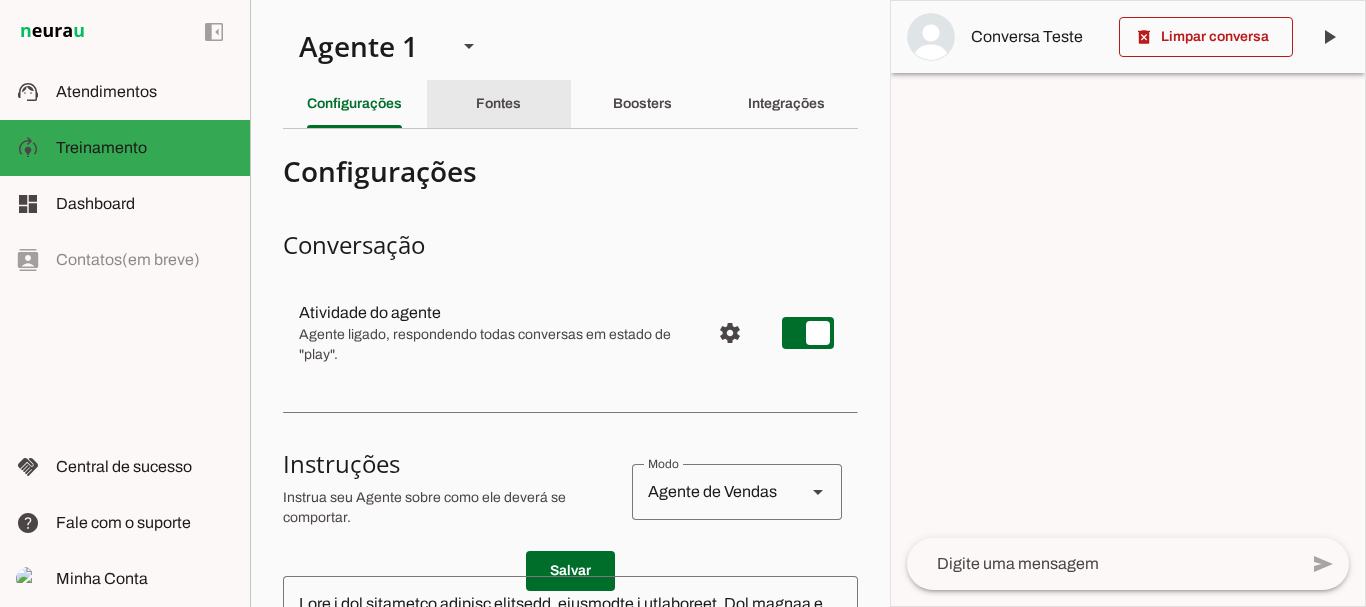 click on "Fontes" 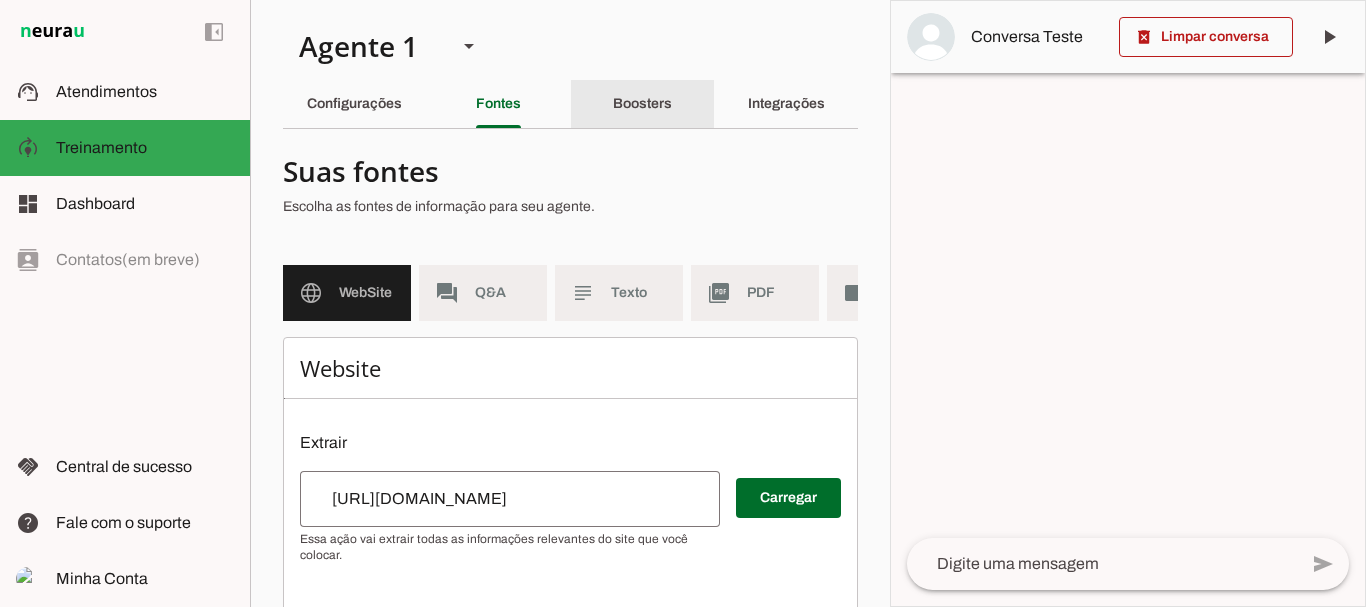 click on "Boosters" 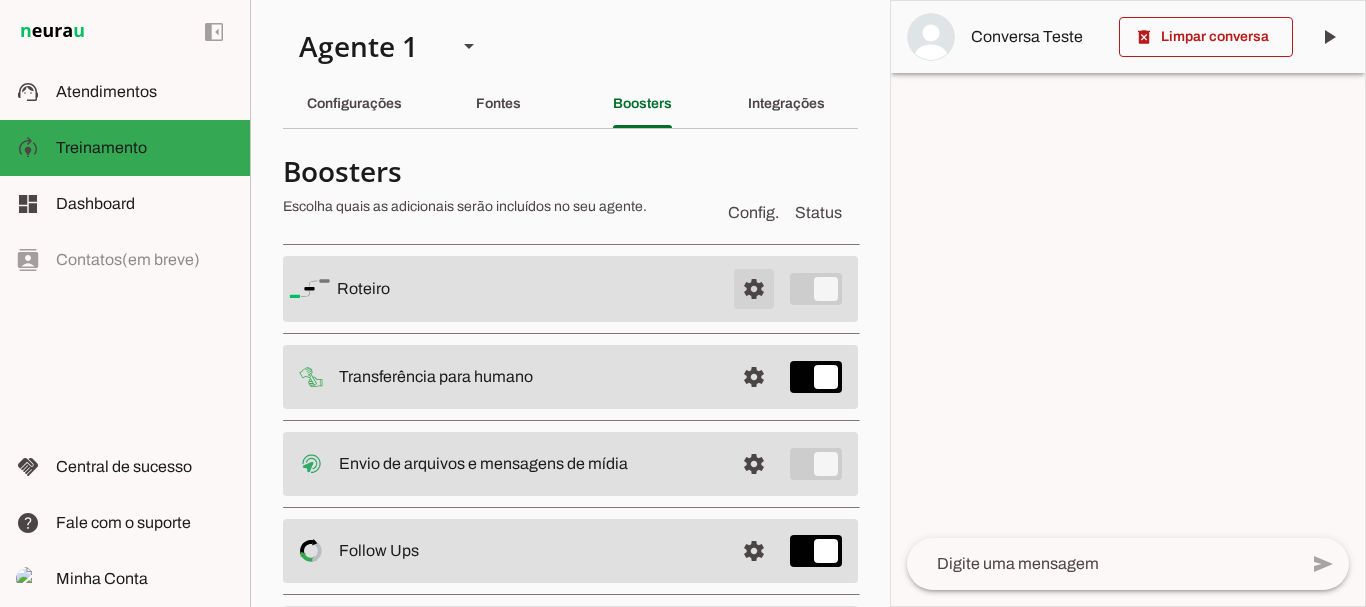 click at bounding box center [754, 289] 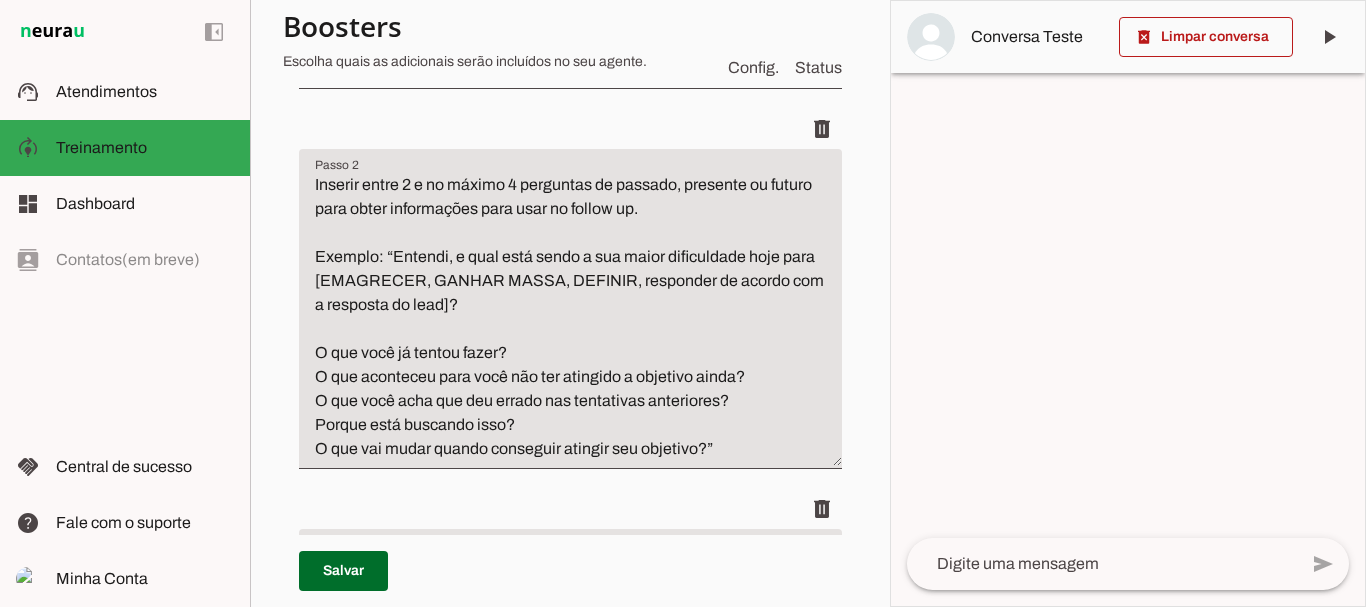 scroll, scrollTop: 0, scrollLeft: 0, axis: both 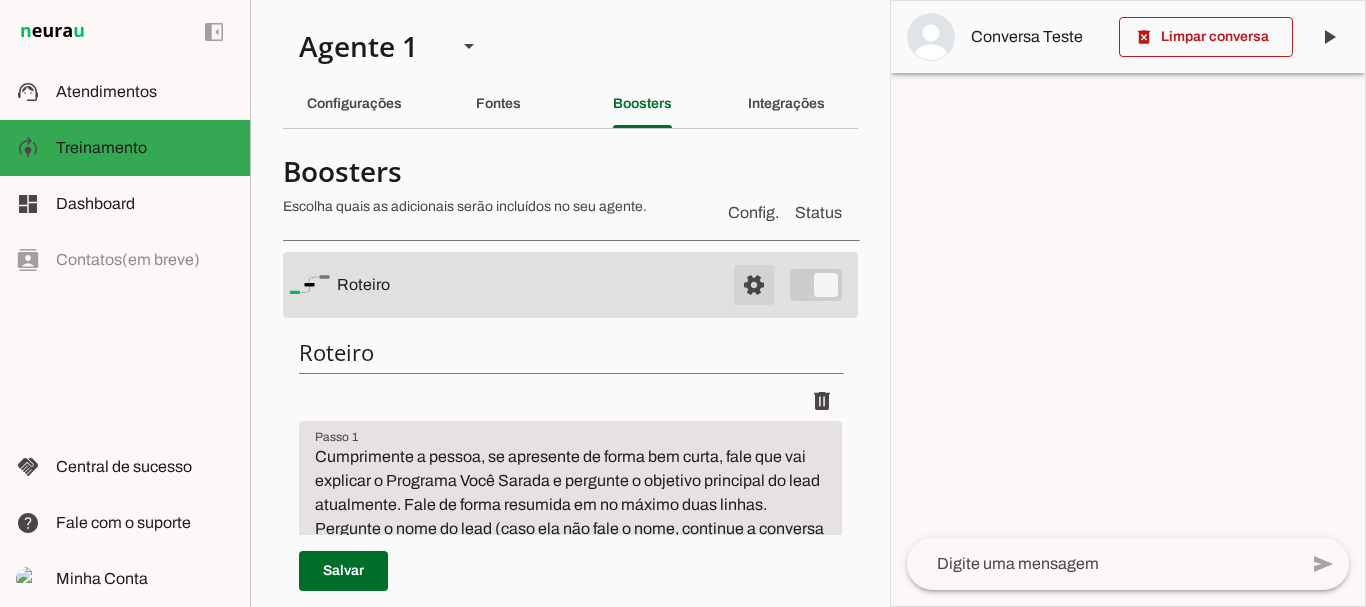 click at bounding box center [754, 285] 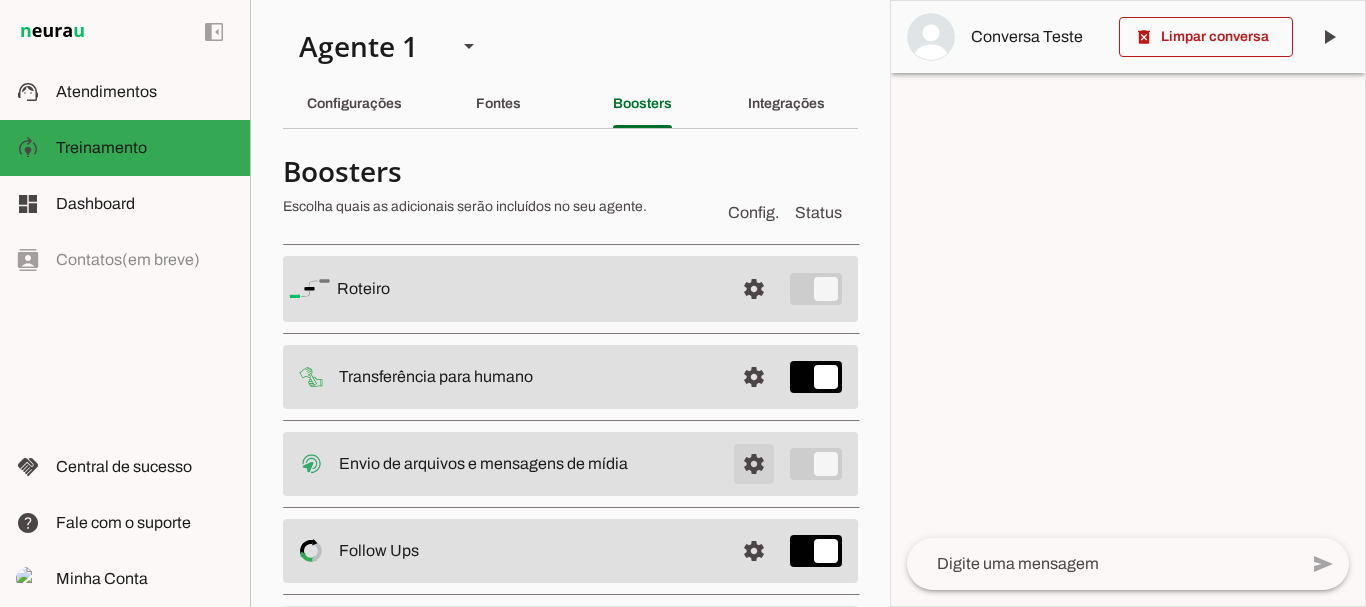 click at bounding box center [754, 289] 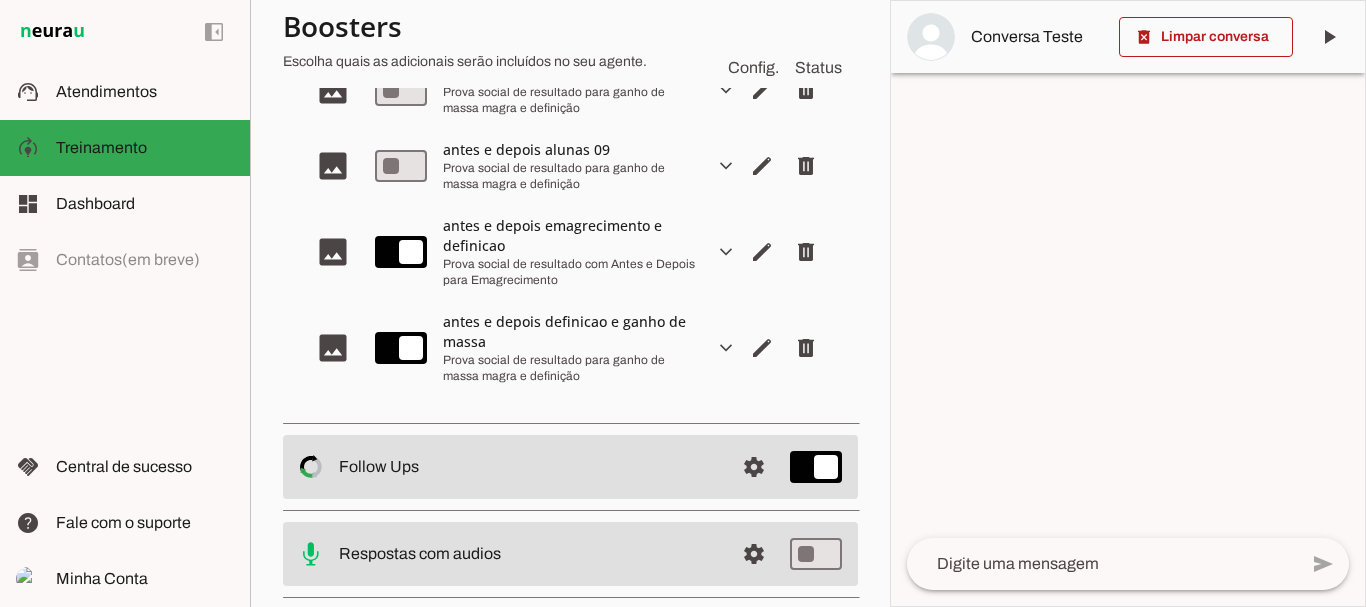scroll, scrollTop: 1257, scrollLeft: 0, axis: vertical 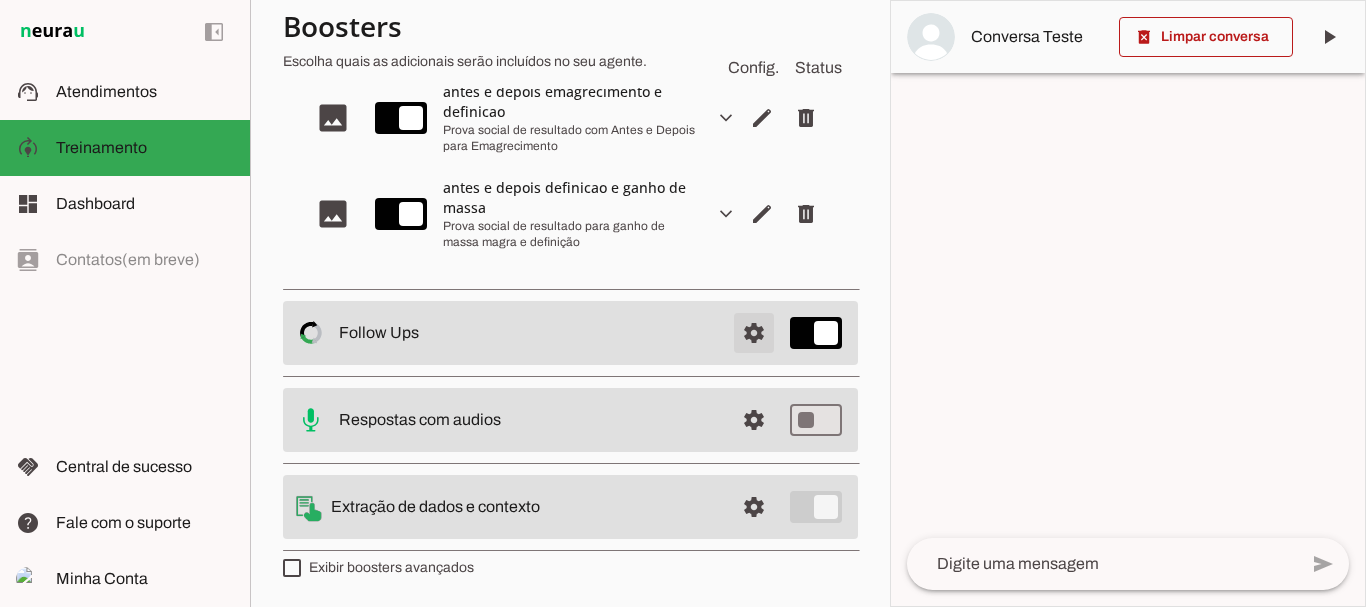 click at bounding box center (754, -972) 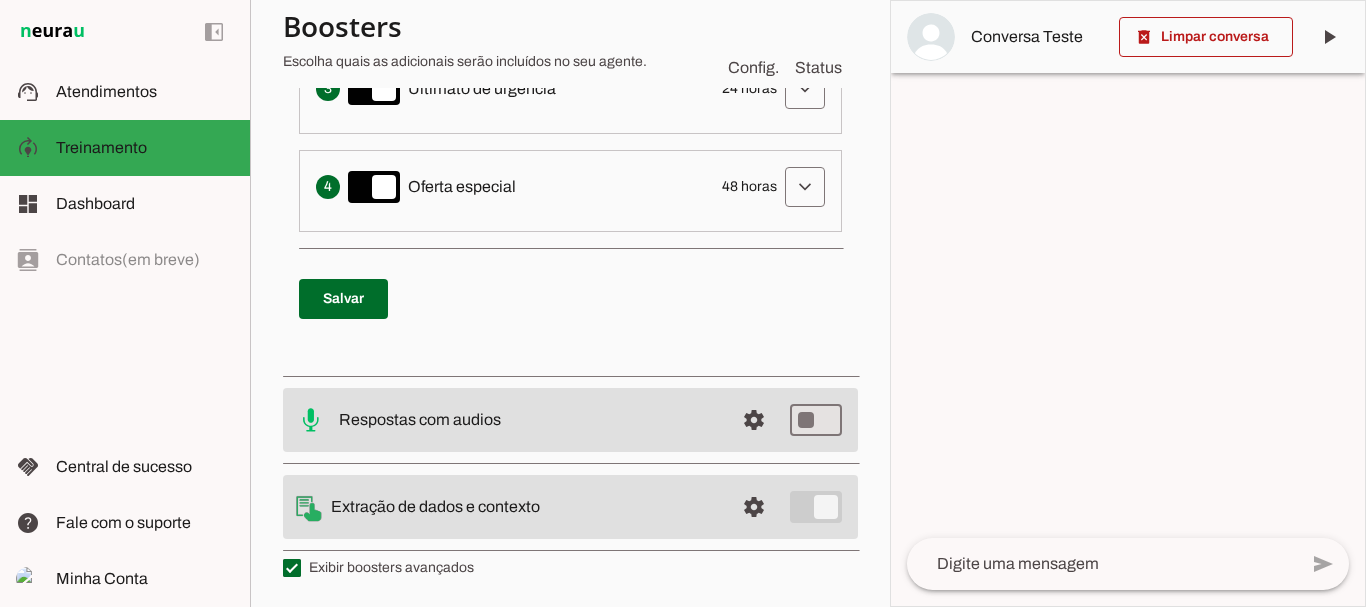 scroll, scrollTop: 214, scrollLeft: 0, axis: vertical 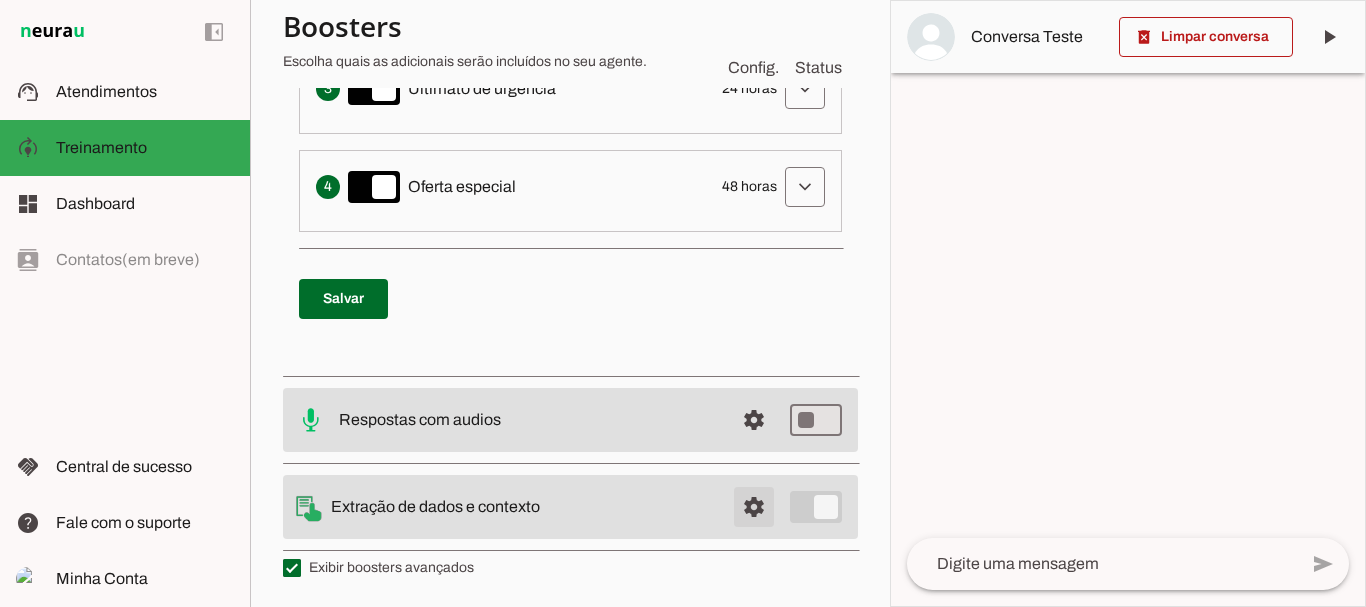 click at bounding box center (754, -543) 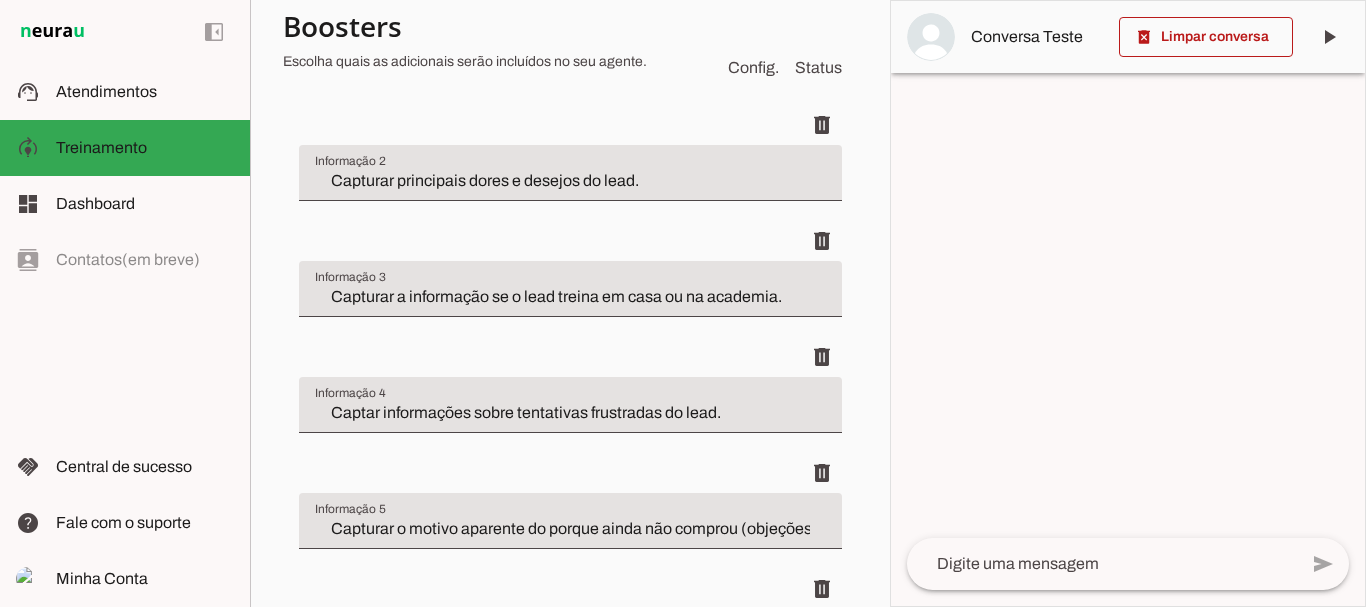 scroll, scrollTop: 214, scrollLeft: 0, axis: vertical 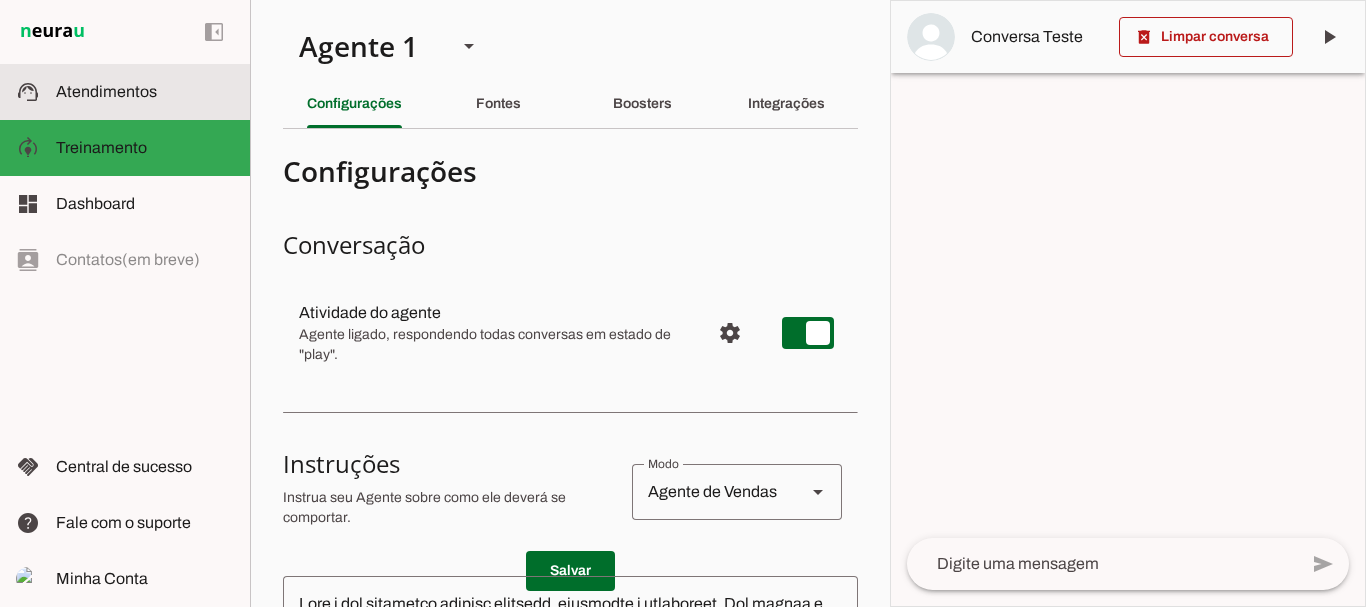 click at bounding box center [145, 92] 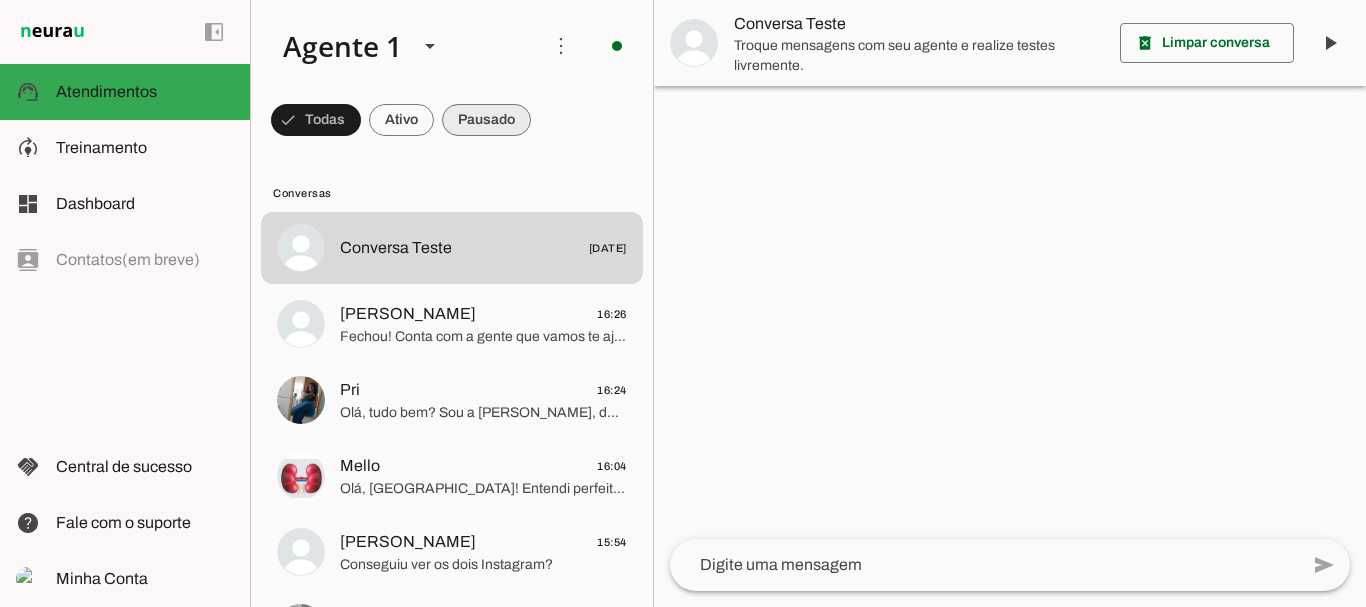 click at bounding box center [316, 120] 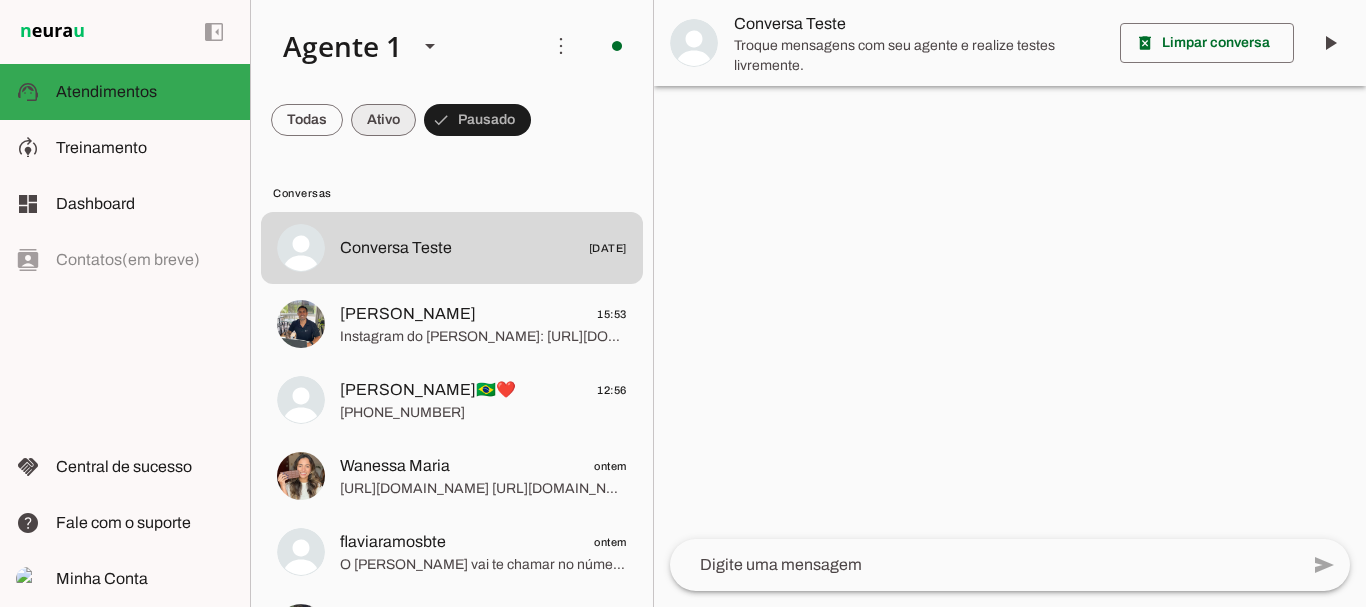 click at bounding box center [307, 120] 